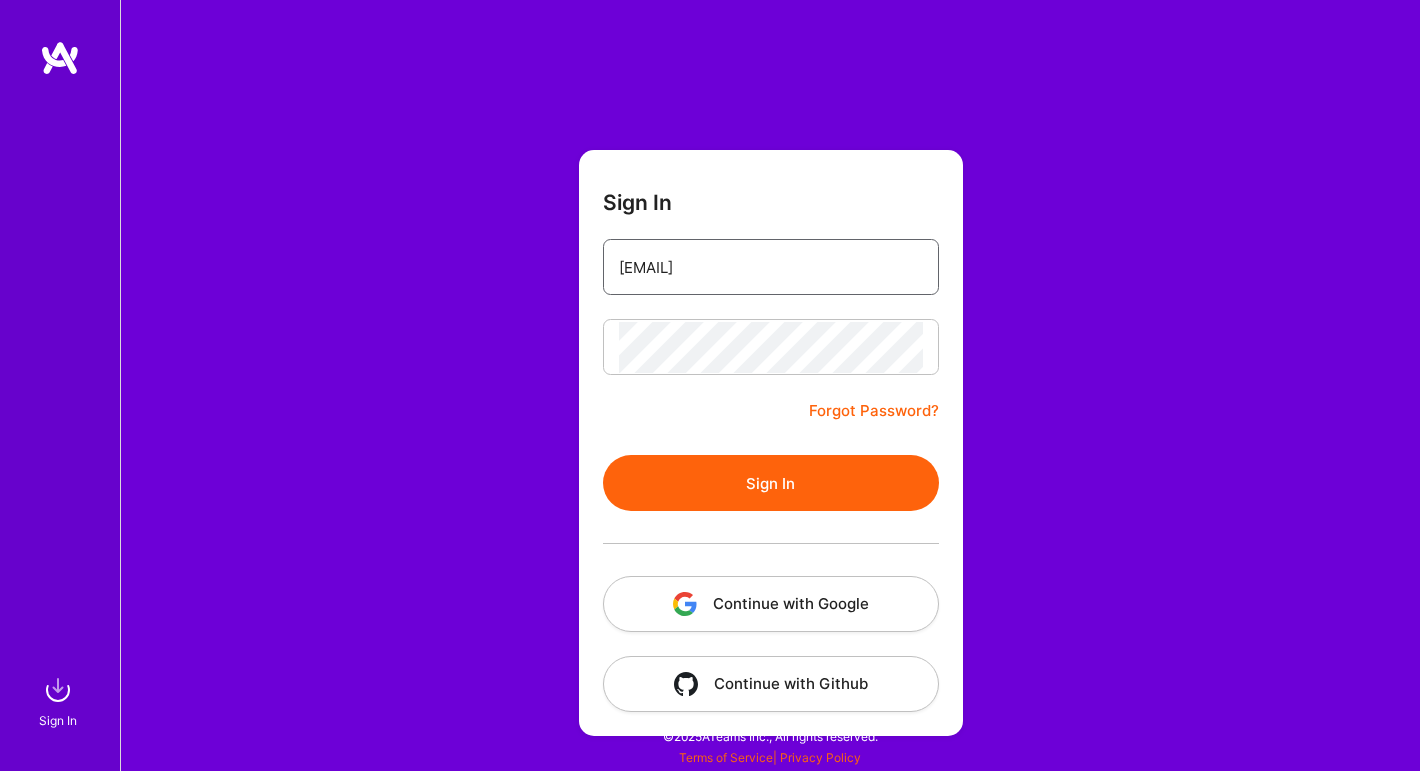 scroll, scrollTop: 0, scrollLeft: 0, axis: both 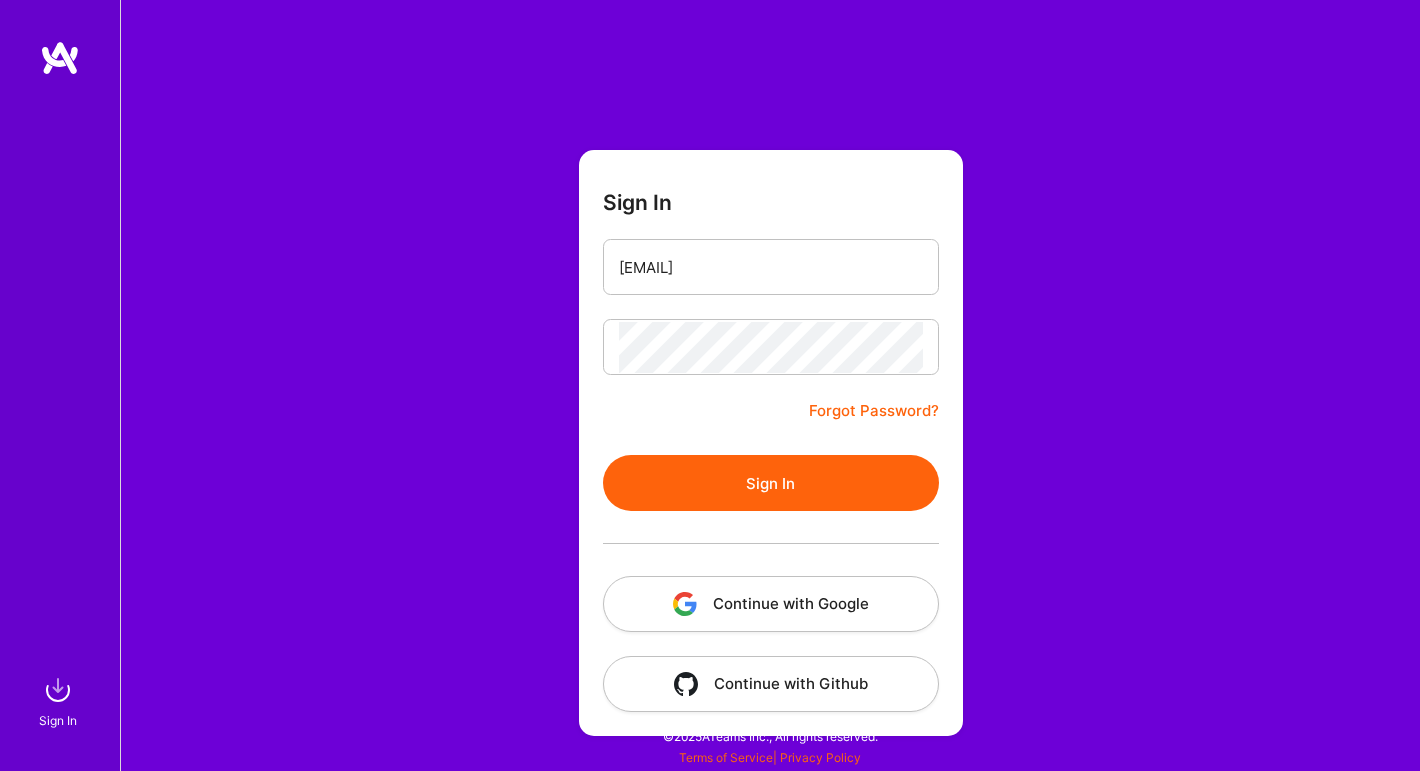 click on "Sign In" at bounding box center (771, 483) 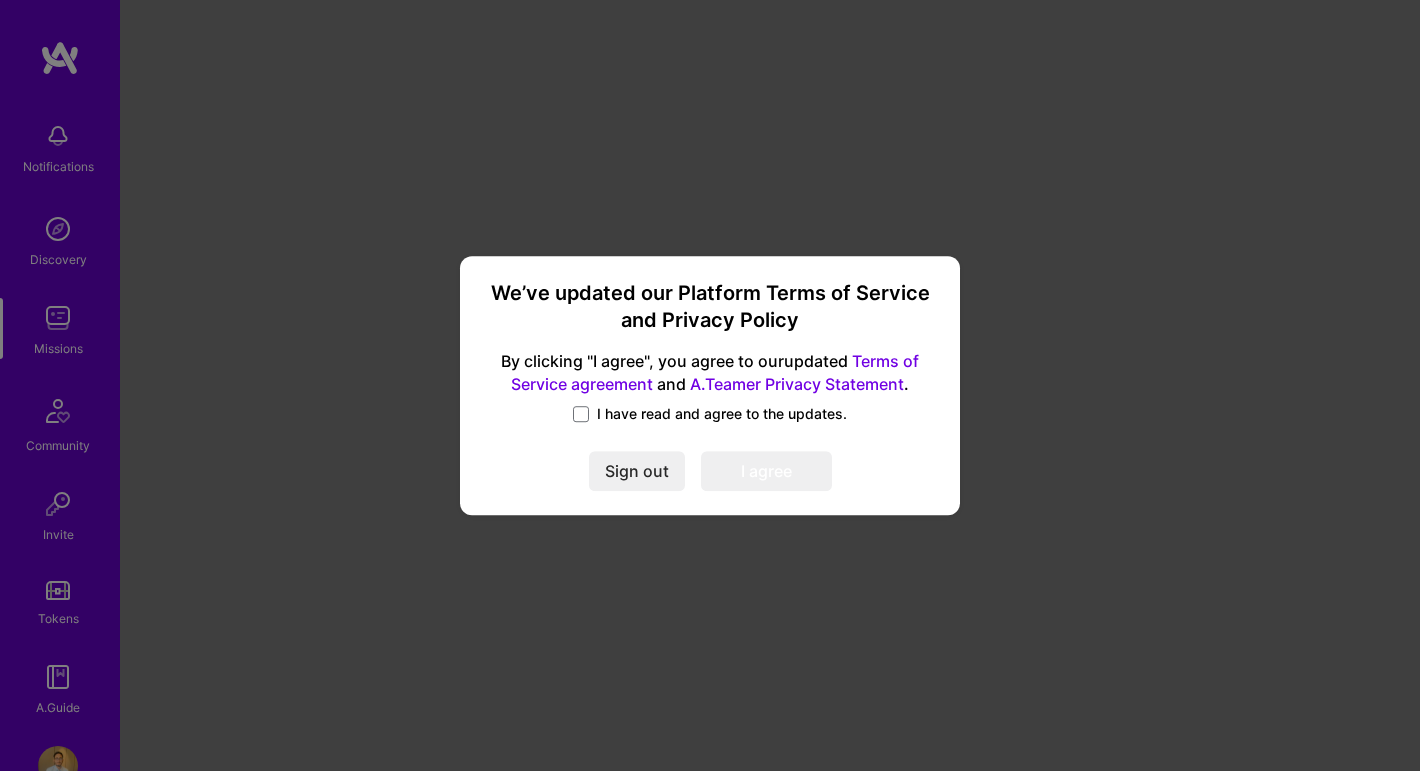 click on "I have read and agree to the updates." at bounding box center (710, 414) 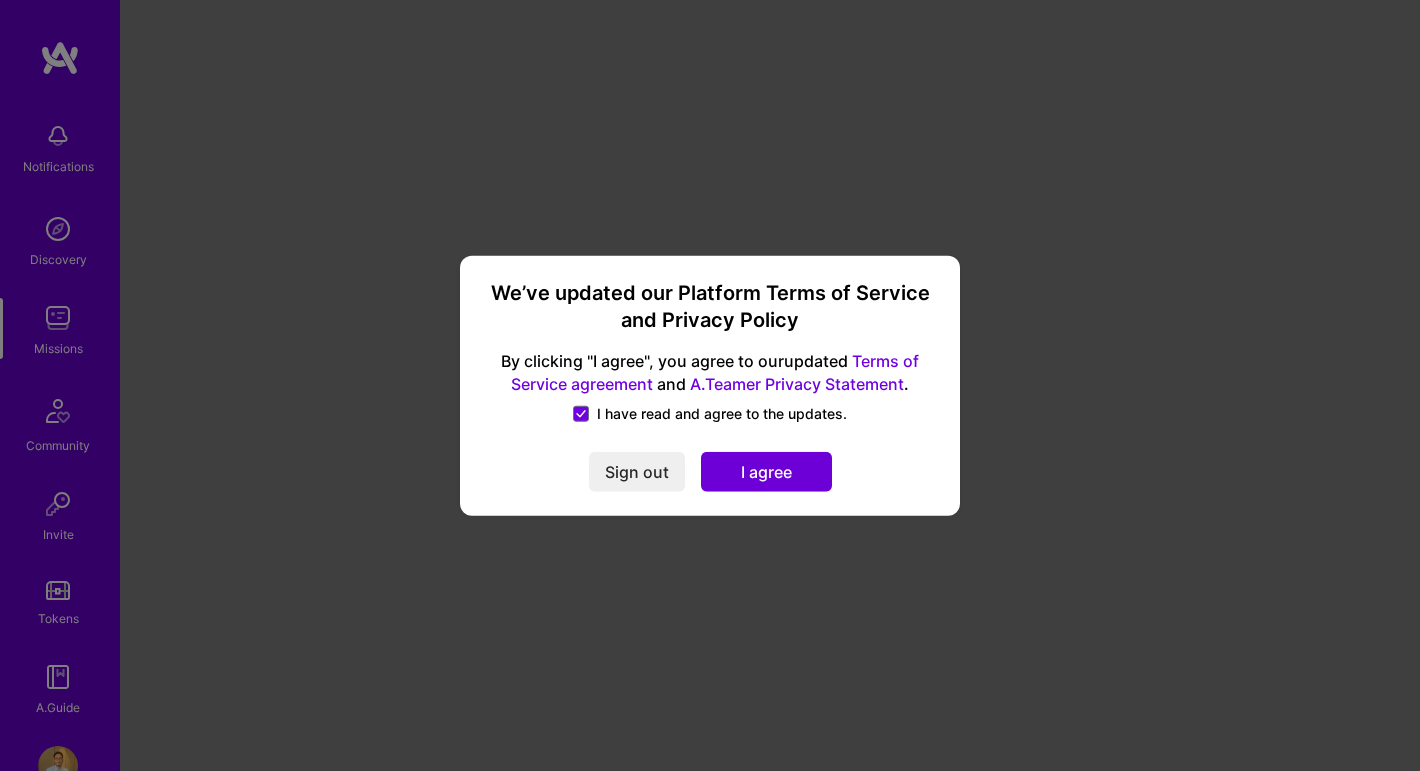click on "I agree" at bounding box center [766, 472] 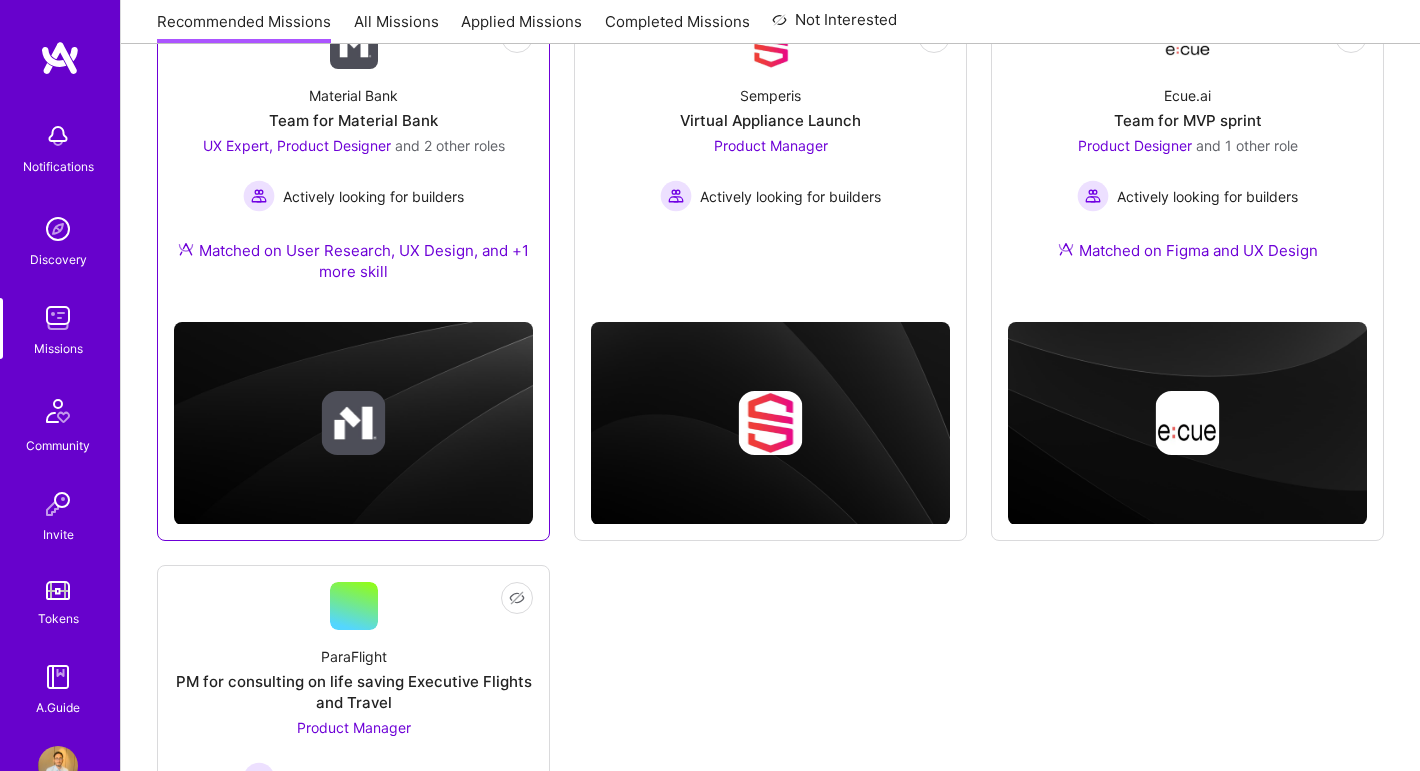 scroll, scrollTop: 338, scrollLeft: 0, axis: vertical 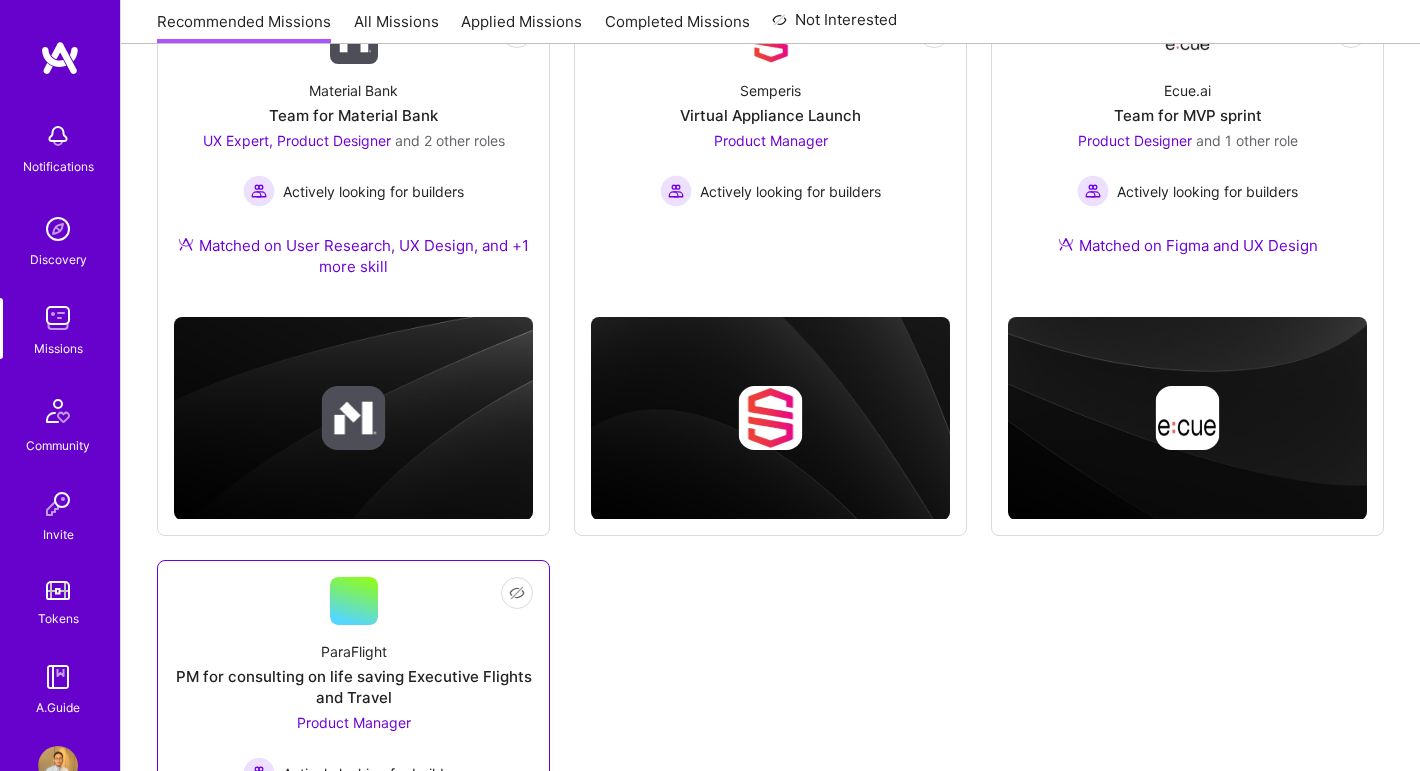 click on "Not Interested ParaFlight PM for consulting on life saving Executive Flights and Travel Product Manager   Actively looking for builders" at bounding box center [353, 683] 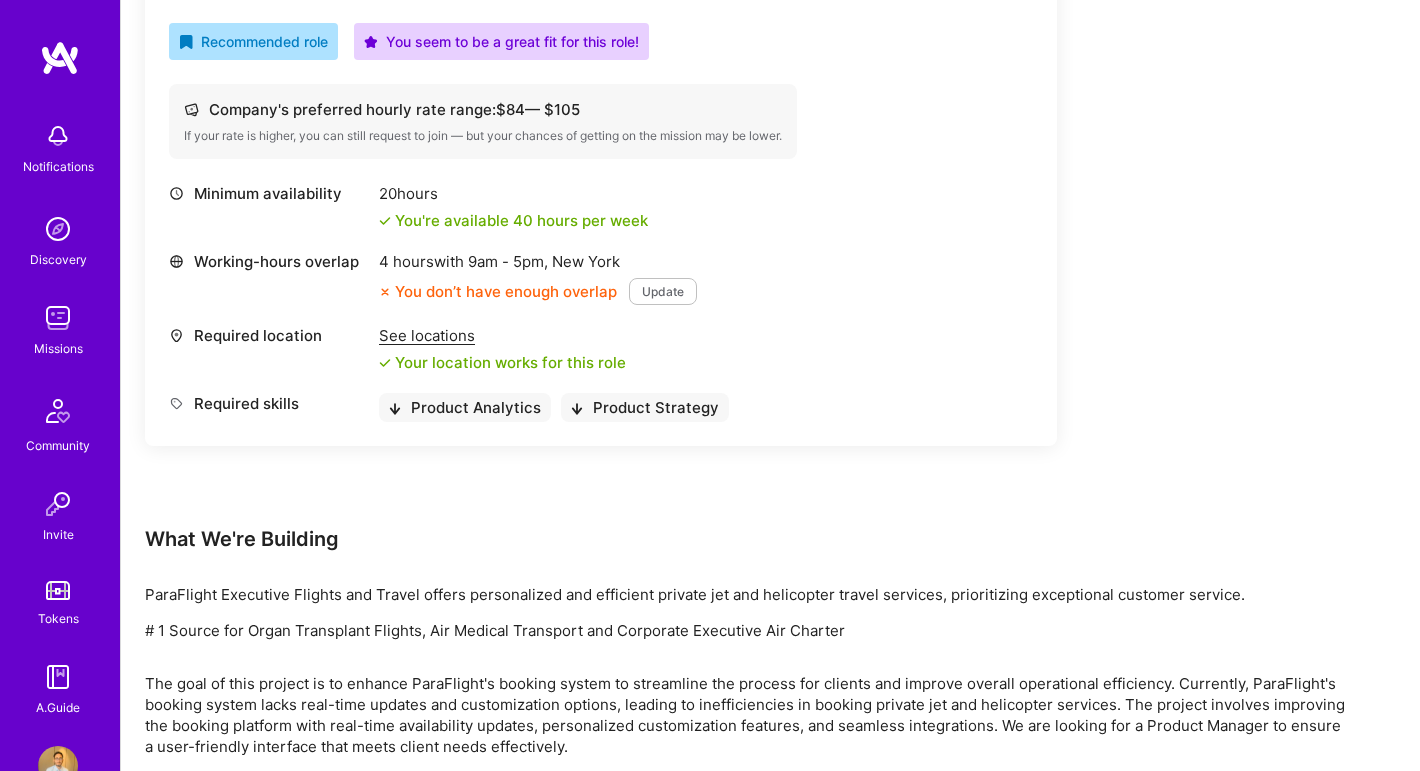 scroll, scrollTop: 686, scrollLeft: 0, axis: vertical 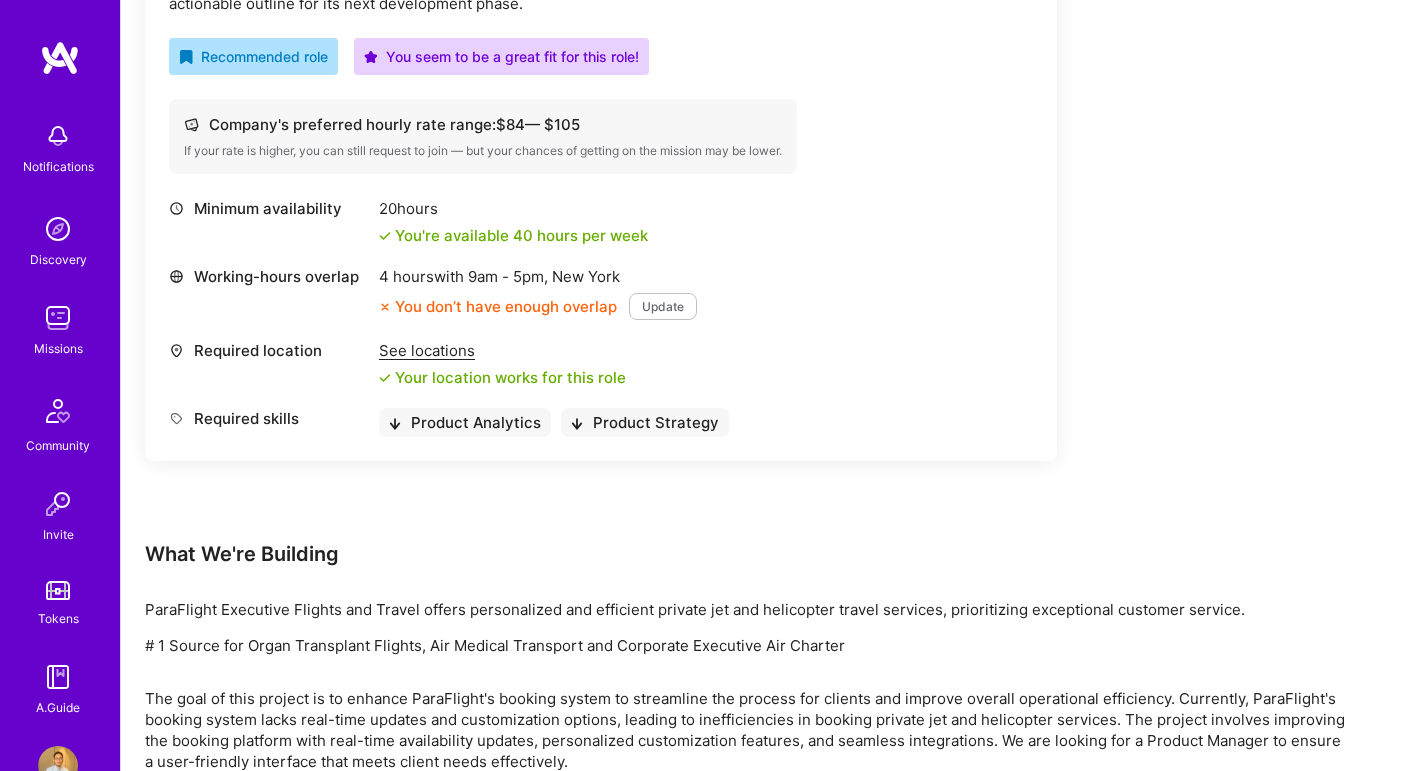 click on "Update" at bounding box center (663, 306) 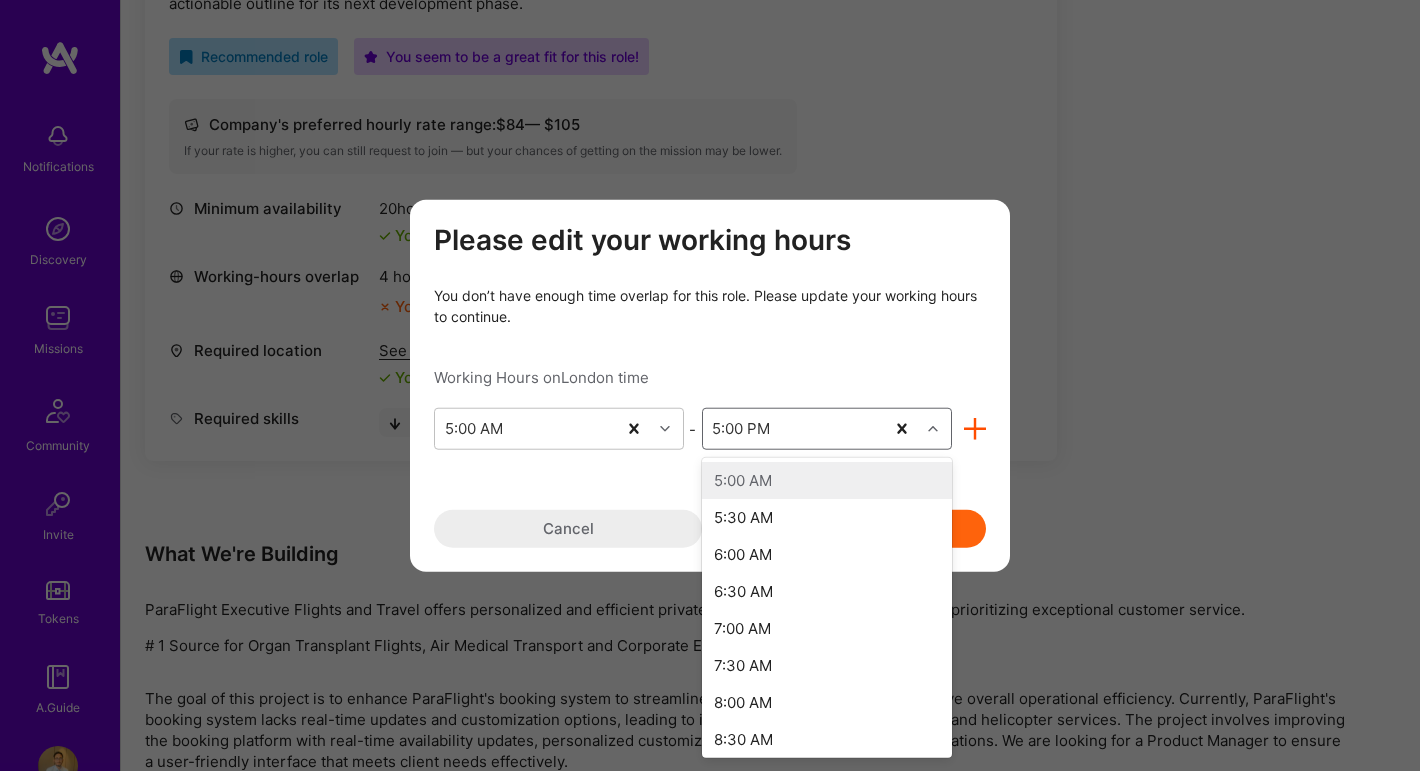 scroll, scrollTop: 641, scrollLeft: 0, axis: vertical 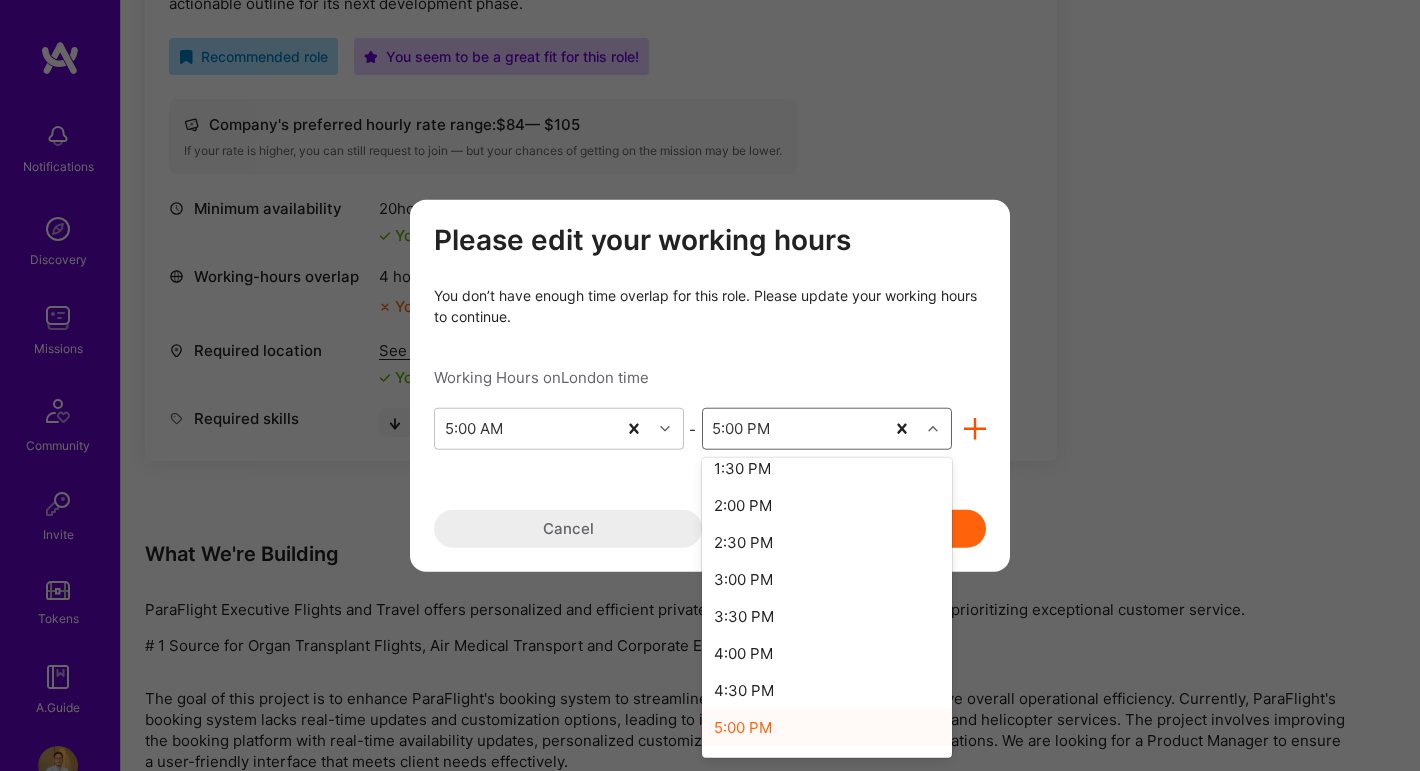 click at bounding box center [933, 429] 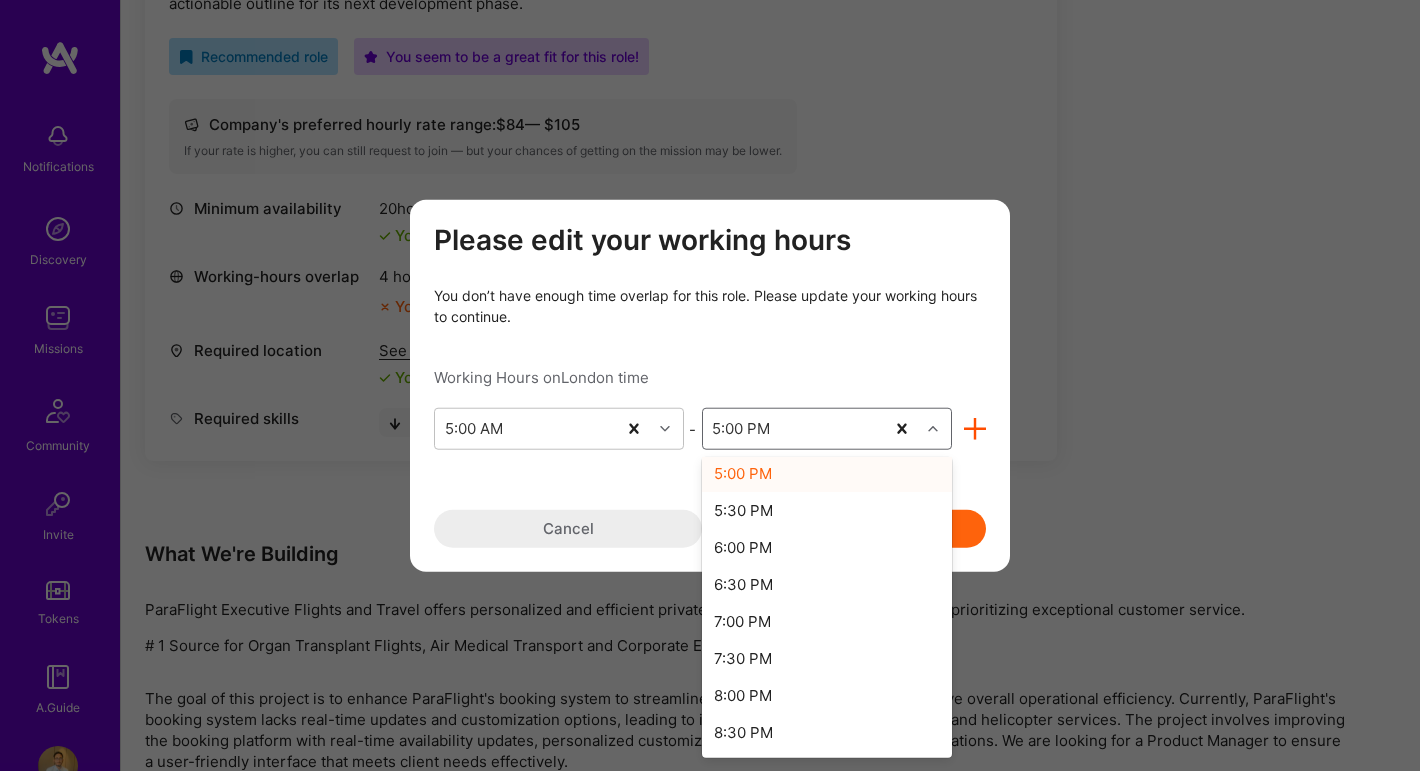 scroll, scrollTop: 916, scrollLeft: 0, axis: vertical 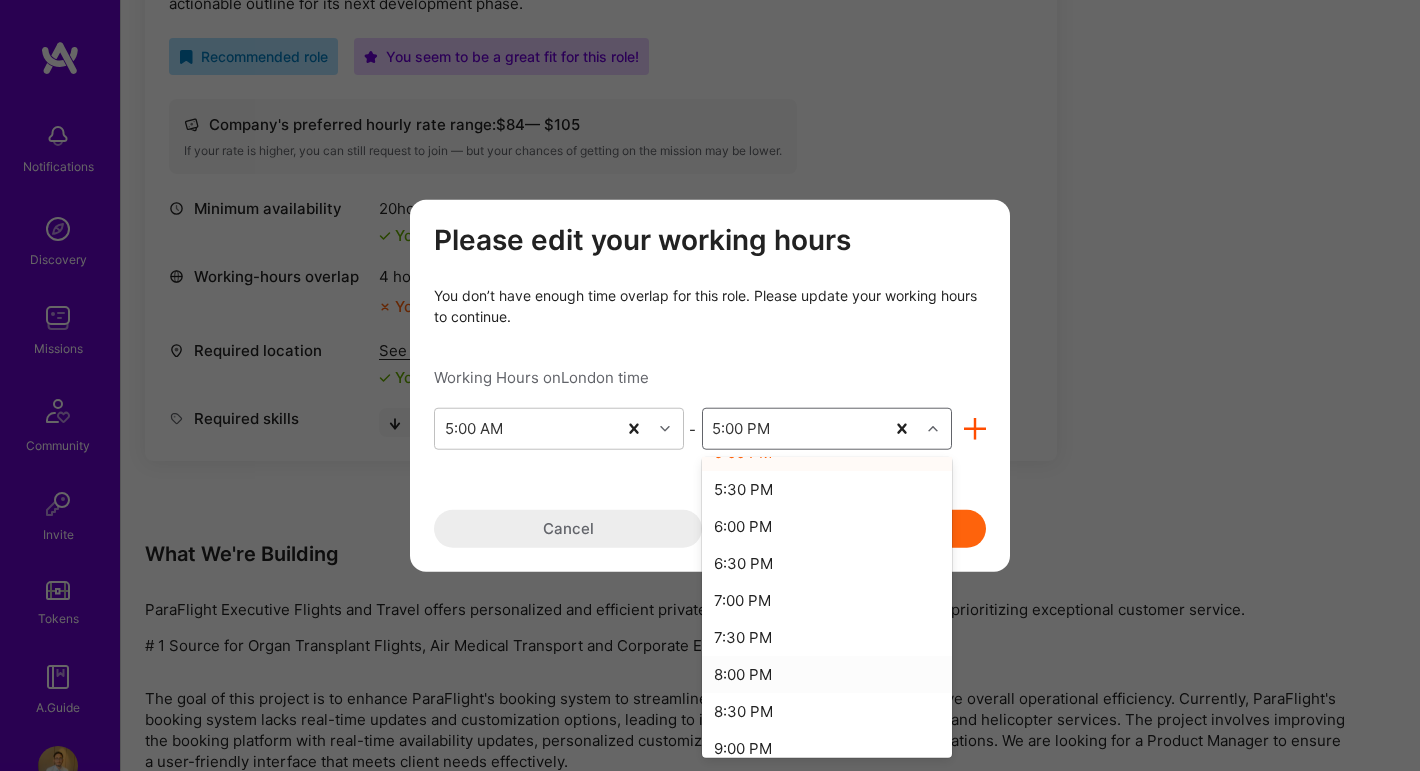 click on "8:00 PM" at bounding box center [827, 674] 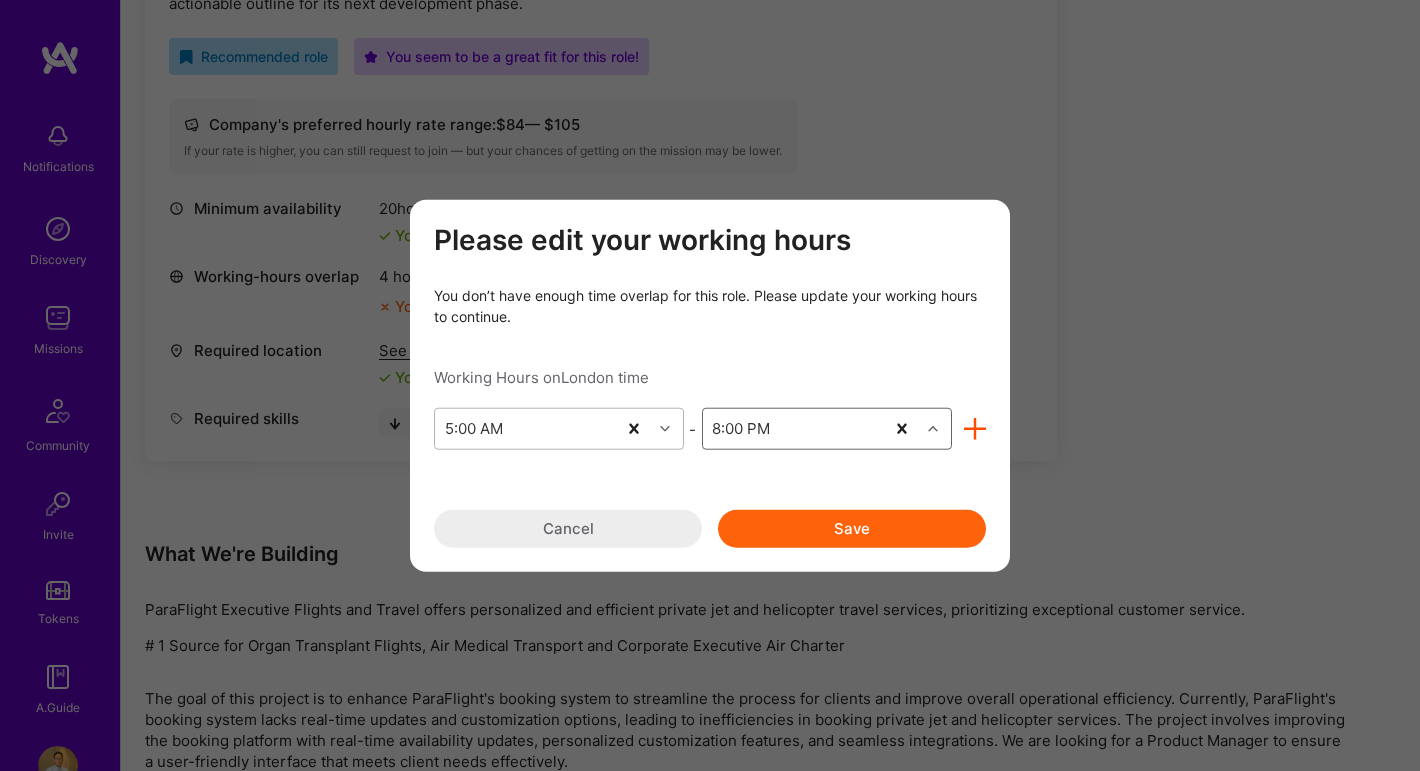 click on "5:00 AM" at bounding box center [525, 429] 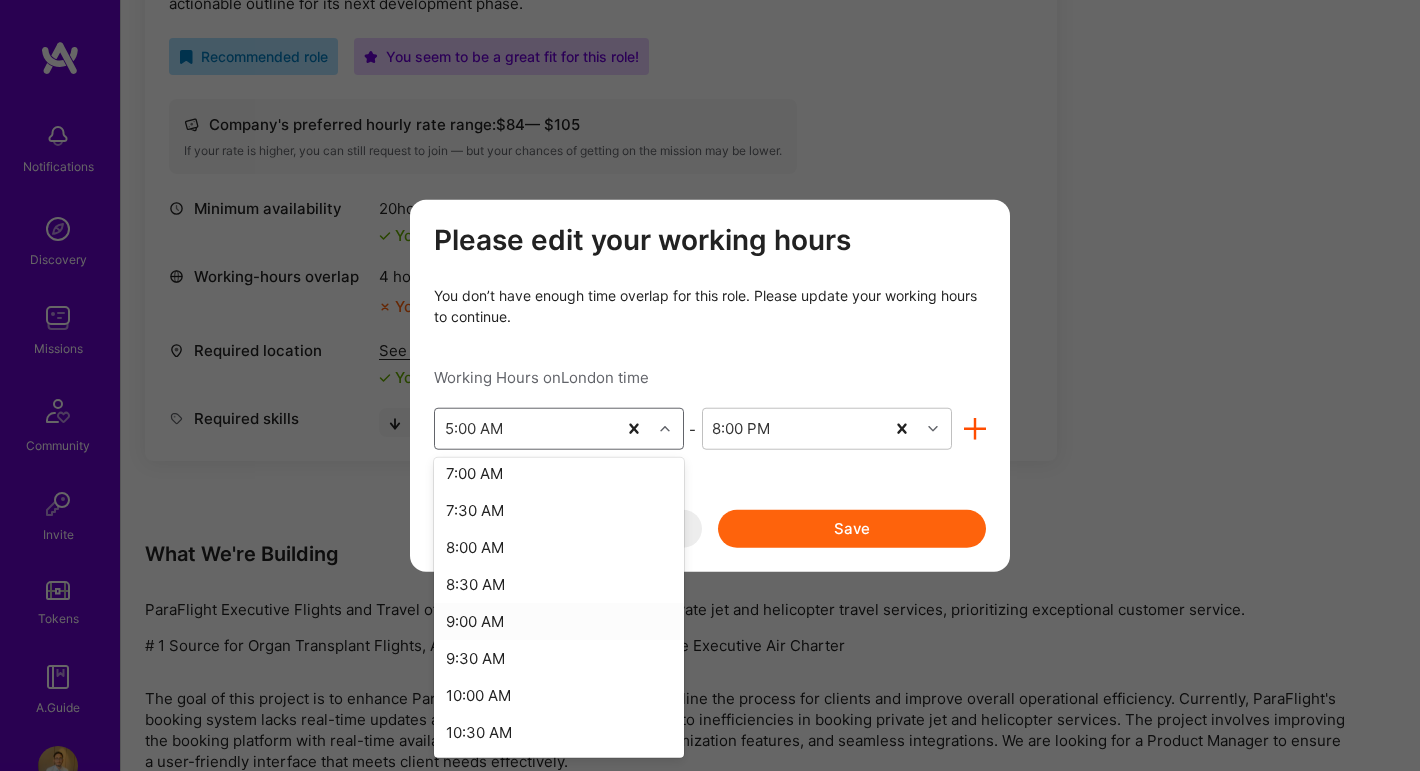 scroll, scrollTop: 533, scrollLeft: 0, axis: vertical 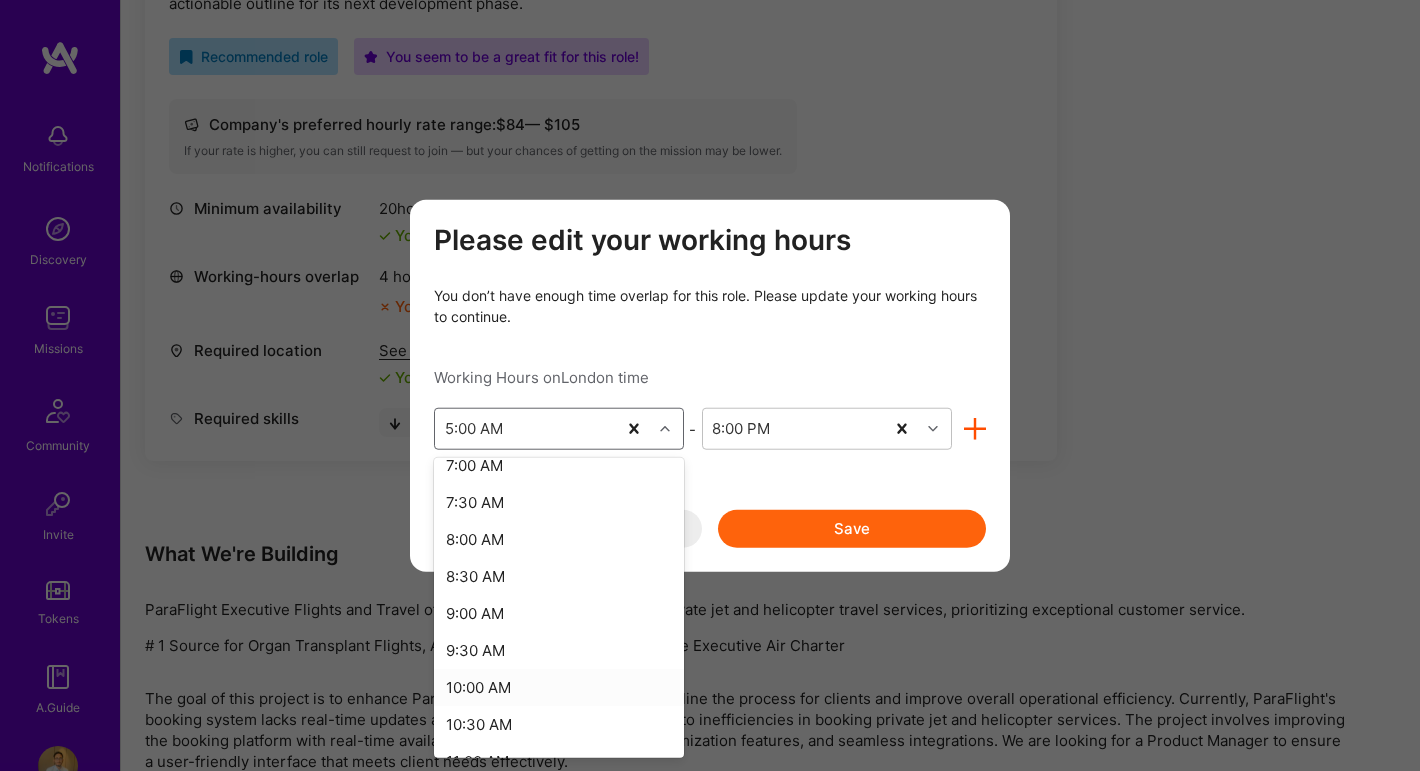 click on "10:00 AM" at bounding box center (559, 687) 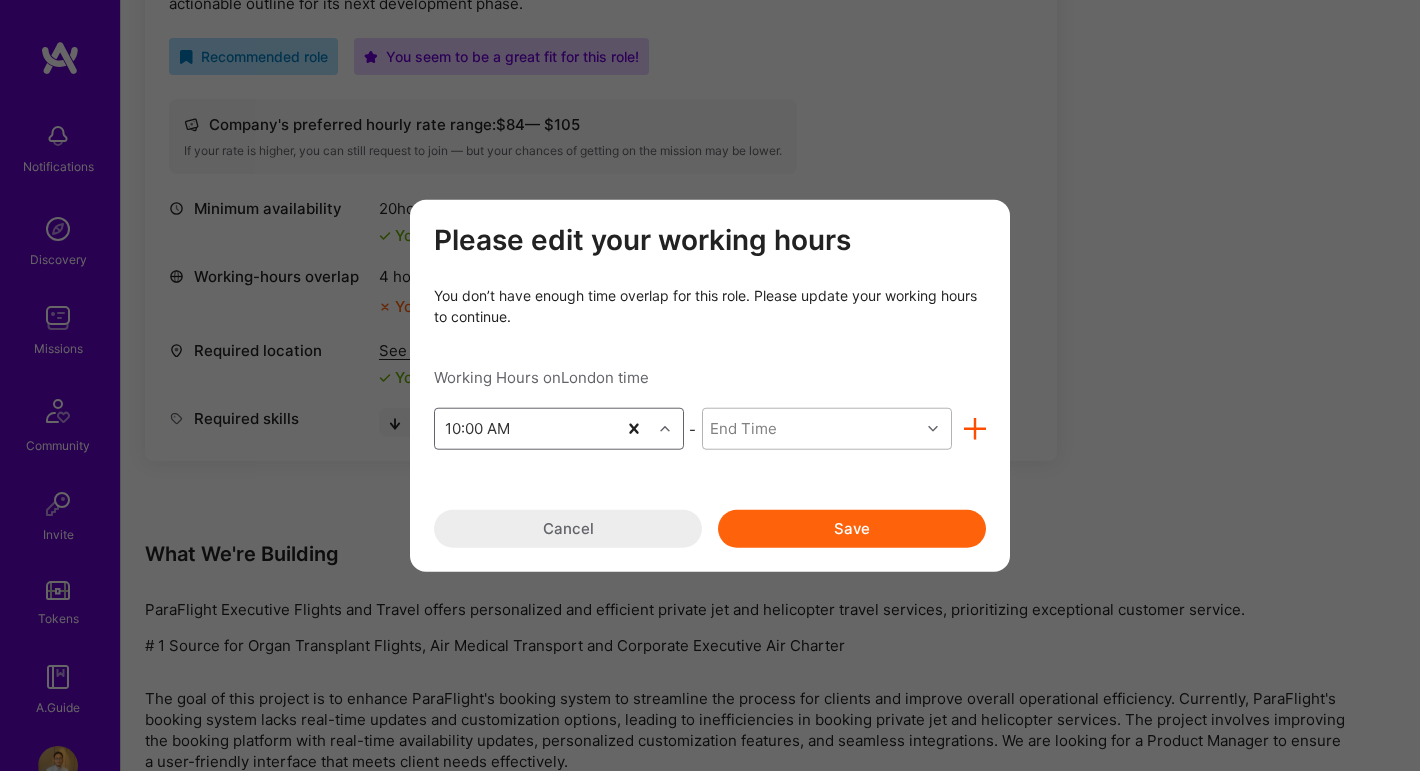 click on "End Time" at bounding box center (811, 429) 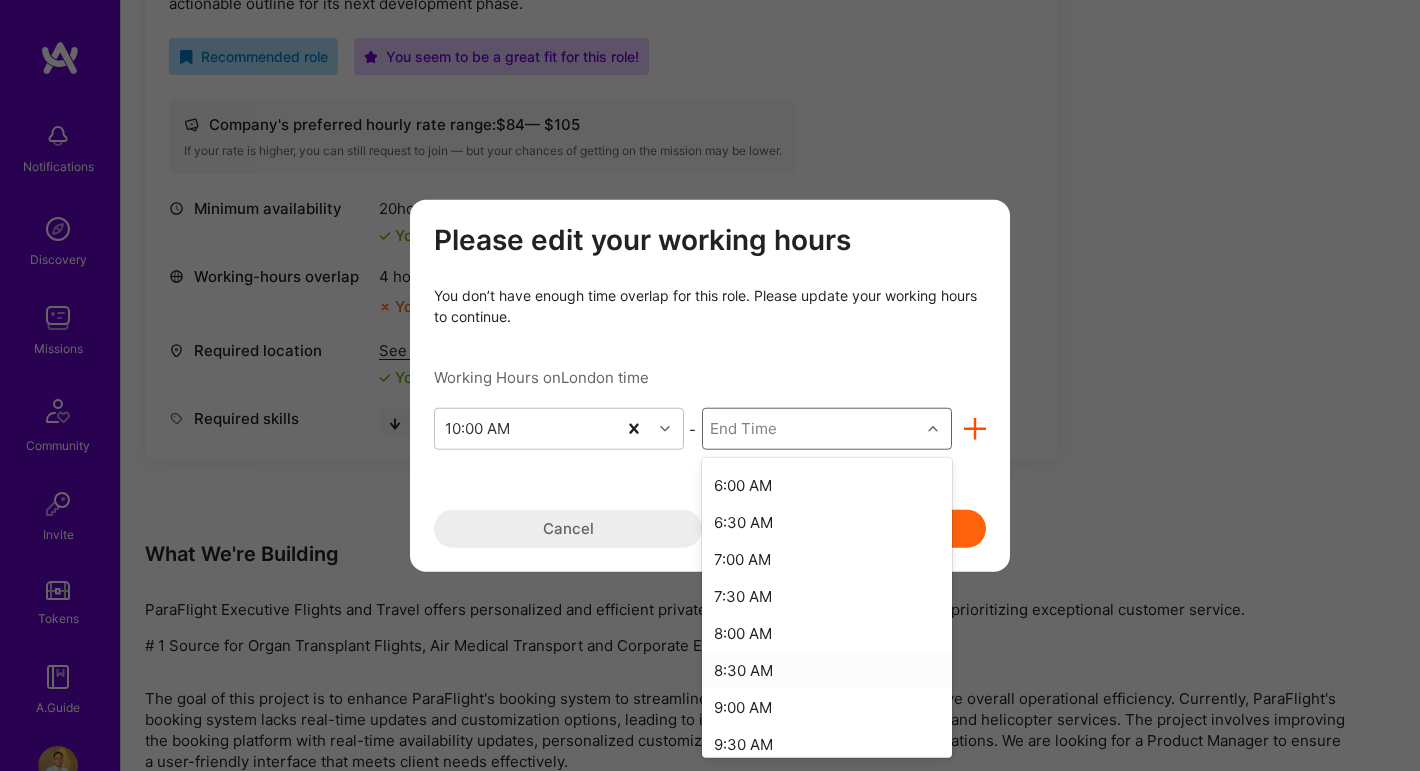 scroll, scrollTop: 1484, scrollLeft: 0, axis: vertical 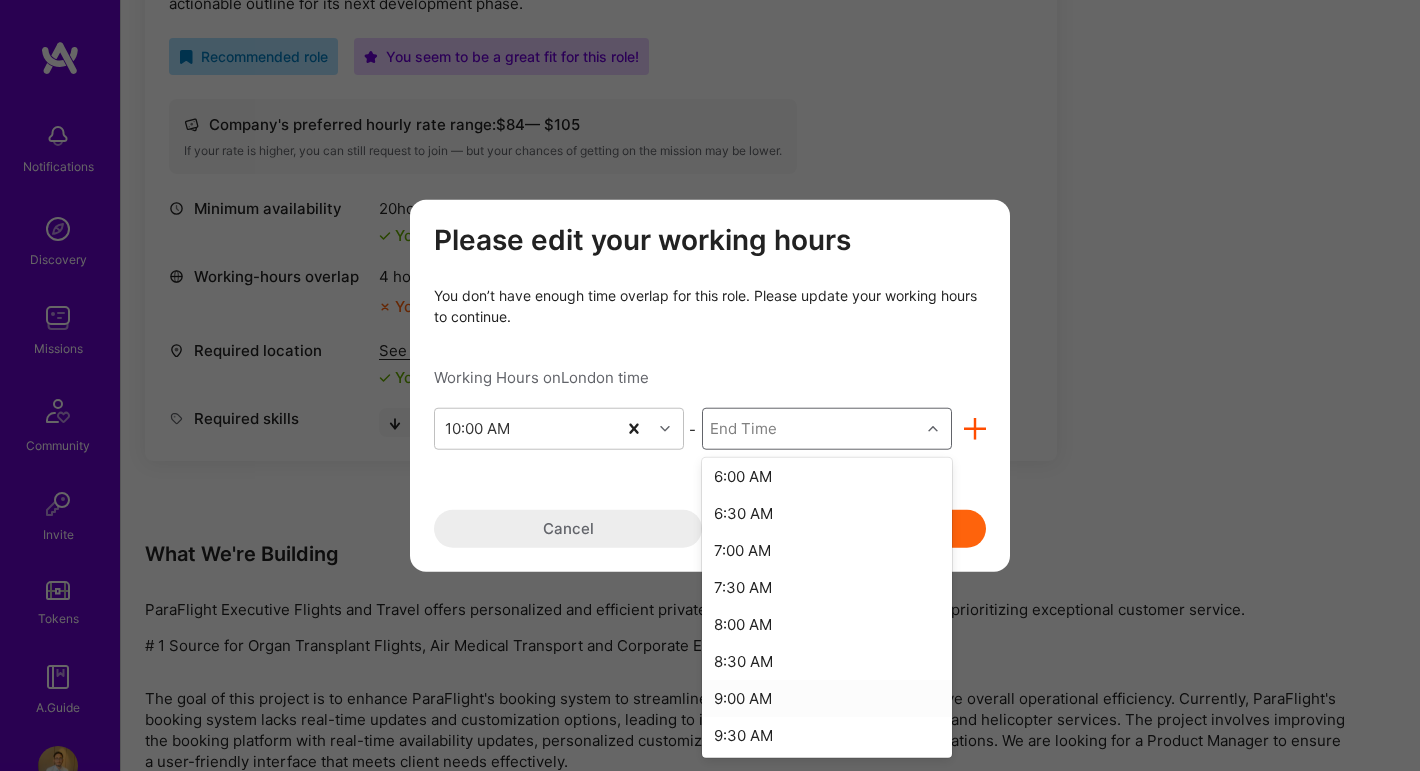 click on "9:00 AM" at bounding box center (827, 698) 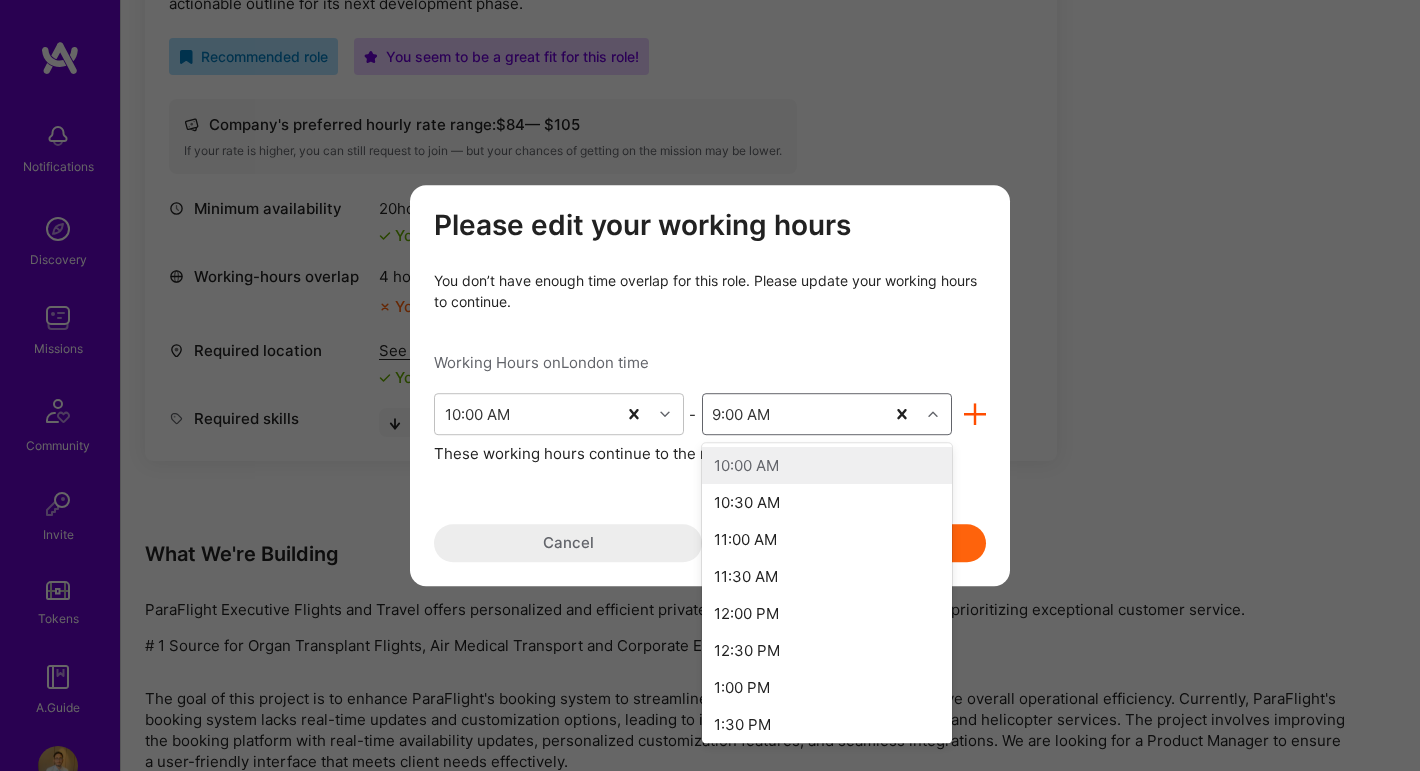 click on "9:00 AM" at bounding box center (793, 414) 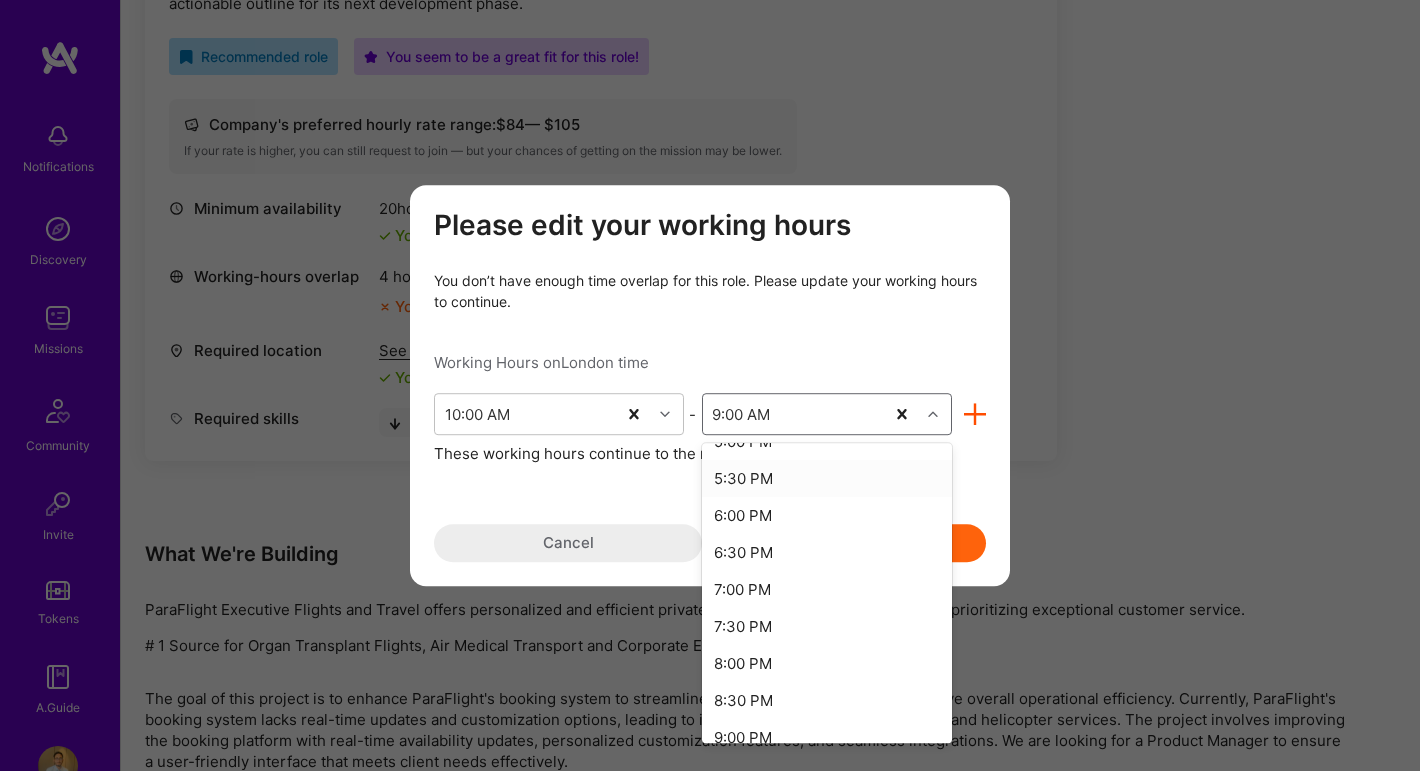 scroll, scrollTop: 597, scrollLeft: 0, axis: vertical 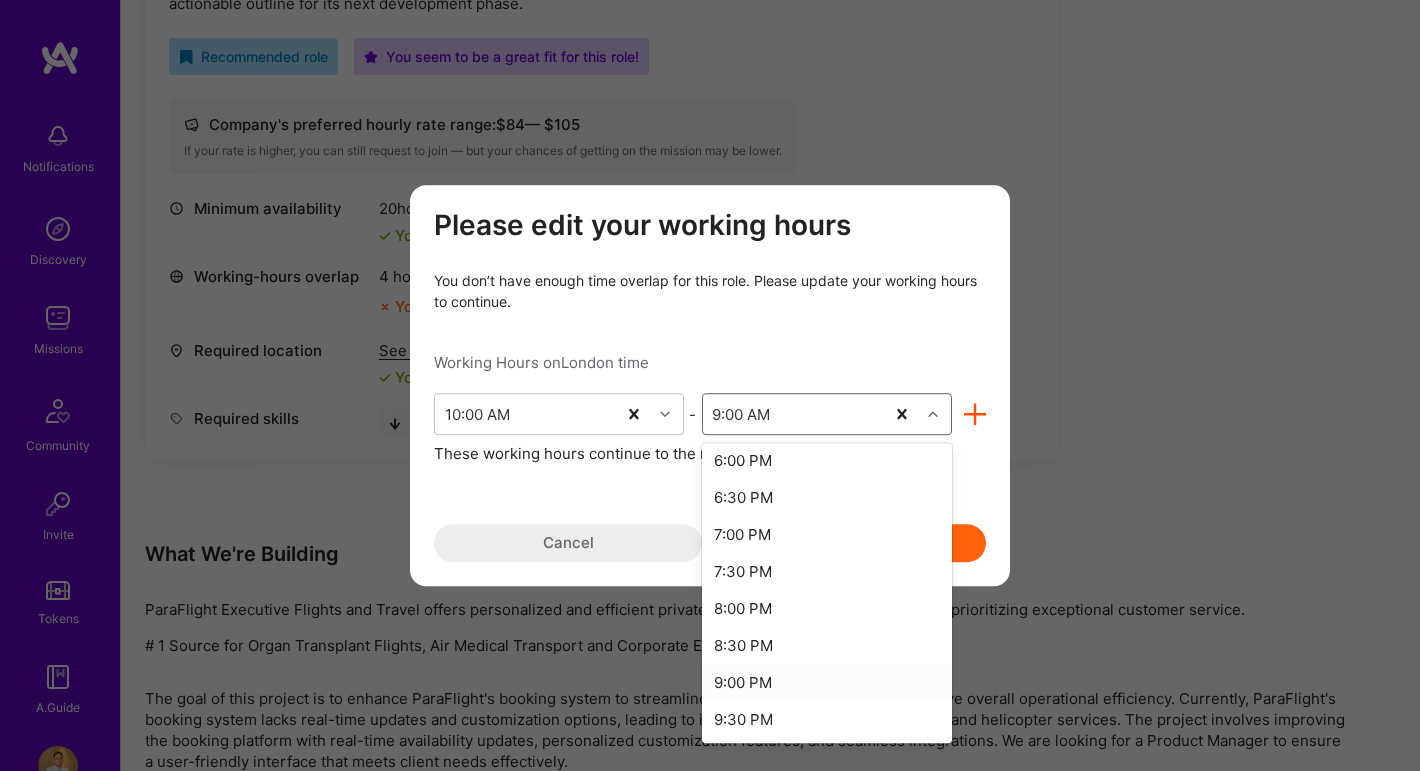 click on "9:00 PM" at bounding box center [827, 682] 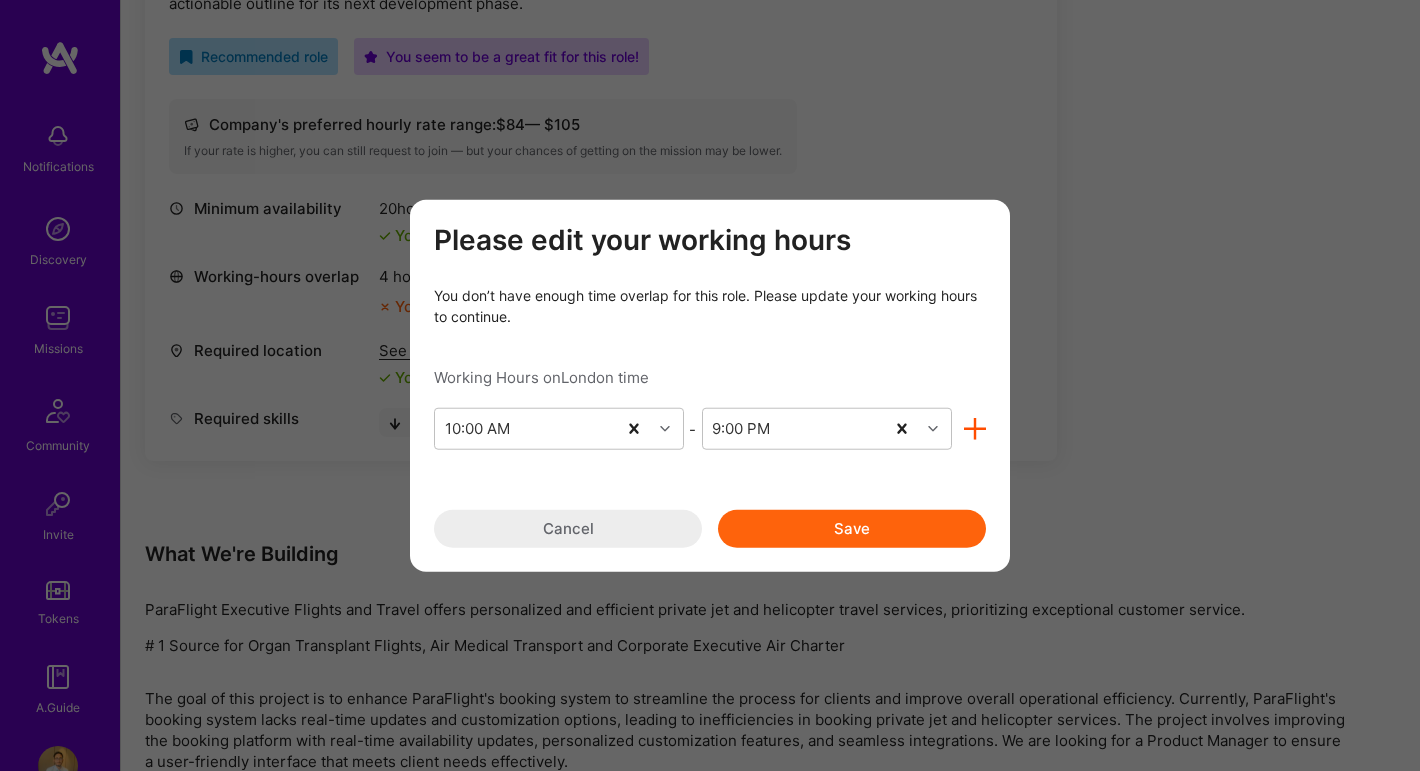 click on "Save" at bounding box center [852, 529] 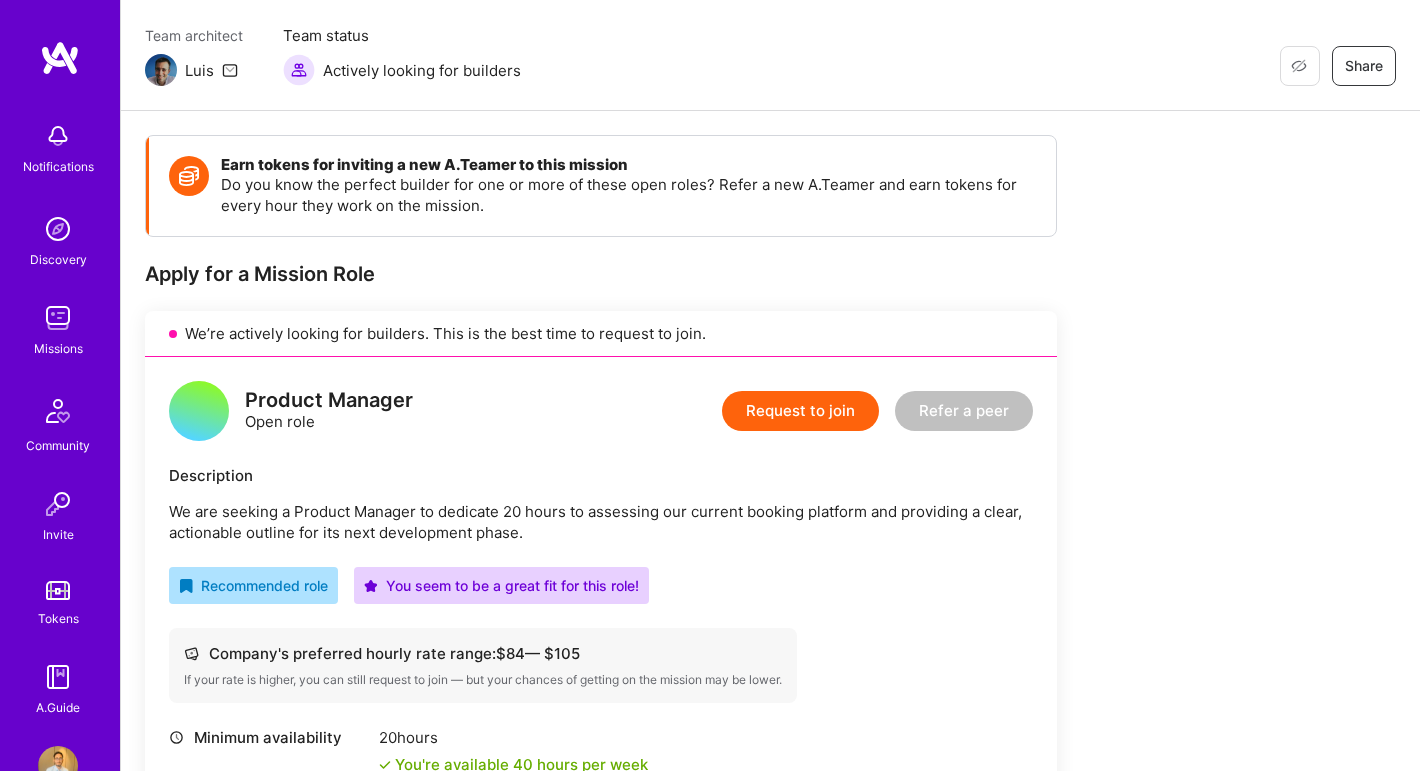 scroll, scrollTop: 155, scrollLeft: 0, axis: vertical 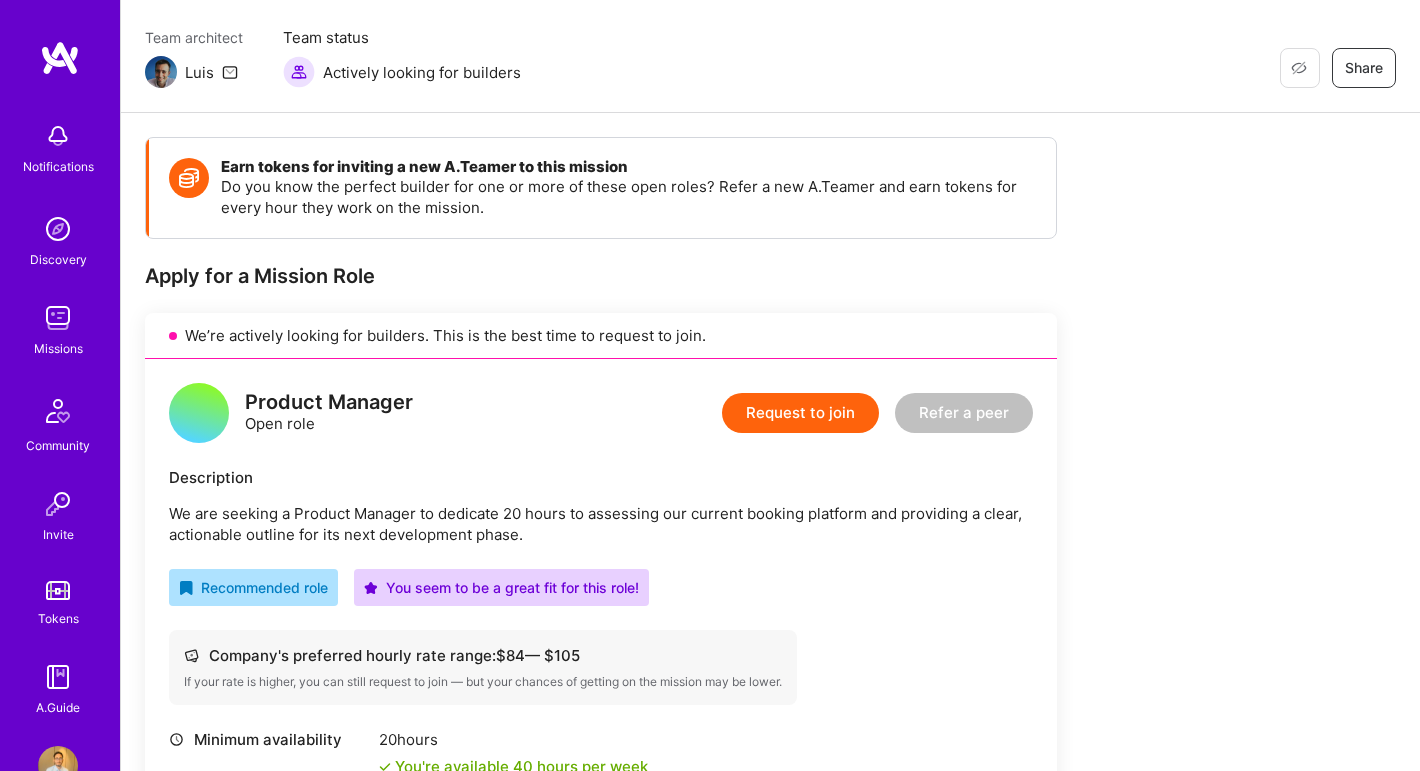 click on "Request to join" at bounding box center (800, 413) 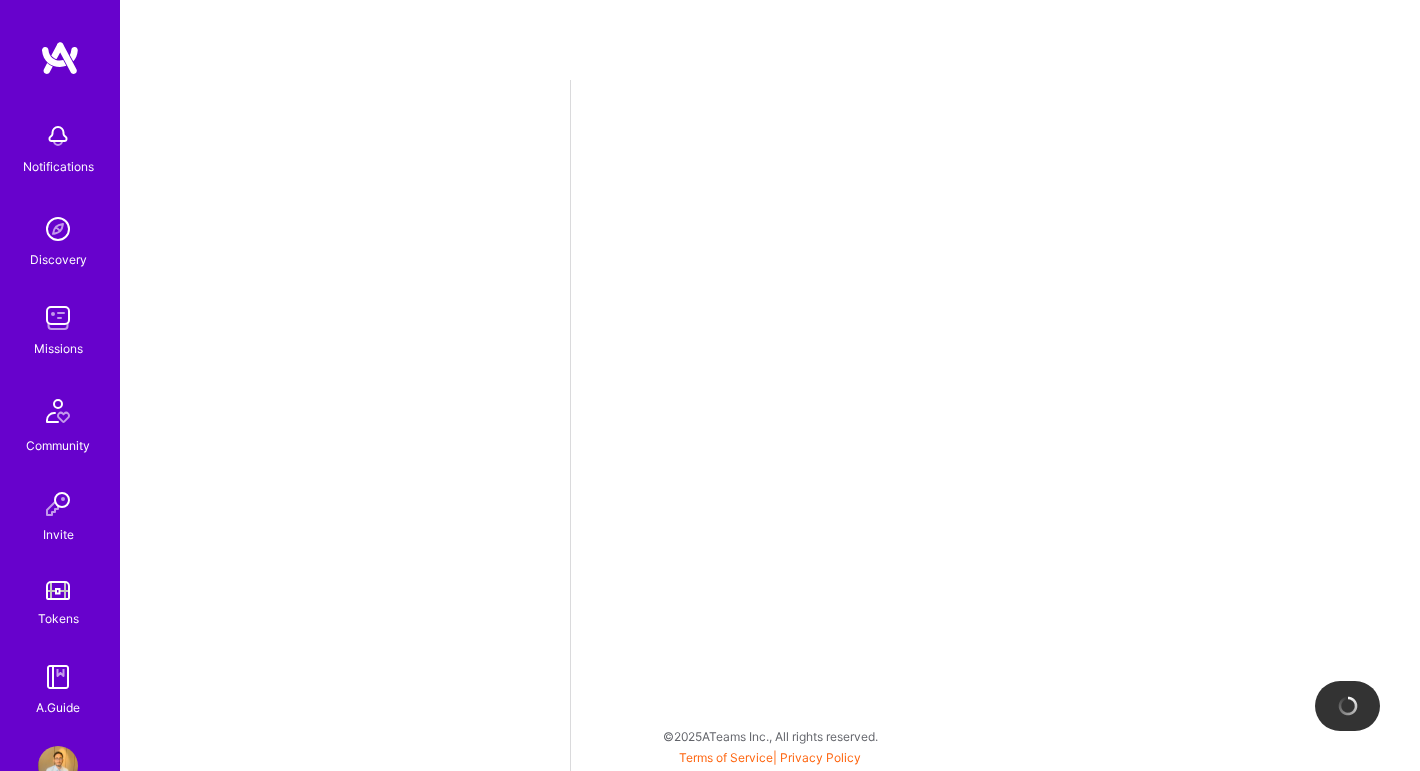 scroll, scrollTop: 0, scrollLeft: 0, axis: both 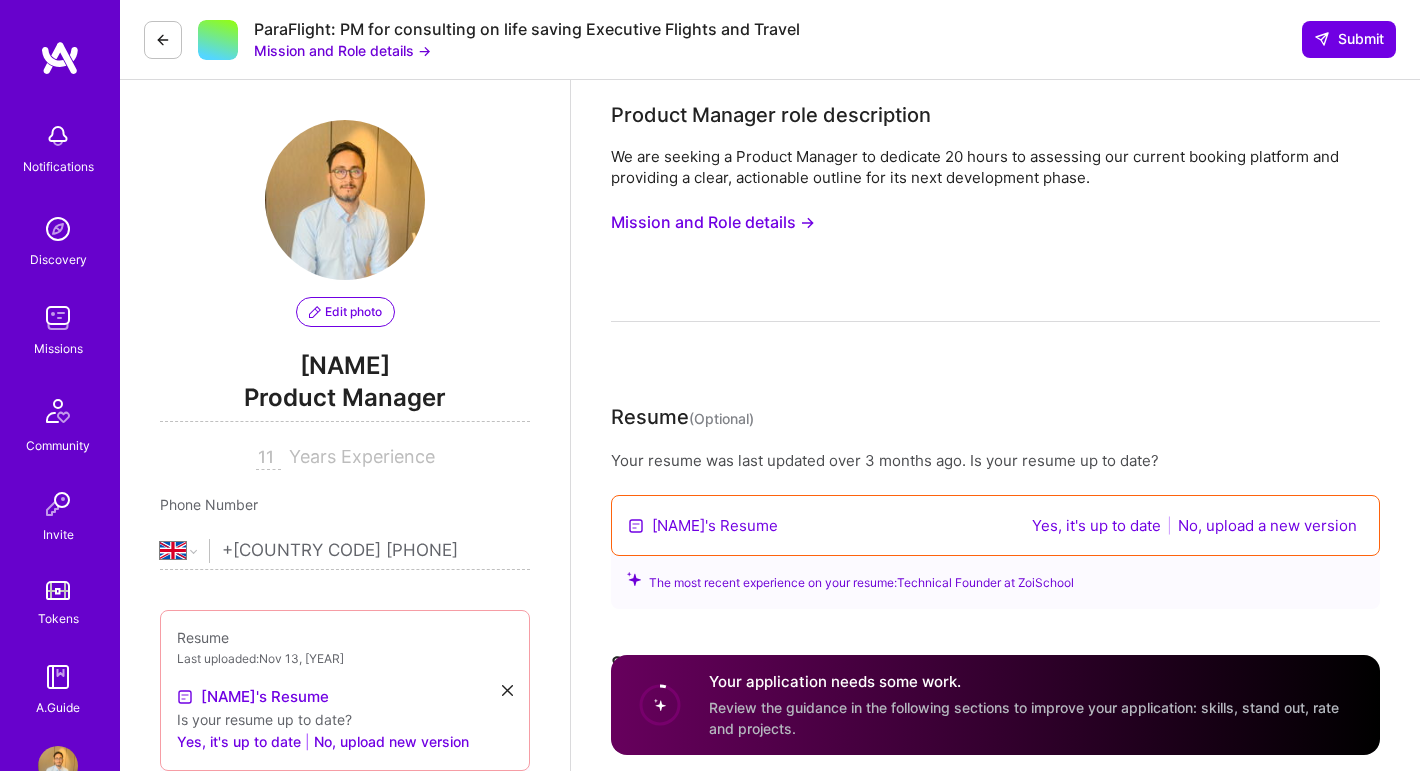 click on "Edit photo" at bounding box center [345, 312] 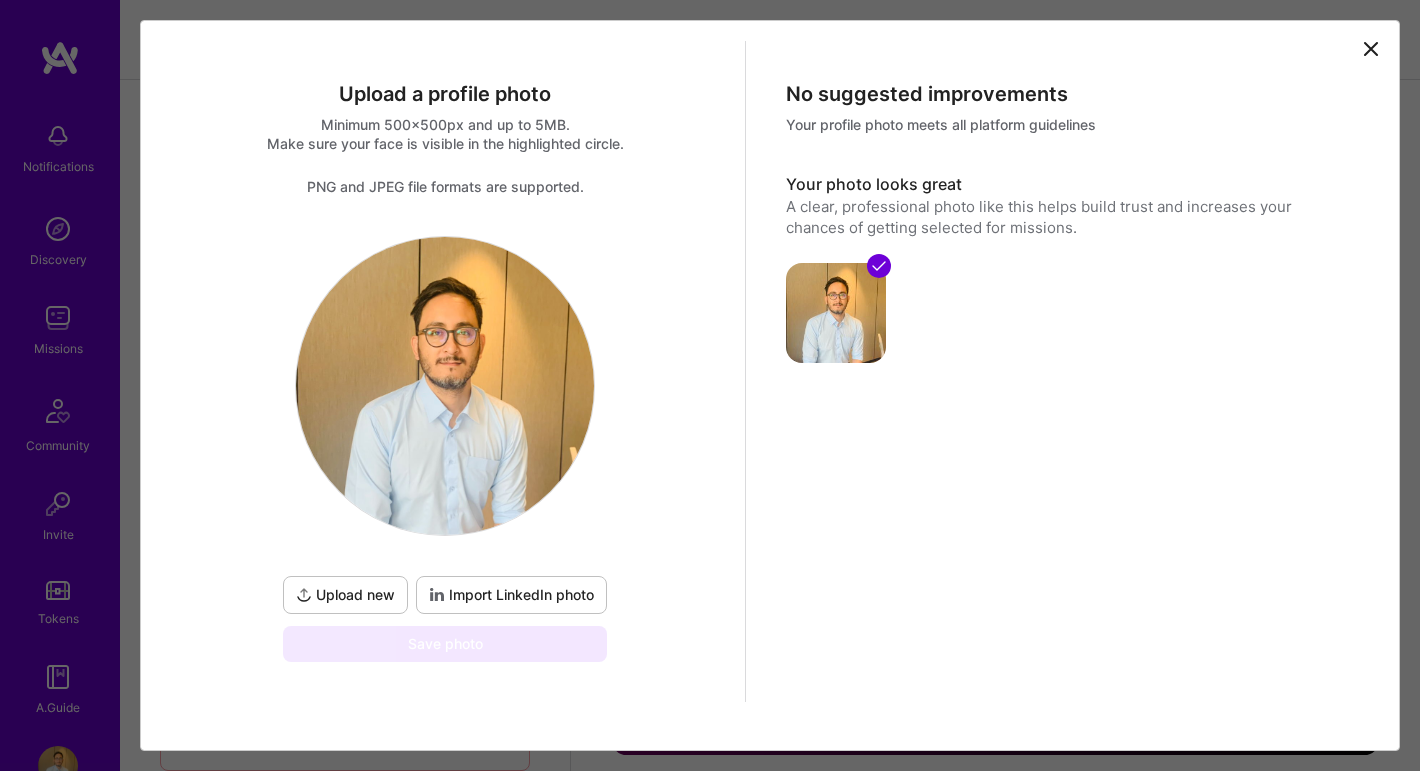 click on "Import LinkedIn photo" at bounding box center (511, 595) 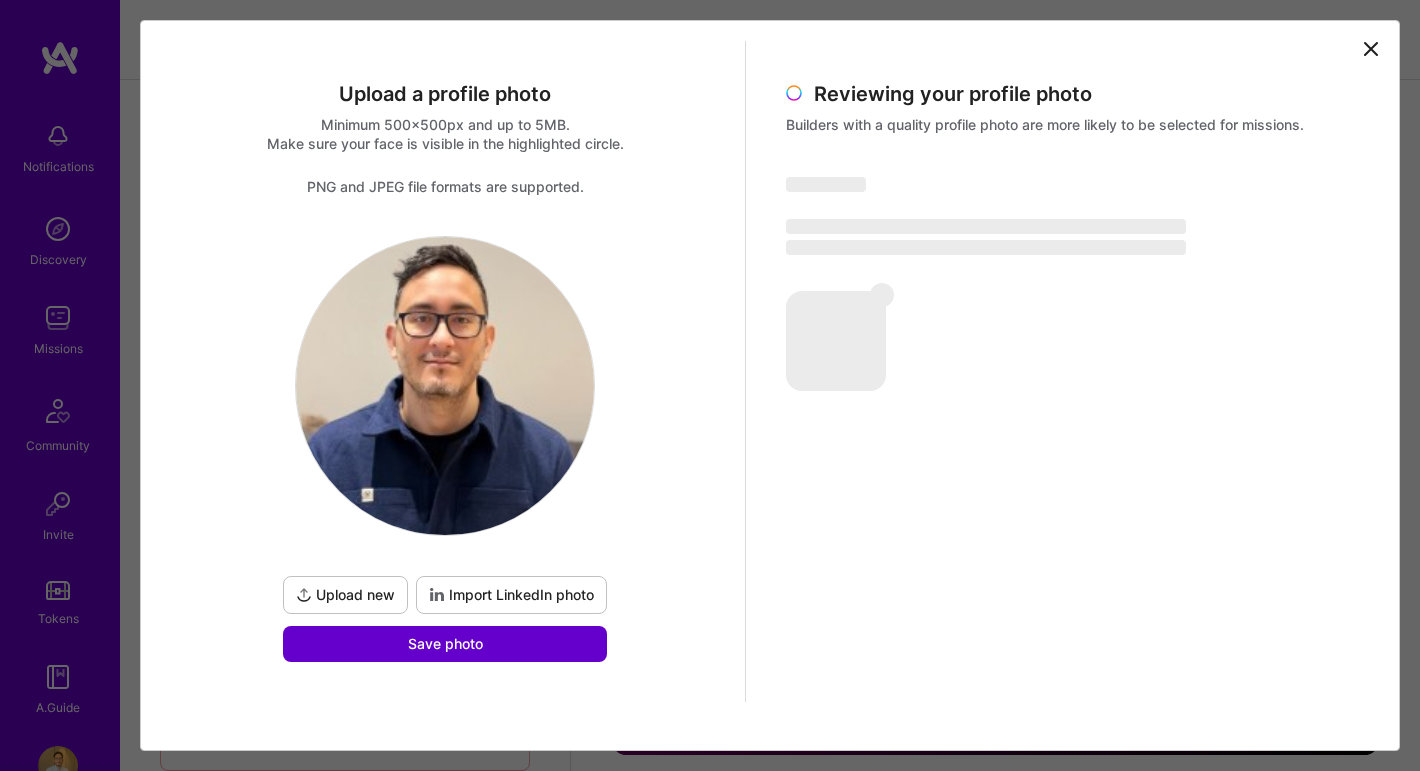 click on "Save photo" at bounding box center (445, 644) 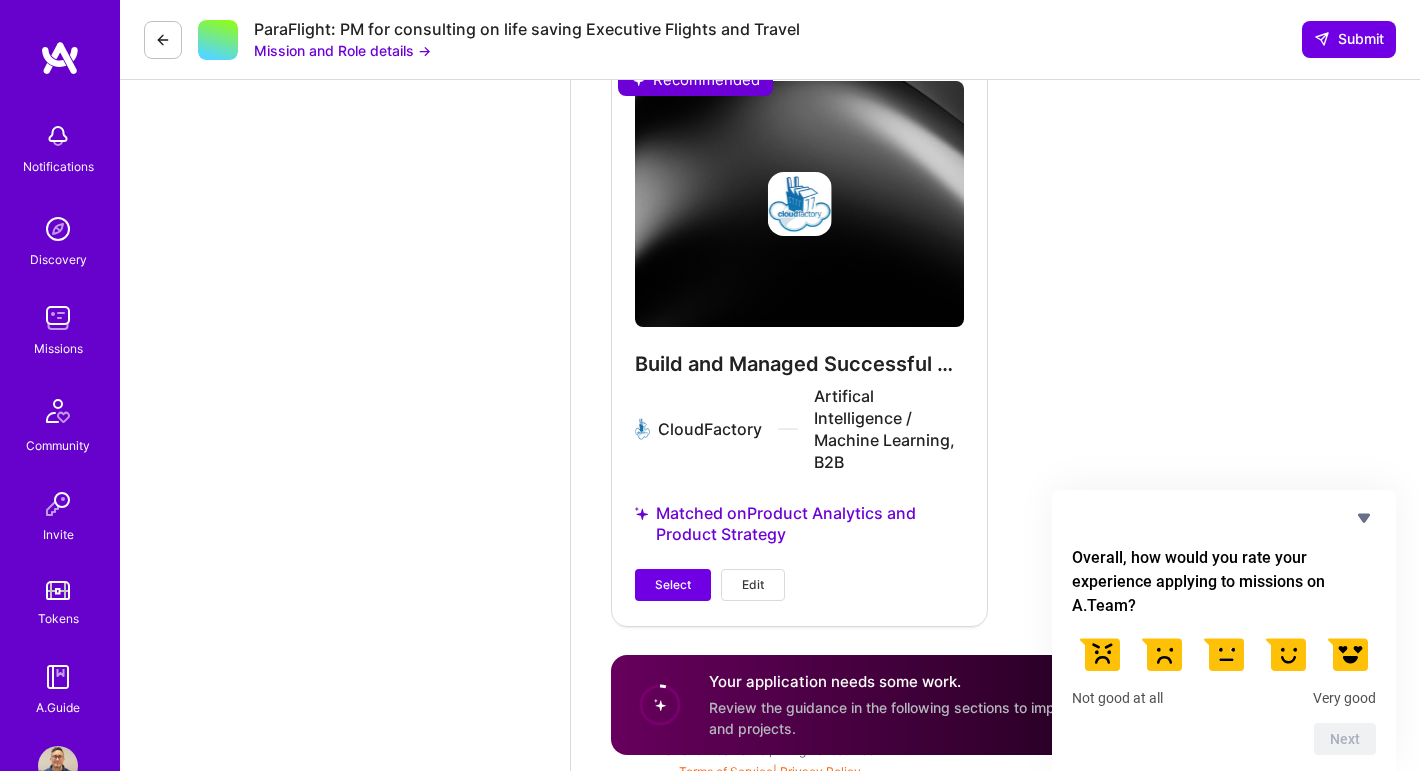 scroll, scrollTop: 3943, scrollLeft: 0, axis: vertical 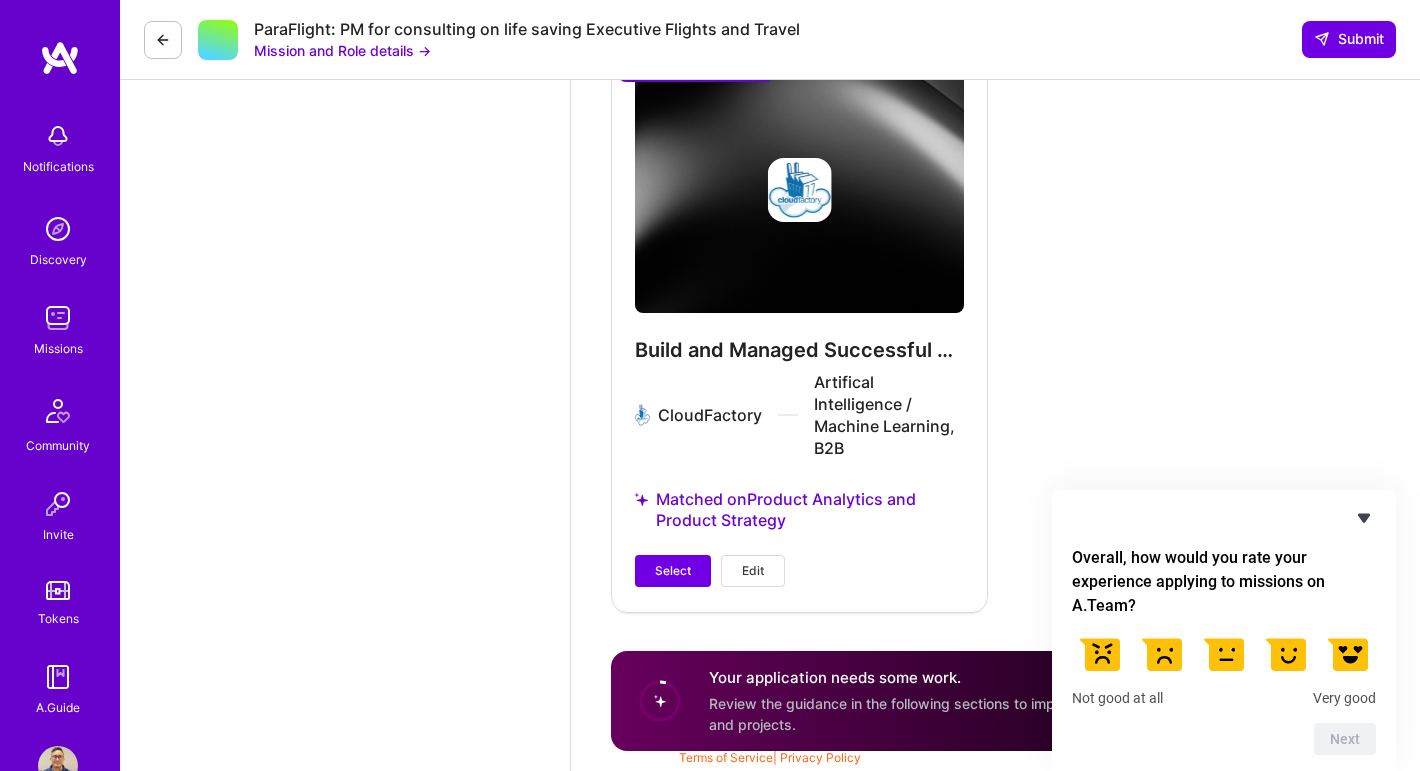 click 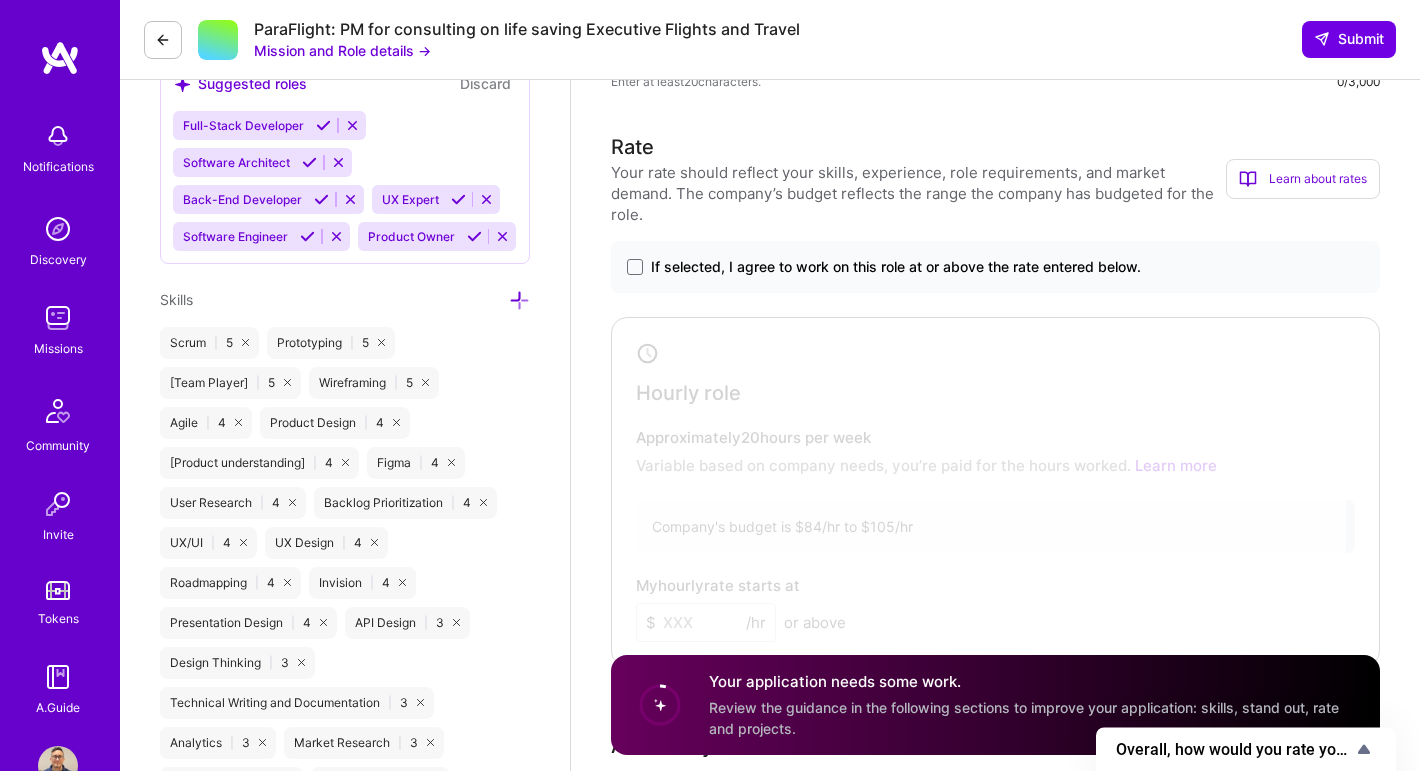 scroll, scrollTop: 969, scrollLeft: 0, axis: vertical 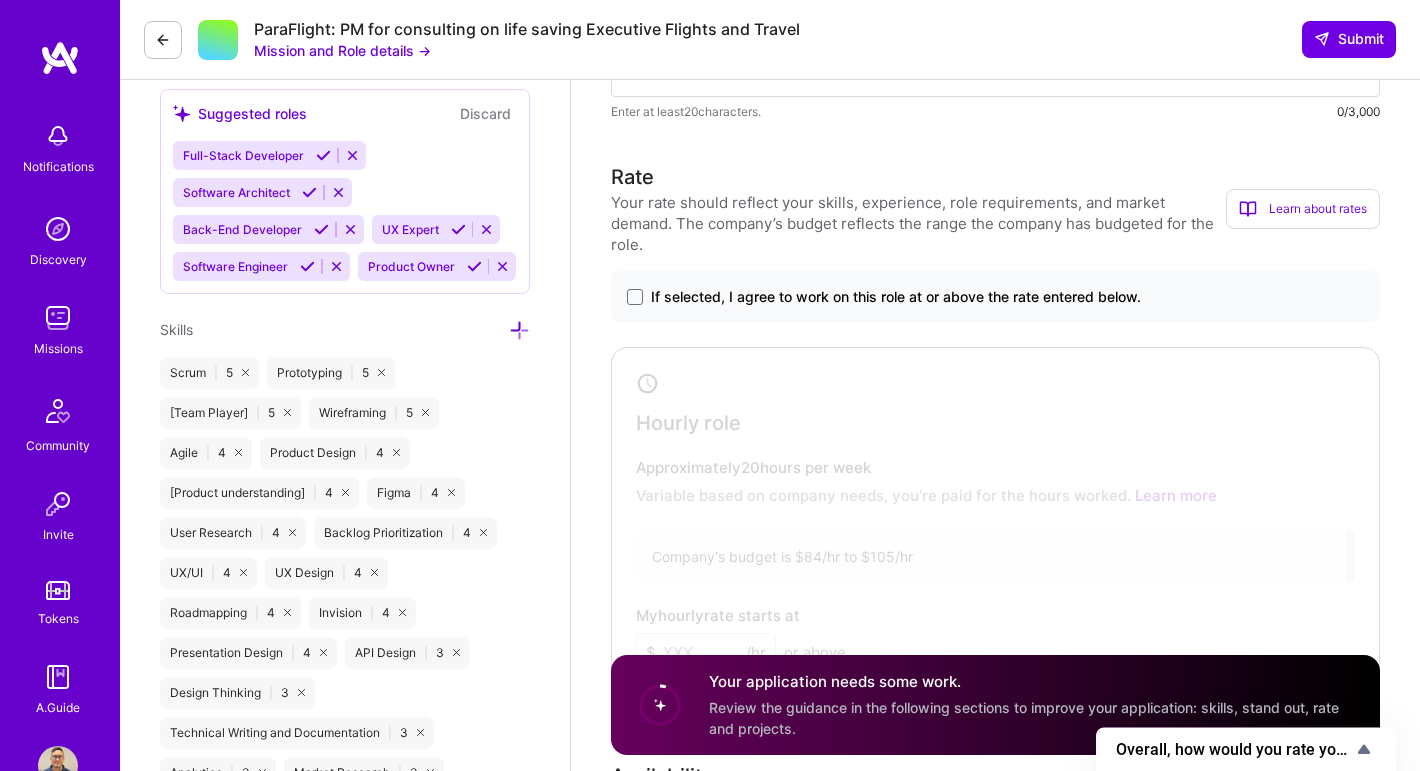 click on "If selected, I agree to work on this role at or above the rate entered below." at bounding box center (896, 297) 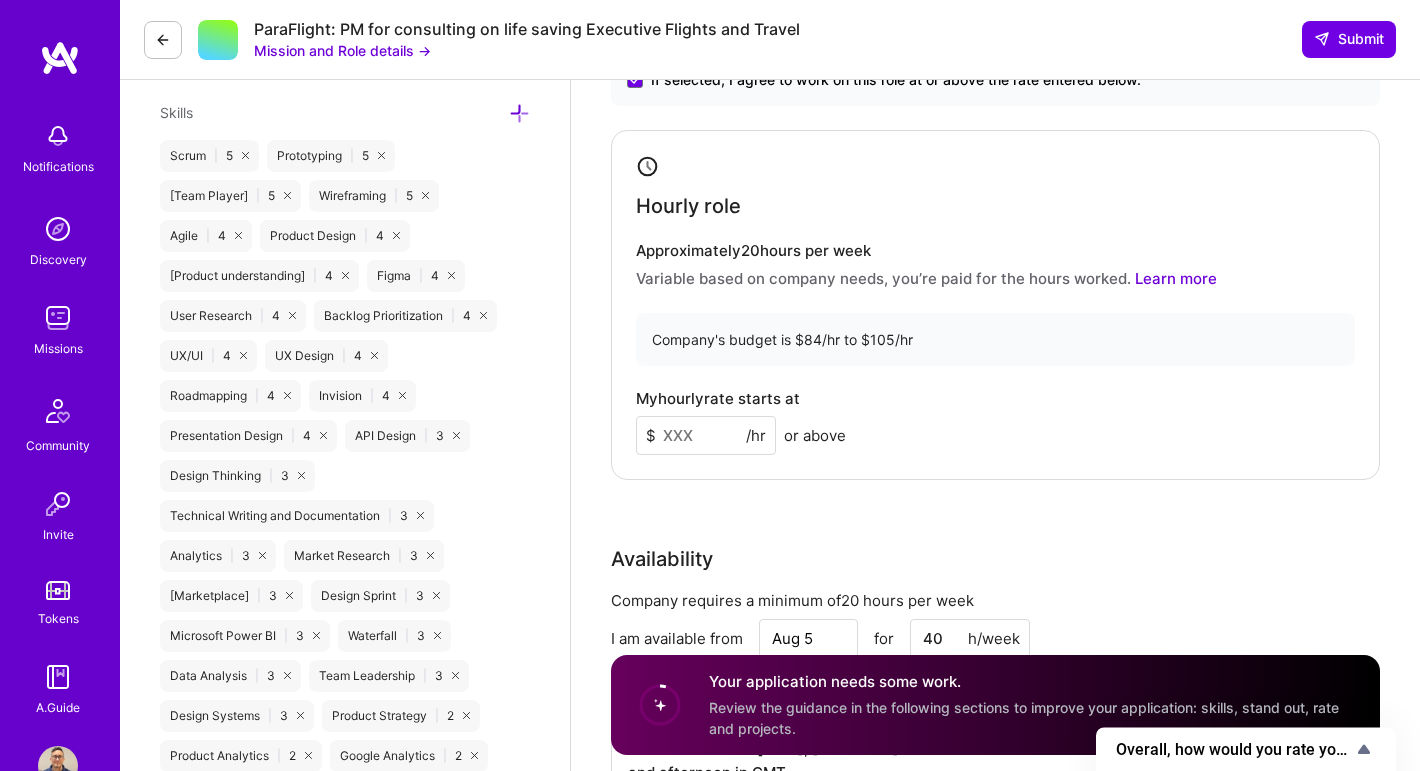 scroll, scrollTop: 1231, scrollLeft: 0, axis: vertical 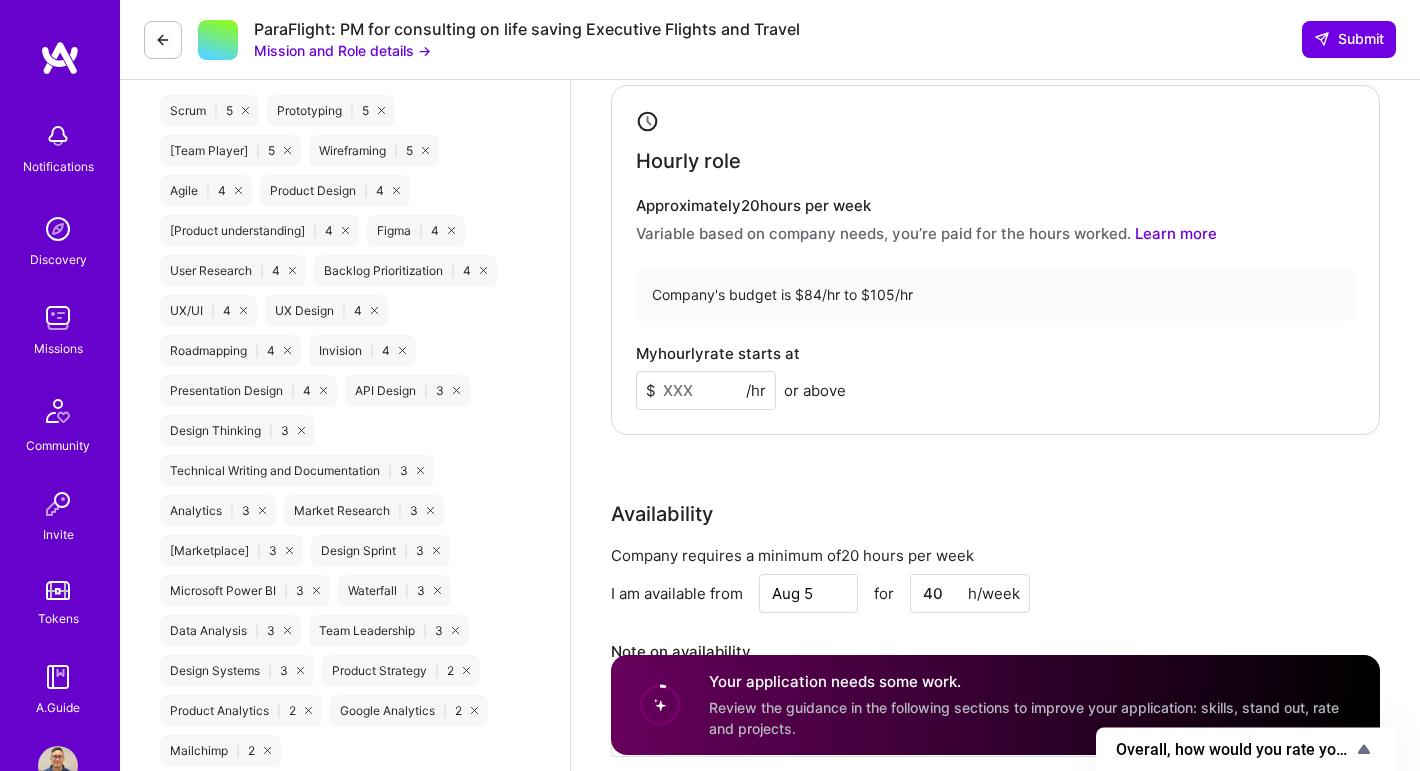 click at bounding box center [706, 390] 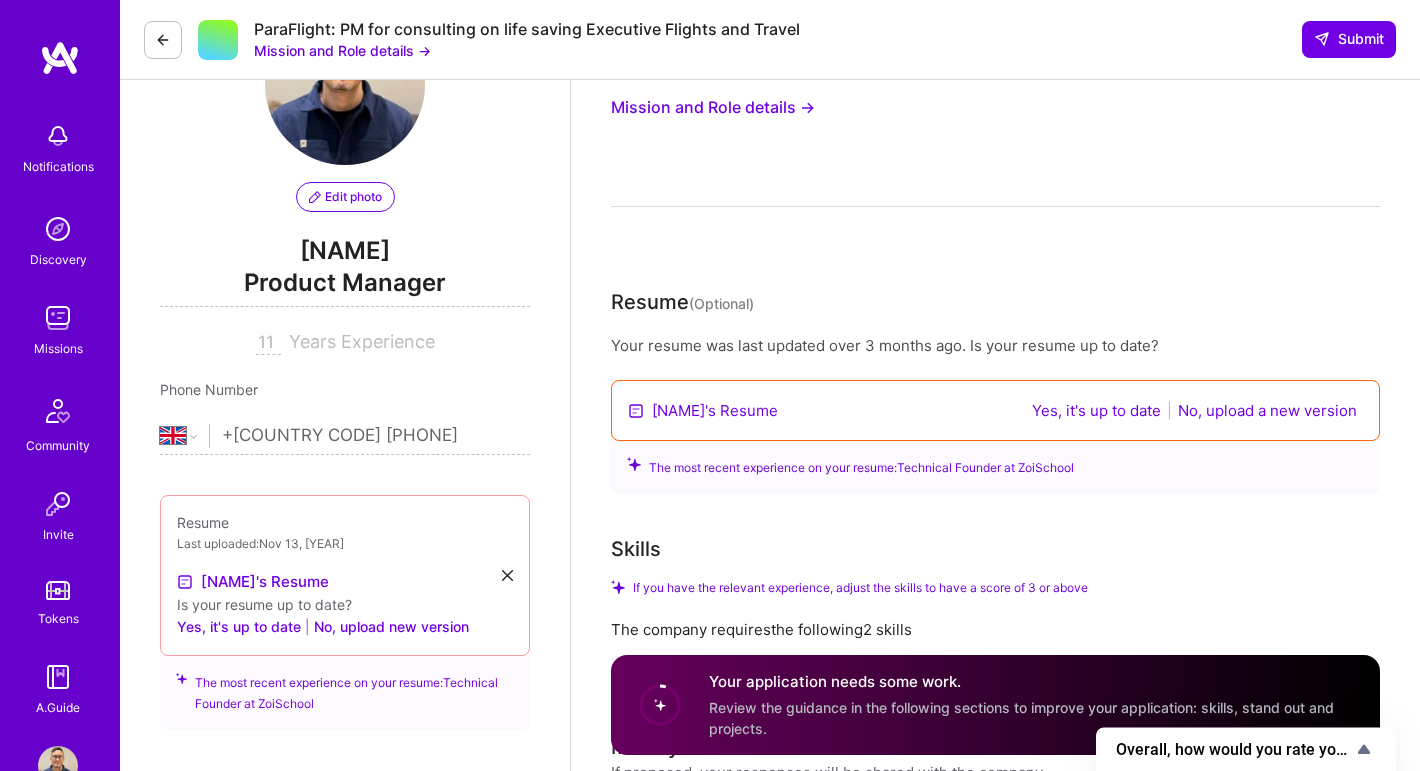 scroll, scrollTop: 0, scrollLeft: 0, axis: both 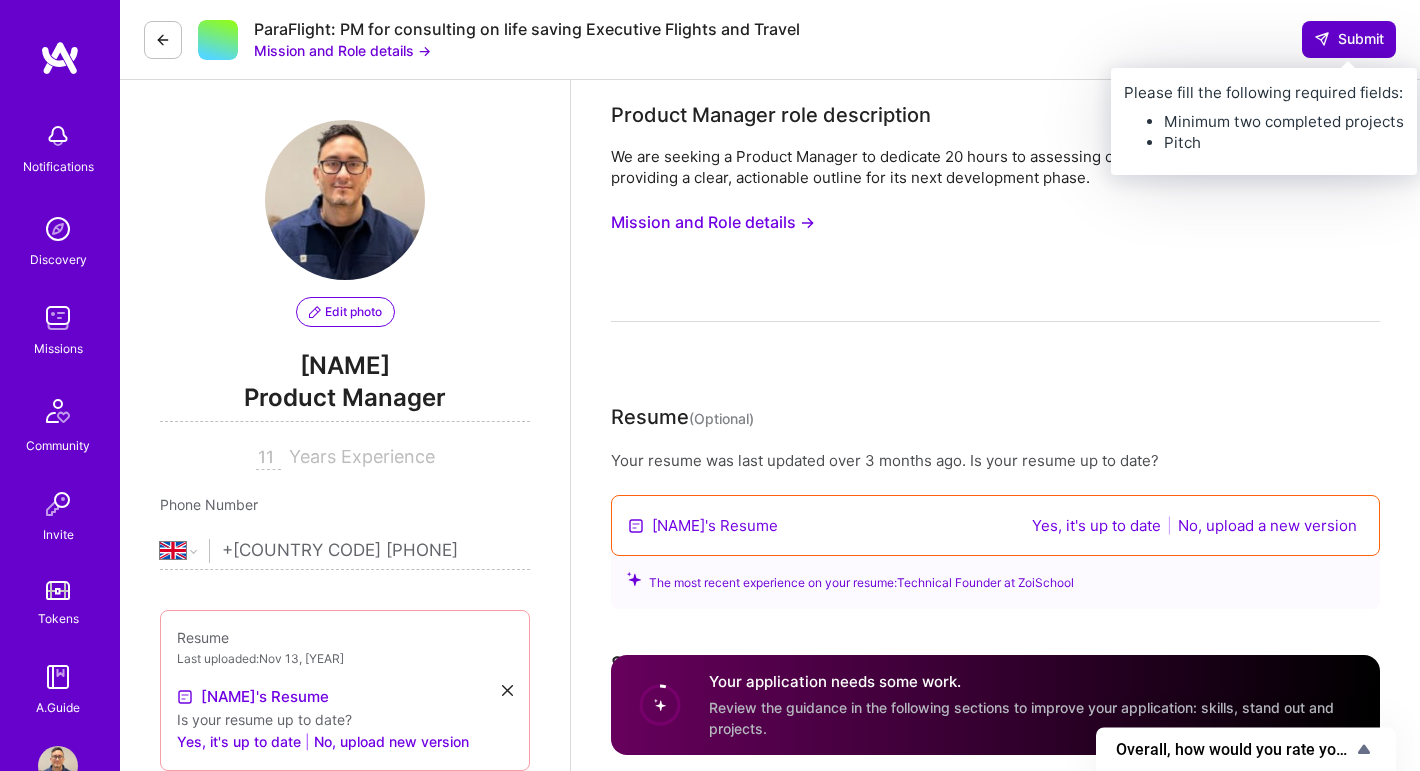 type on "95" 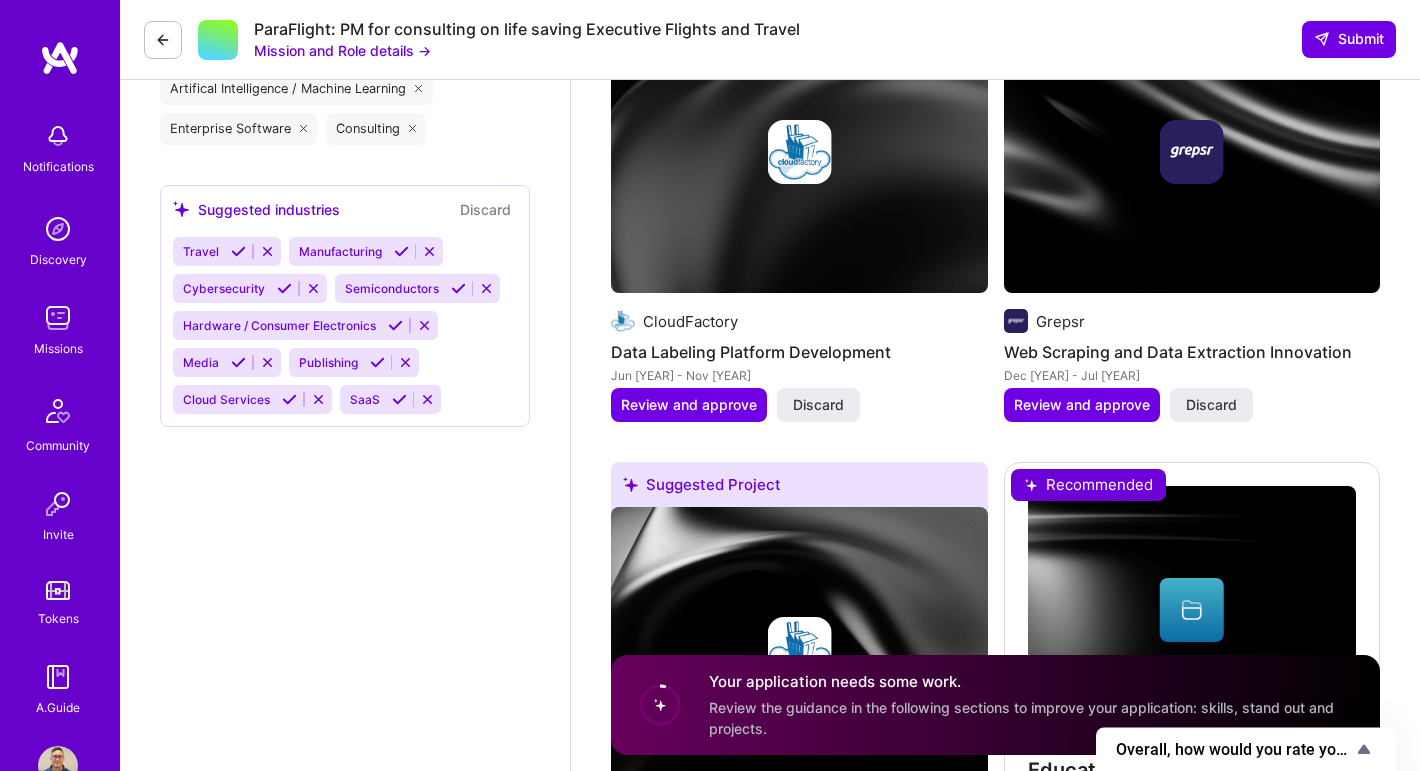 scroll, scrollTop: 2437, scrollLeft: 0, axis: vertical 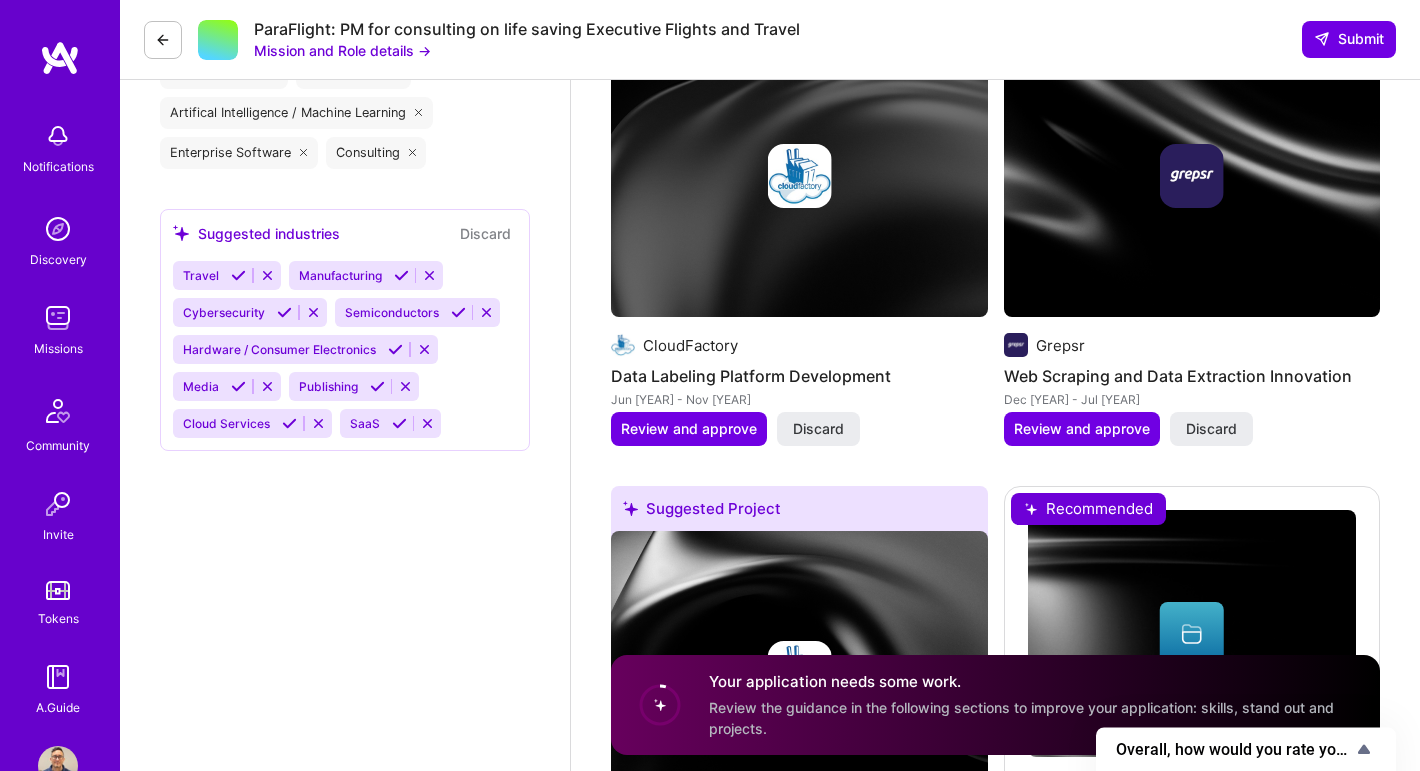 click at bounding box center [799, 176] 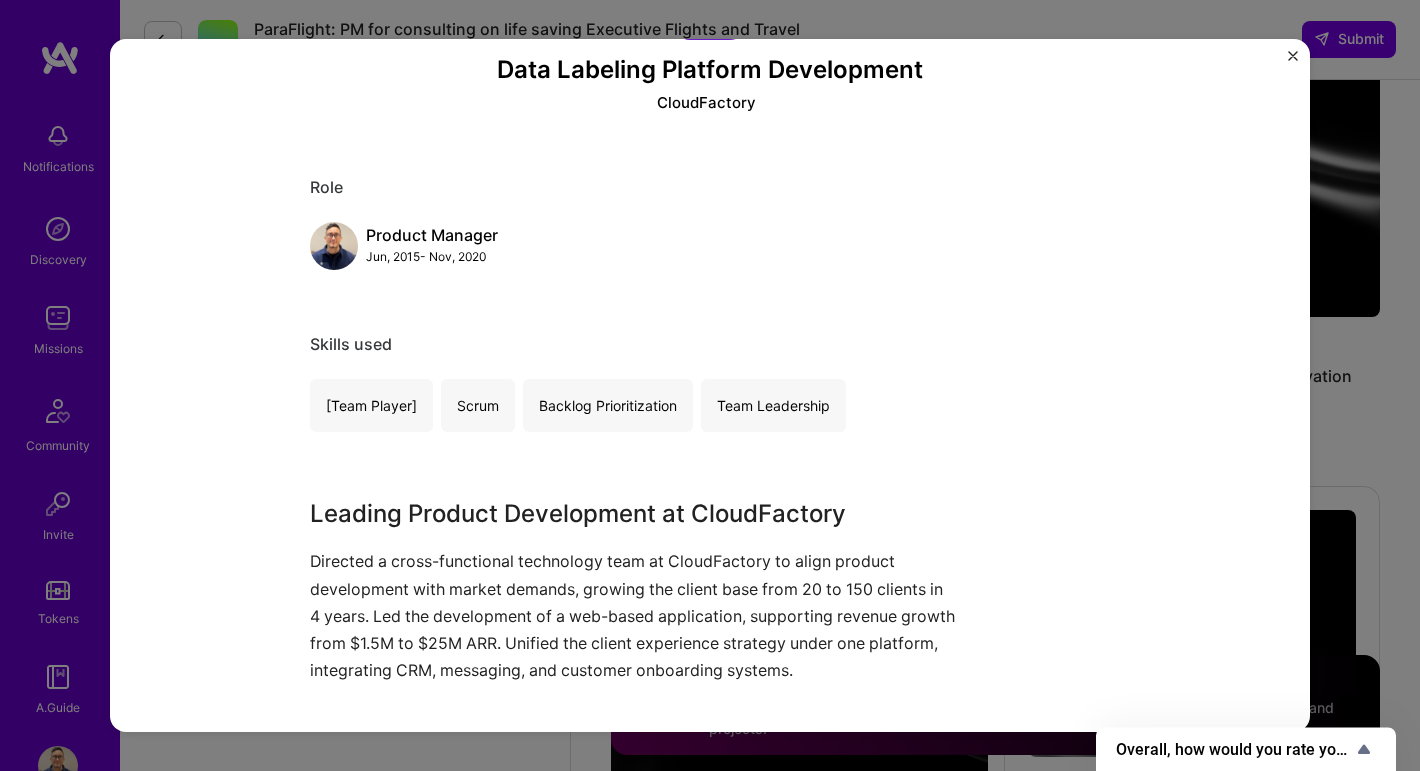 scroll, scrollTop: 122, scrollLeft: 0, axis: vertical 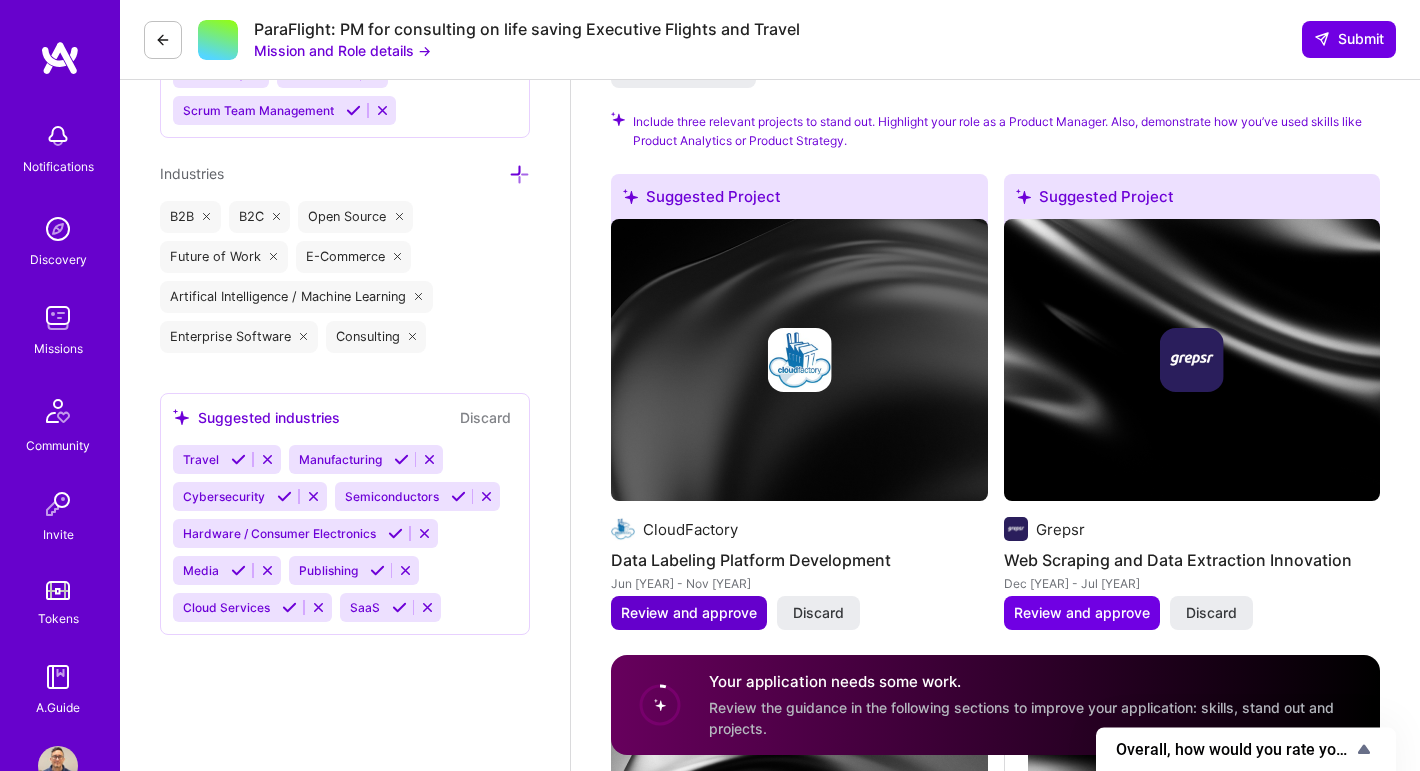 click on "Review and approve" at bounding box center (689, 613) 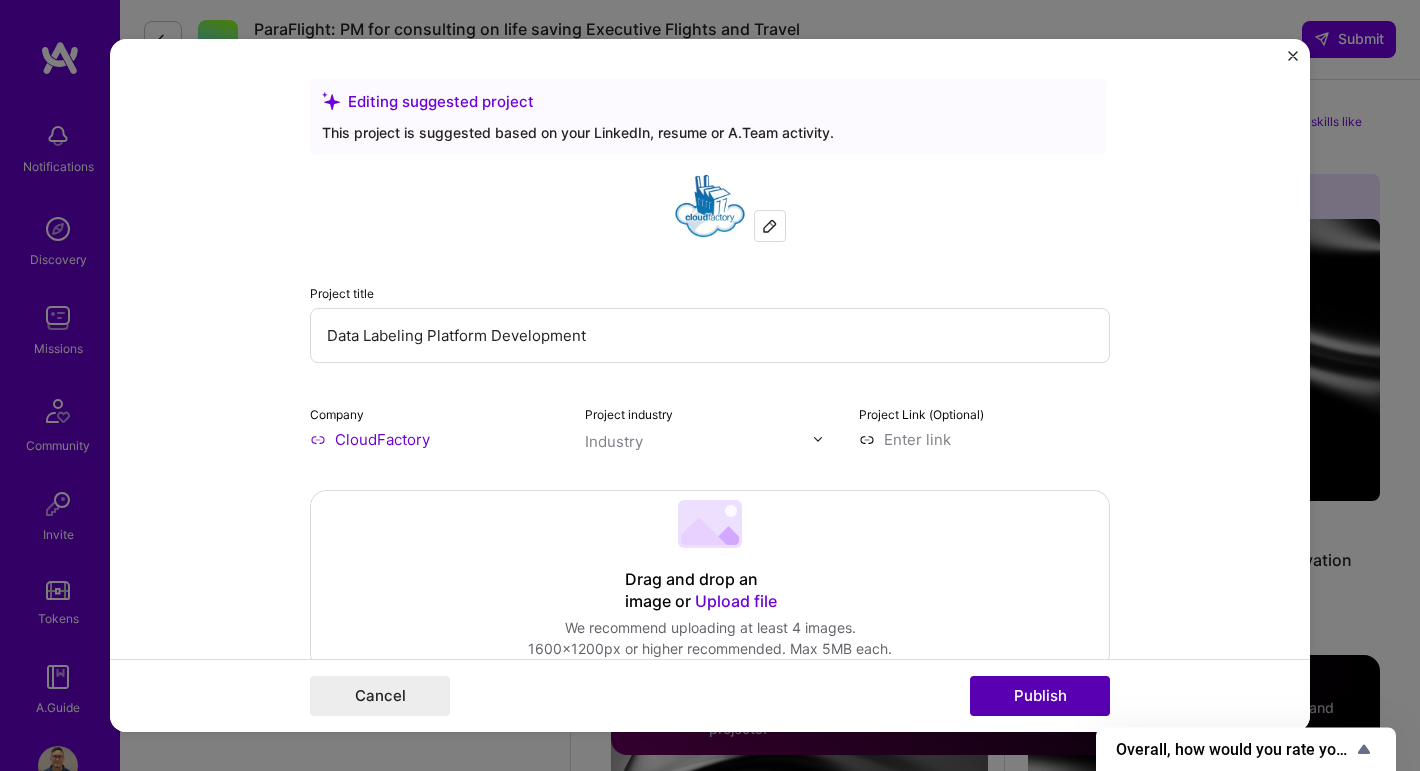 click on "Publish" at bounding box center [1040, 696] 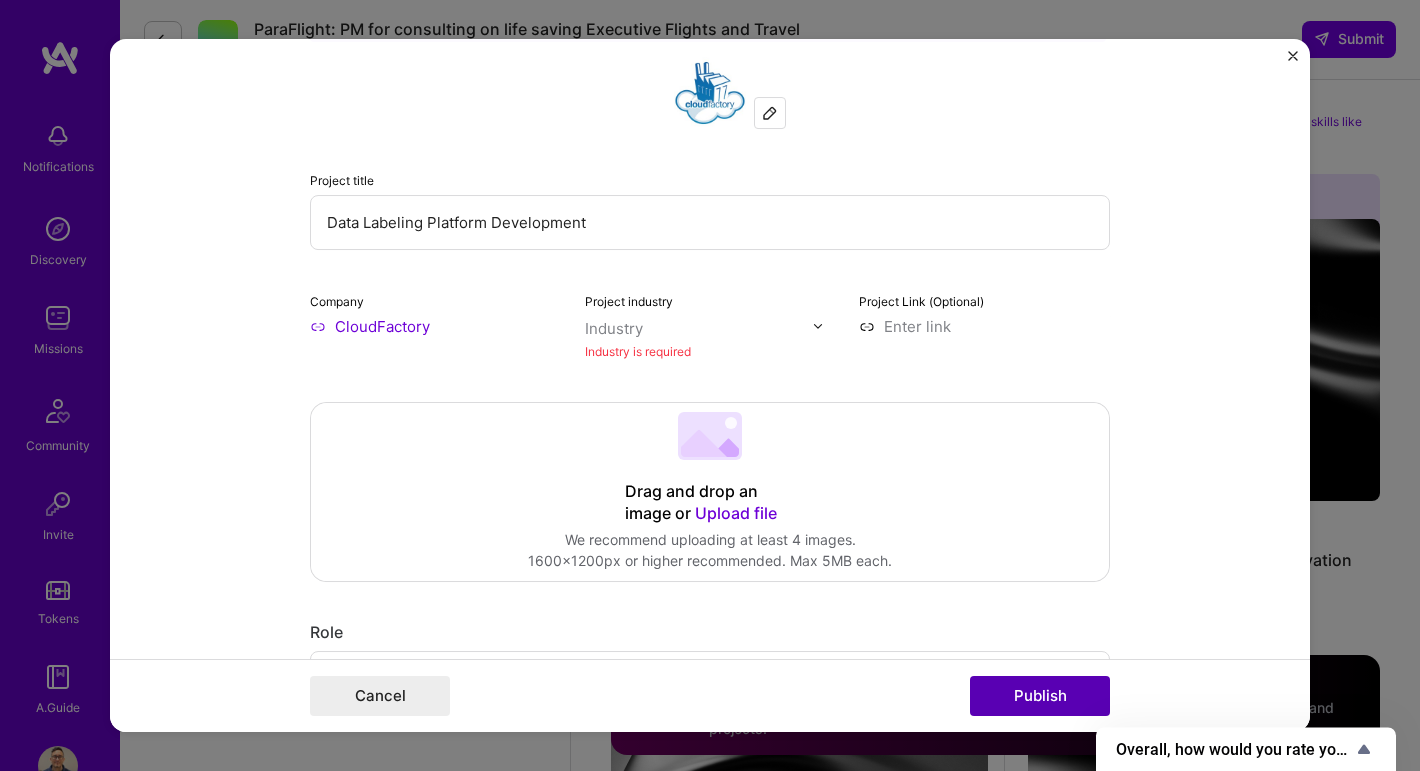 scroll, scrollTop: 131, scrollLeft: 0, axis: vertical 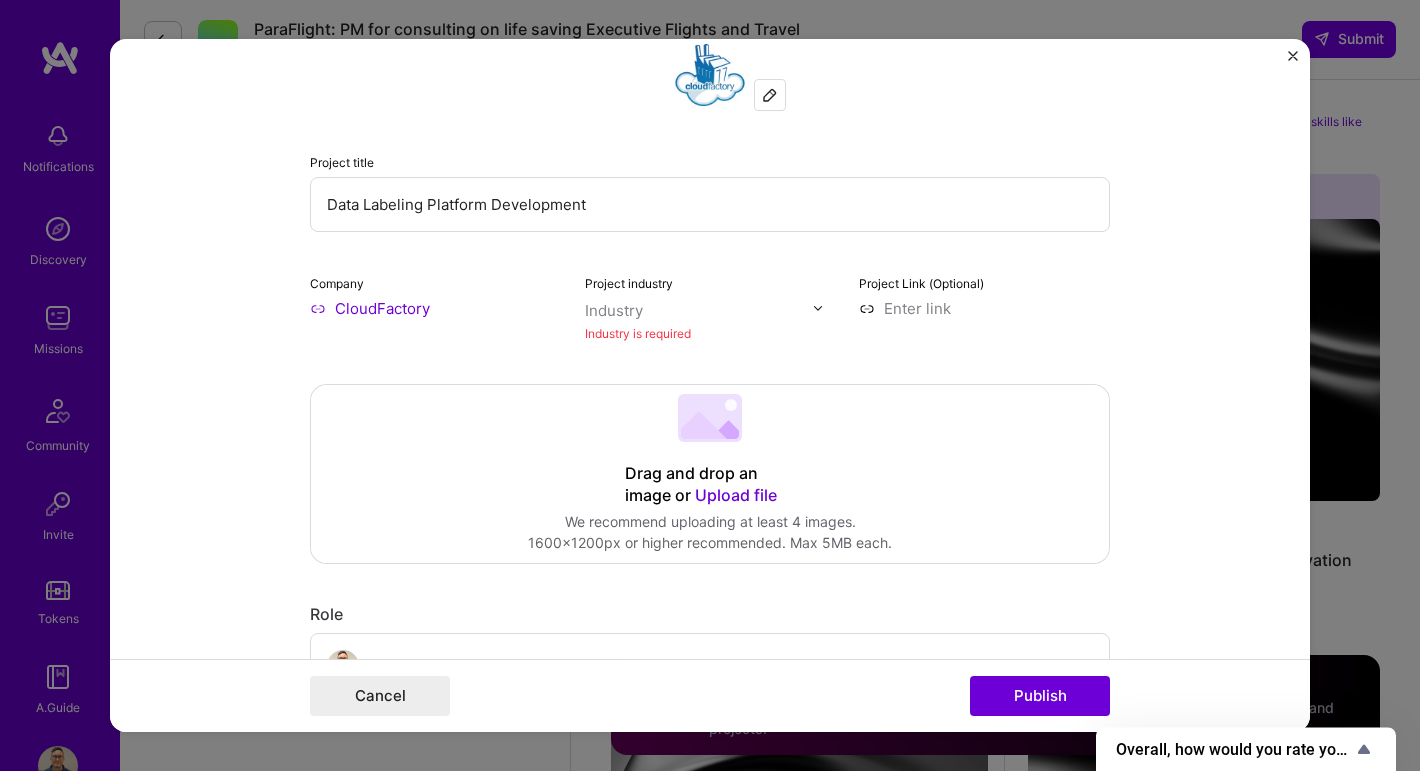 click at bounding box center [699, 310] 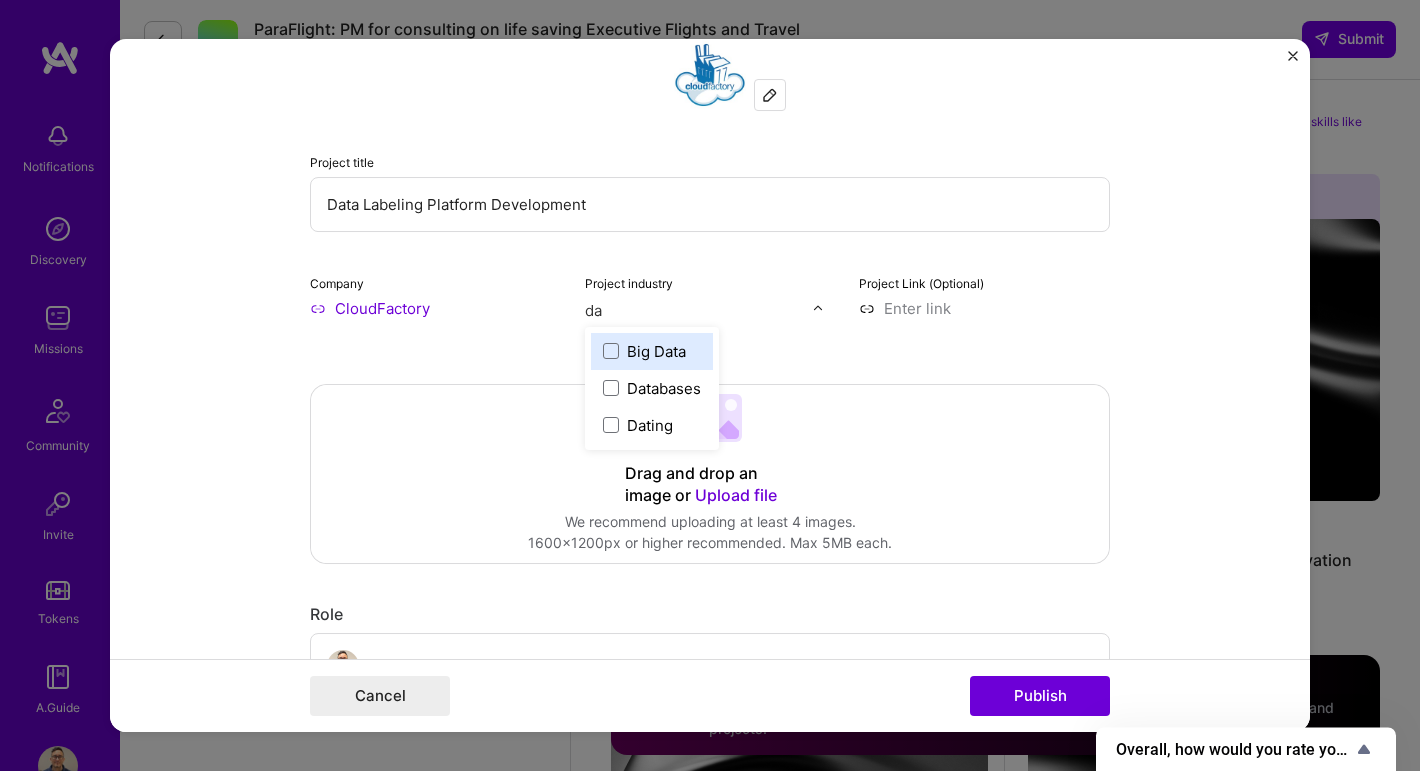 scroll, scrollTop: 0, scrollLeft: 0, axis: both 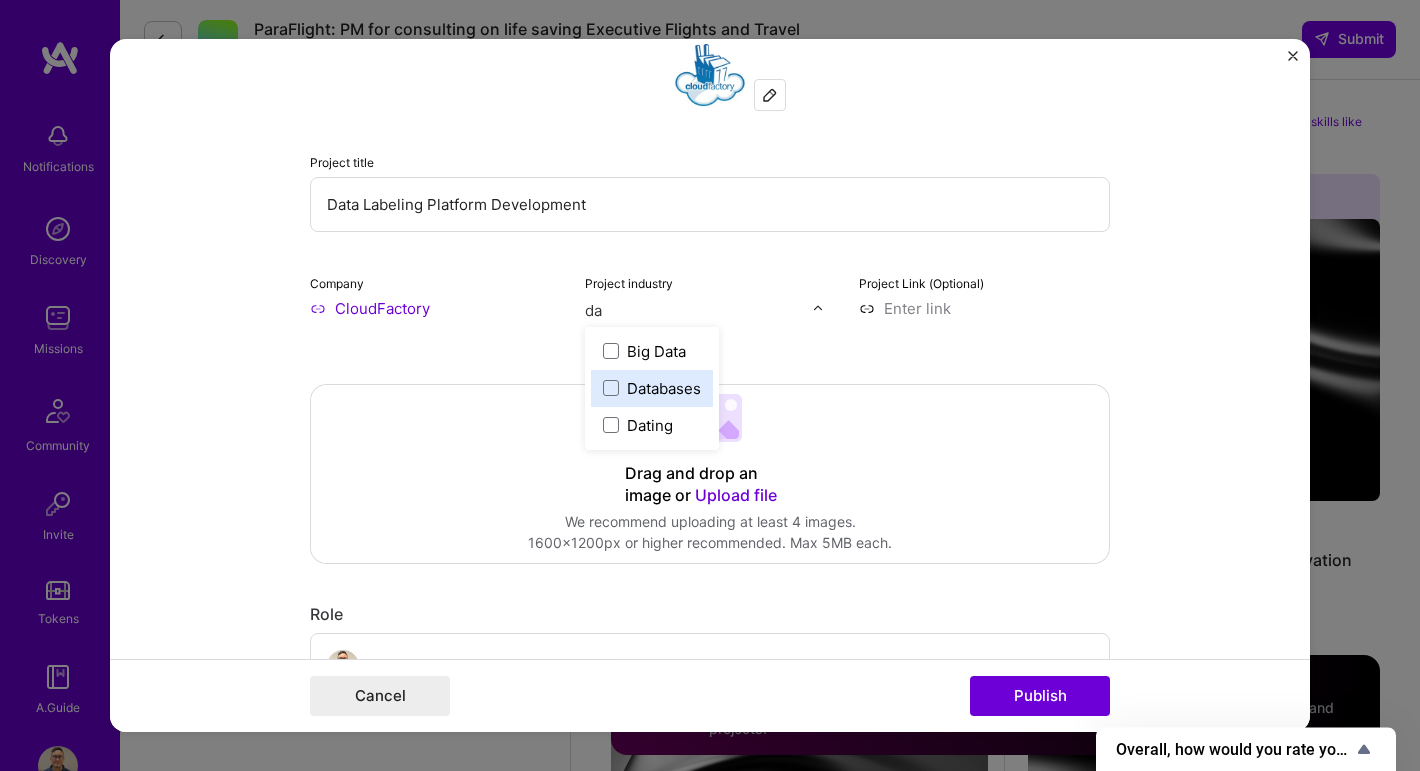 type on "d" 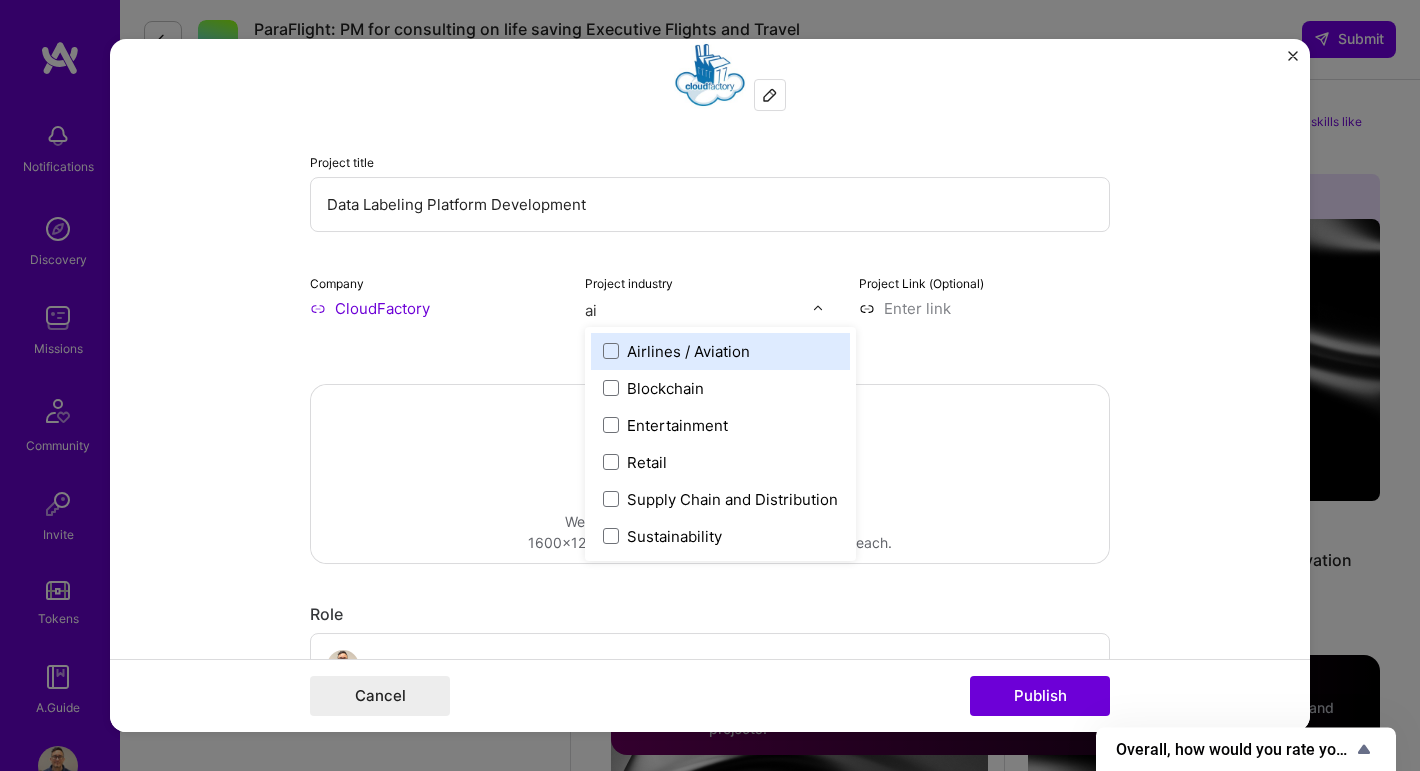 type on "a" 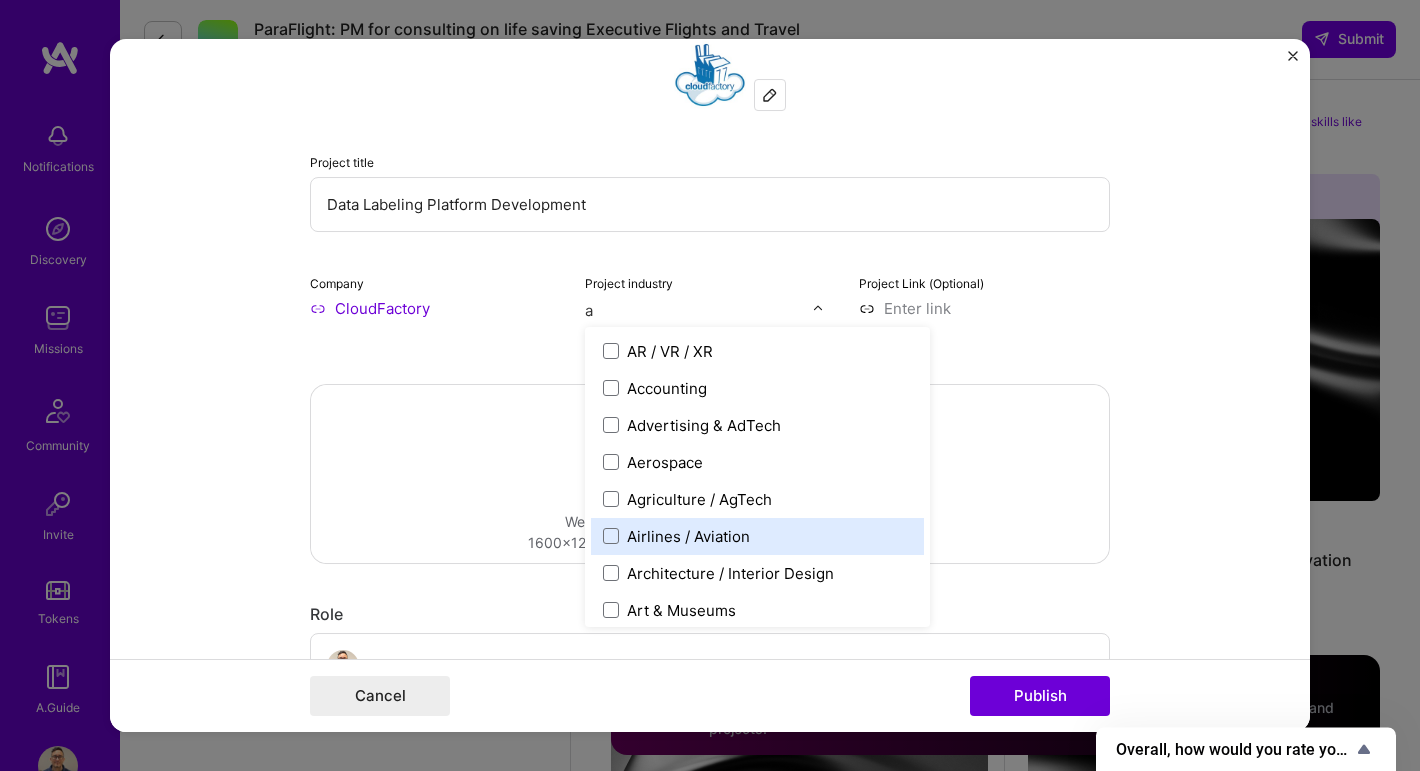 type 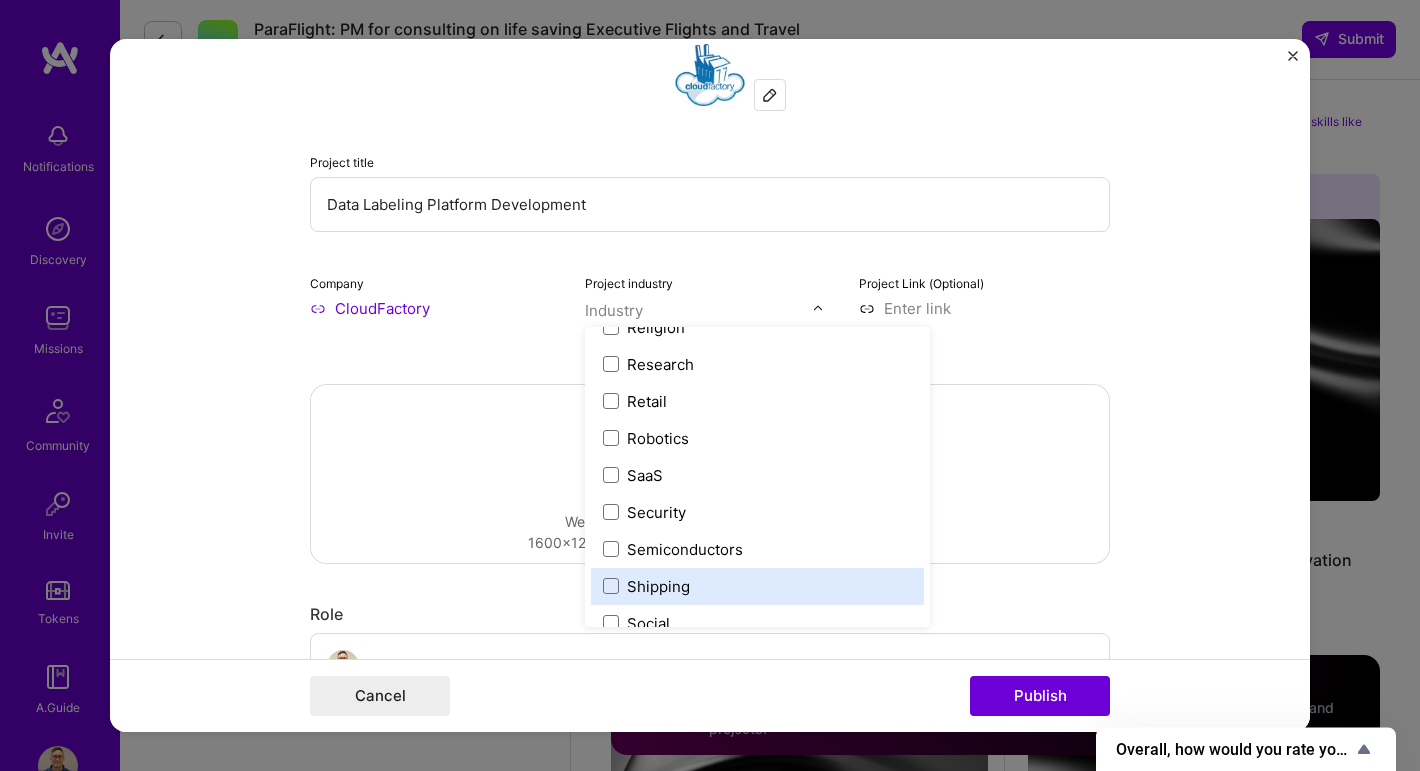 scroll, scrollTop: 3871, scrollLeft: 0, axis: vertical 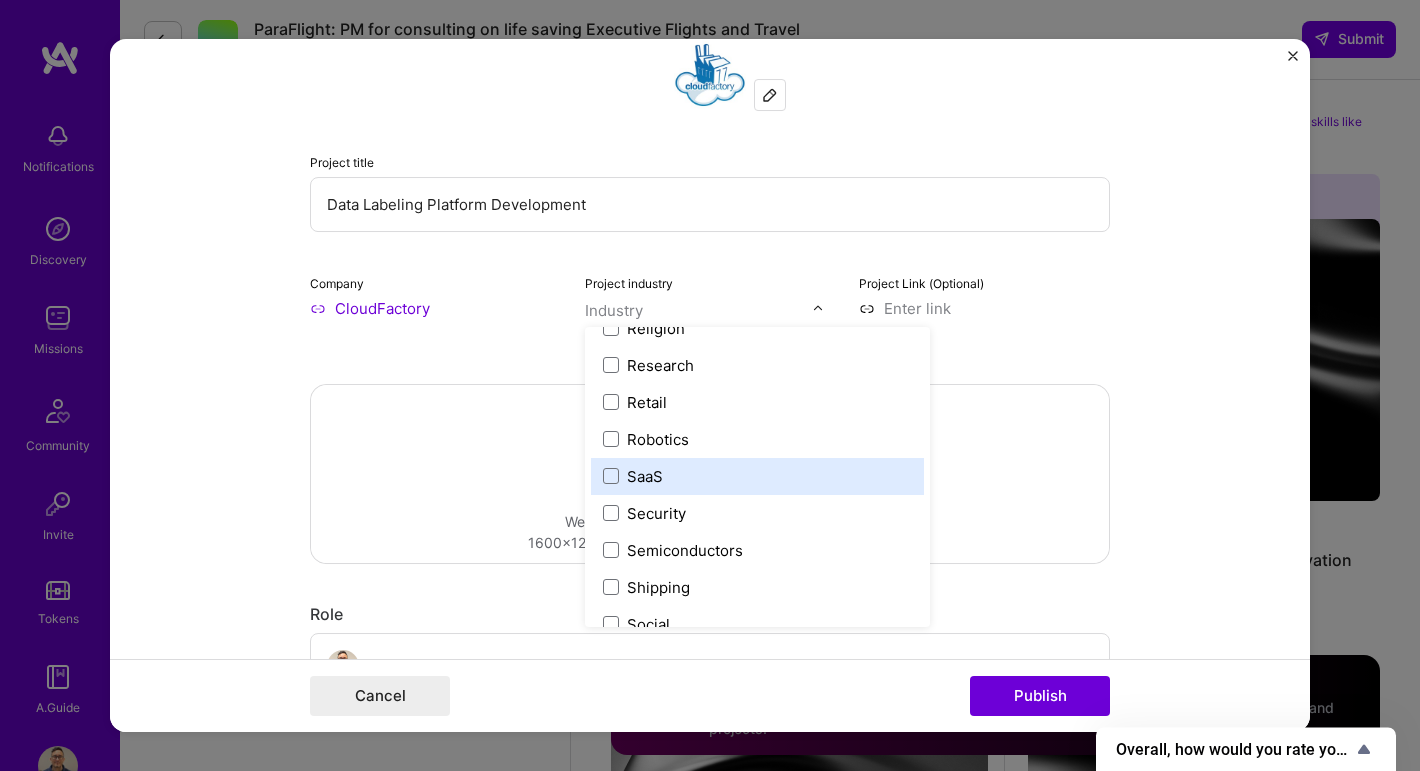 click on "SaaS" at bounding box center (757, 476) 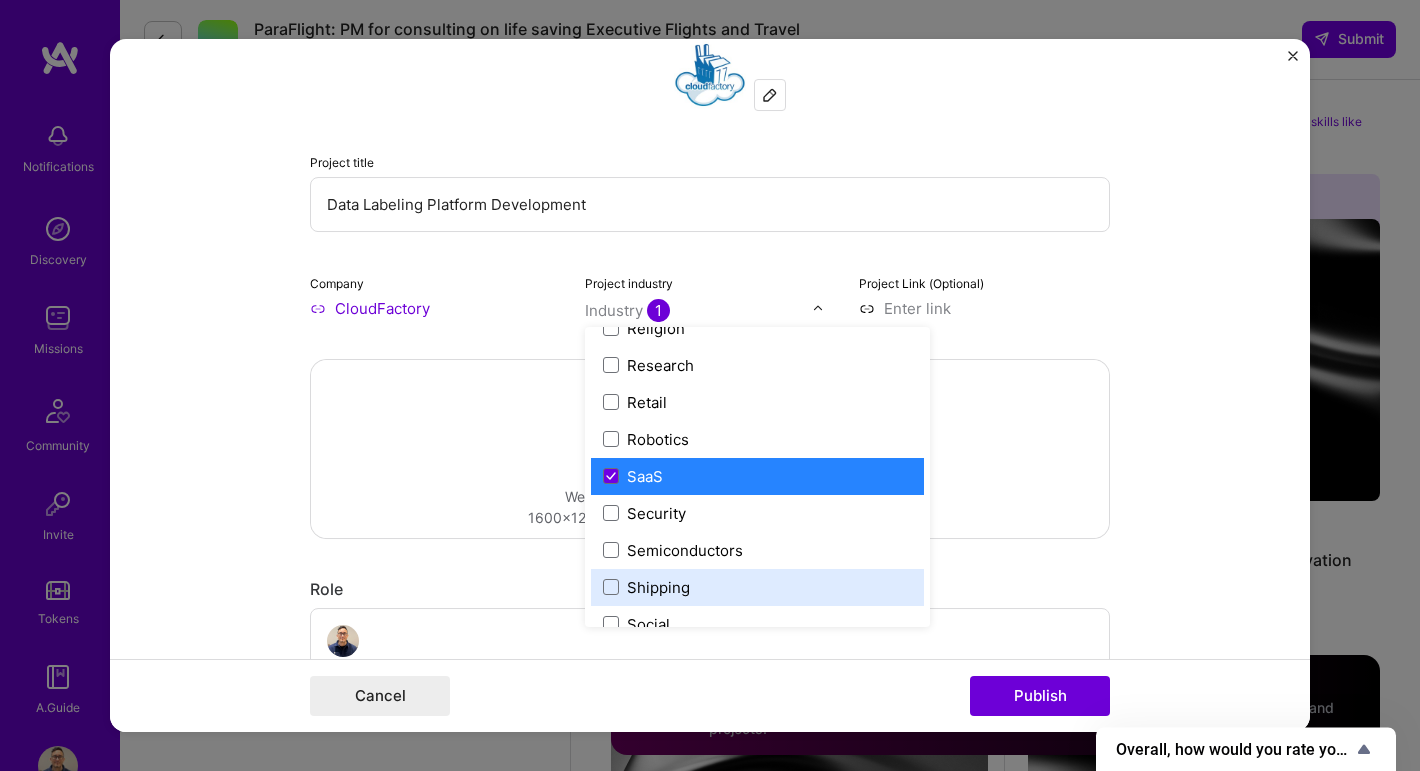 click on "Editing suggested project This project is suggested based on your LinkedIn, resume or A.Team activity. Project title Data Labeling Platform Development Company CloudFactory
Project industry option SaaS, selected. option Shipping focused, 112 of 120. 120 results available. Use Up and Down to choose options, press Enter to select the currently focused option, press Escape to exit the menu, press Tab to select the option and exit the menu. Industry 1 3D Printing AR / VR / XR Accounting Advertising & AdTech Aerospace Agriculture / AgTech Airlines / Aviation Architecture / Interior Design Art & Museums Artifical Intelligence / Machine Learning Arts / Culture Augmented & Virtual Reality (AR/VR) Automotive Automotive & Self Driving Cars Aviation B2B B2B2C B2C BPA / RPA Banking Beauty Big Data BioTech Blockchain CMS CPG CRM Cannabis Charity & Nonprofit Circular Economy CivTech Climate Tech Cloud Services Coaching Community Tech Construction Consulting Consumer Electronics Crowdfunding Crypto DTC Dating" at bounding box center [710, 386] 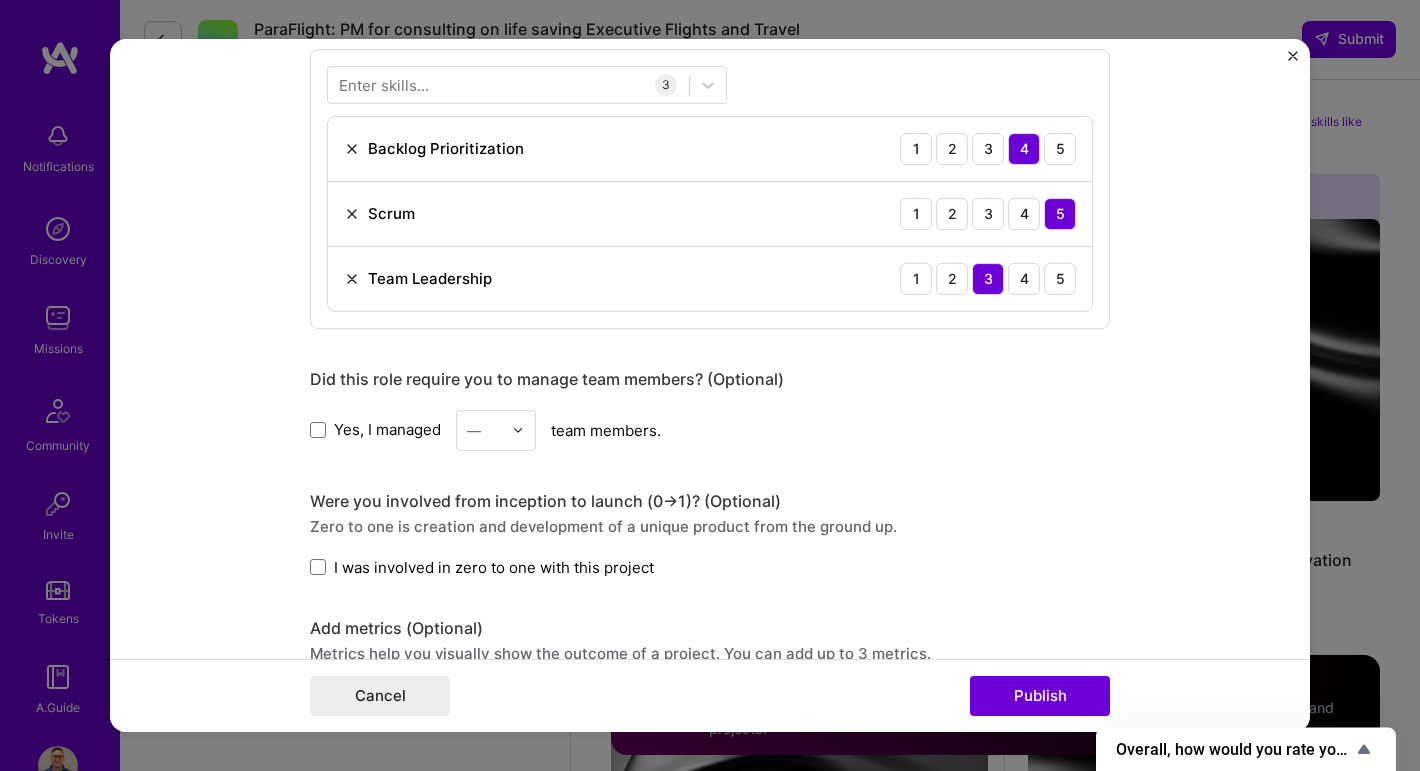 scroll, scrollTop: 1092, scrollLeft: 0, axis: vertical 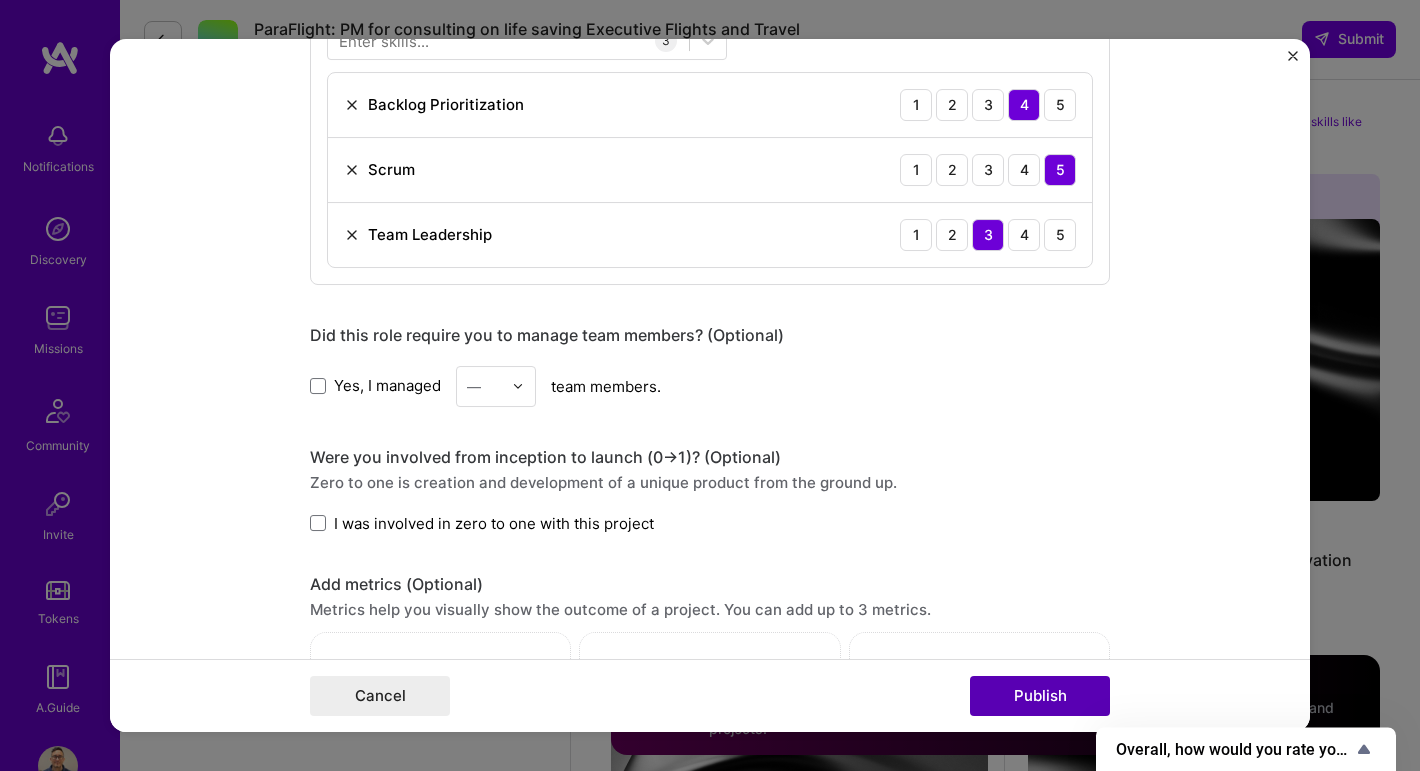 click on "Publish" at bounding box center (1040, 696) 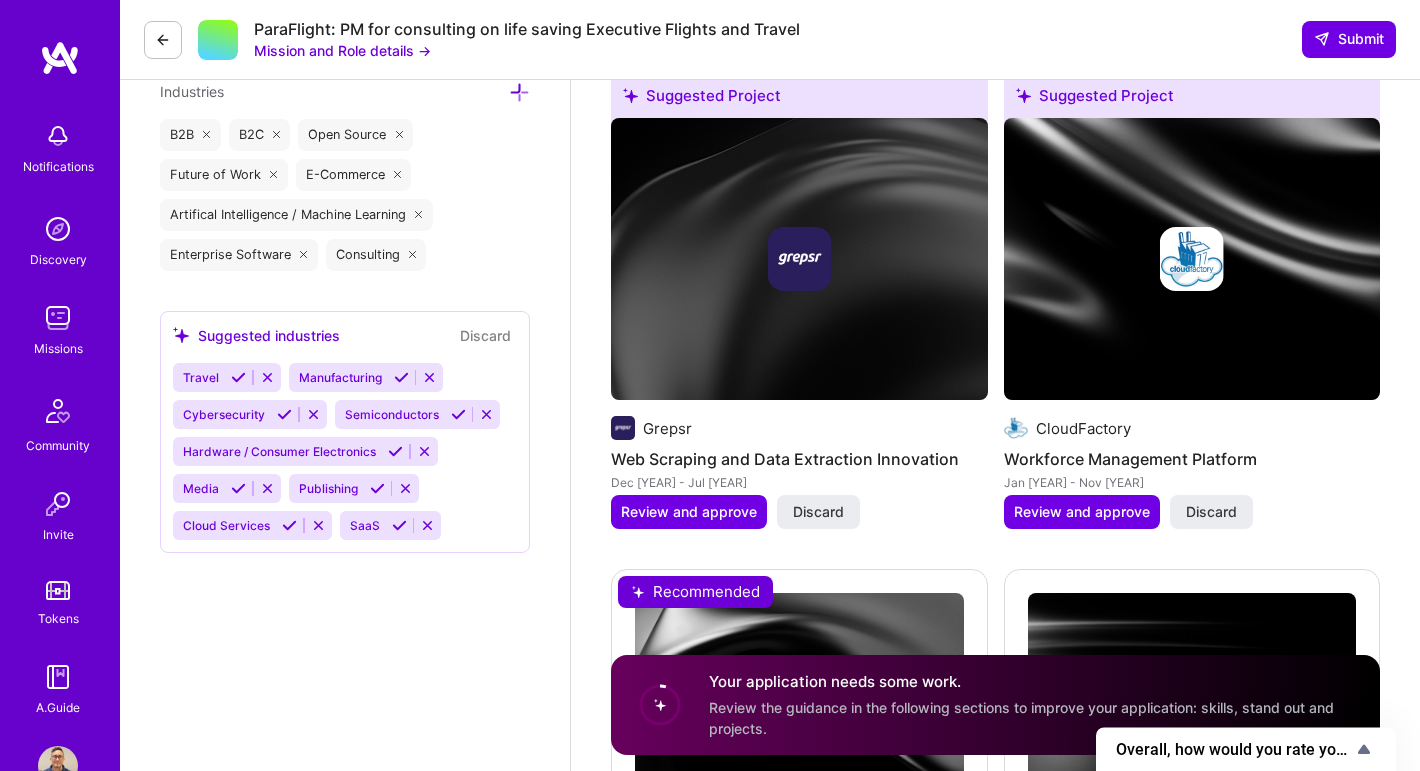 scroll, scrollTop: 2347, scrollLeft: 0, axis: vertical 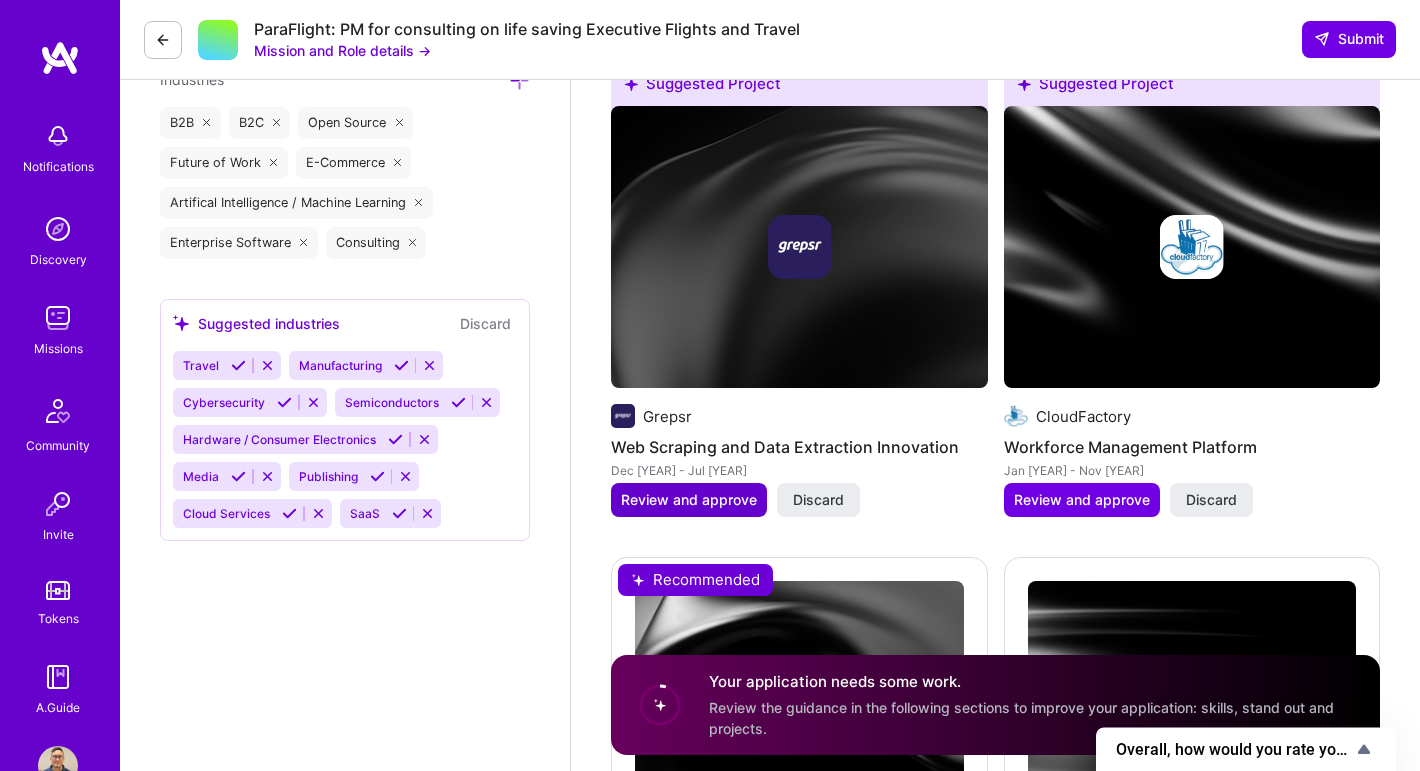 click on "Review and approve" at bounding box center [689, 500] 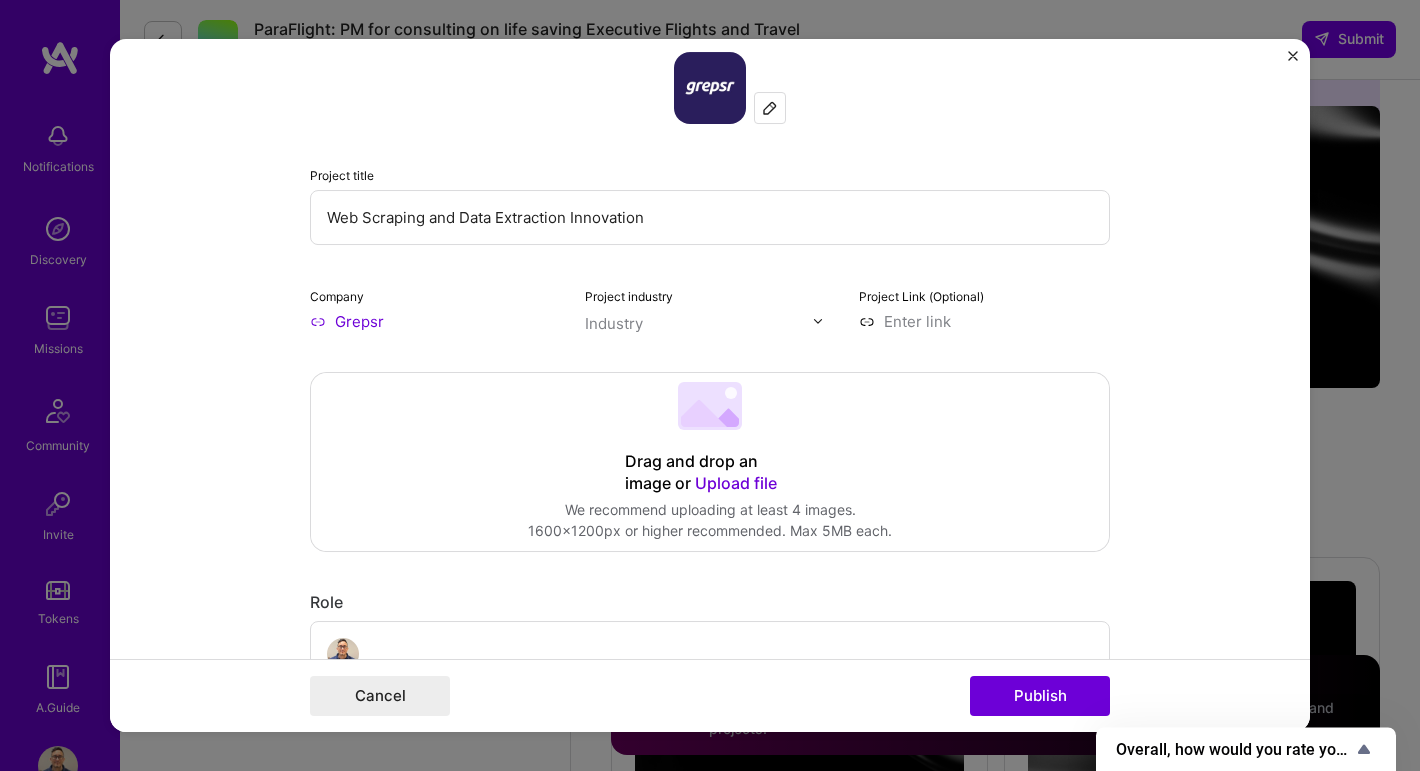 scroll, scrollTop: 163, scrollLeft: 0, axis: vertical 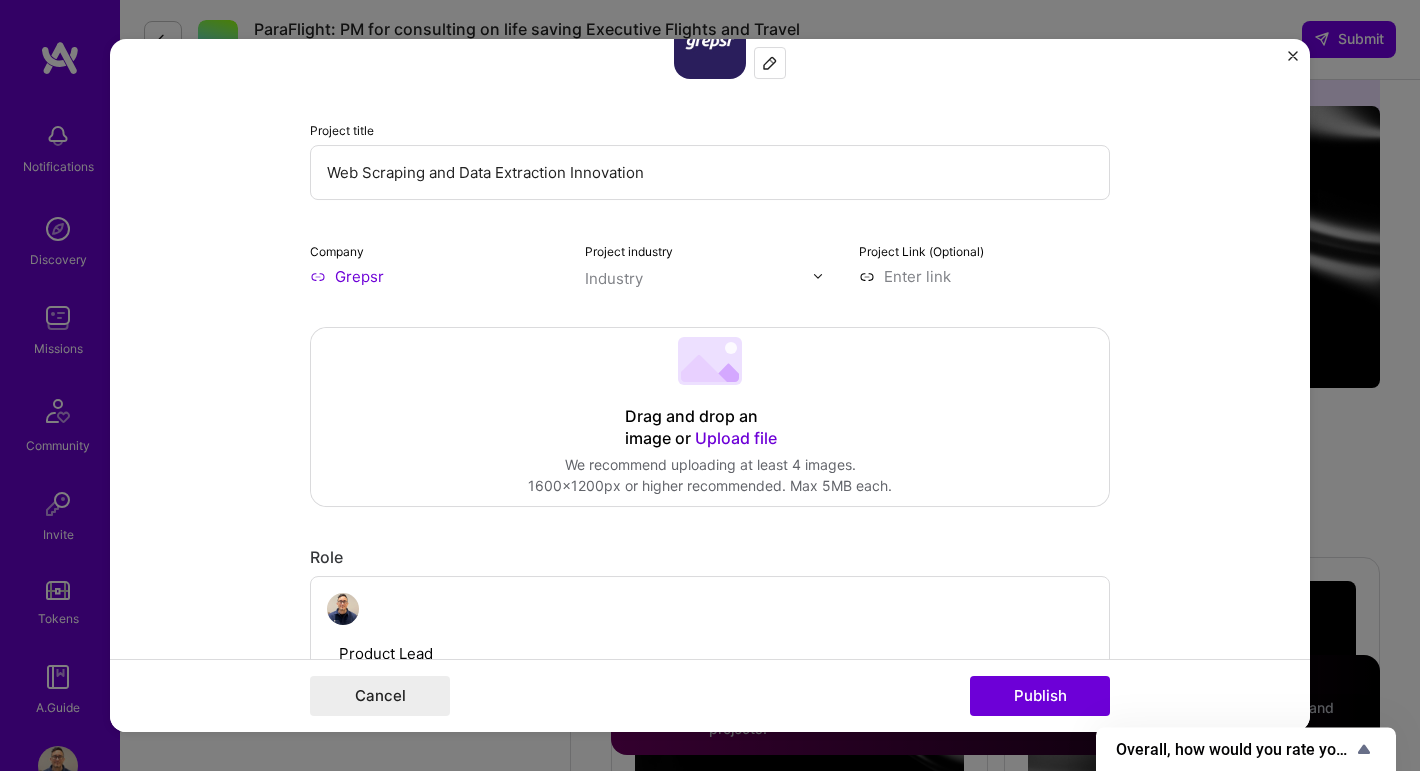 click on "Editing suggested project This project is suggested based on your LinkedIn, resume or A.Team activity. Project title Web Scraping and Data Extraction Innovation Company Grepsr
Project industry Industry Project Link (Optional)
Drag and drop an image or   Upload file Upload file We recommend uploading at least 4 images. 1600x1200px or higher recommended. Max 5MB each. Role Product Lead Select role type Dec, [YEAR]
to Jul, [YEAR]
I’m still working on this project Skills used — Add up to 12 skills Any new skills will be added to your profile. Enter skills... 4 Data Analysis 1 2 3 4 5 Product Design 1 2 3 4 5 User Research 1 2 3 4 5 Wireframing 1 2 3 4 5 Did this role require you to manage team members? (Optional) Yes, I managed — team members. Were you involved from inception to launch (0  ->  1)? (Optional) I was involved in zero to one with this project Add metrics (Optional)   375 /" at bounding box center (710, 1206) 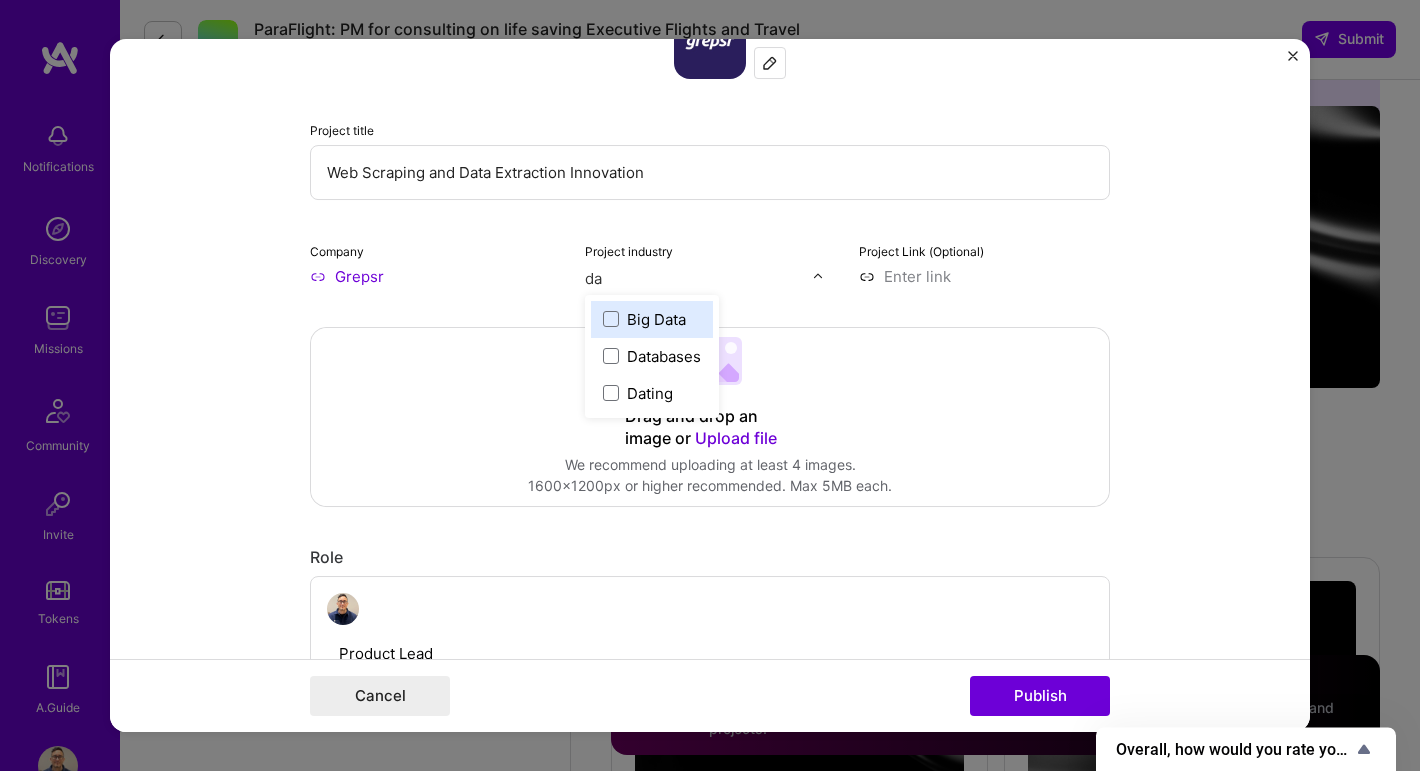 type on "dat" 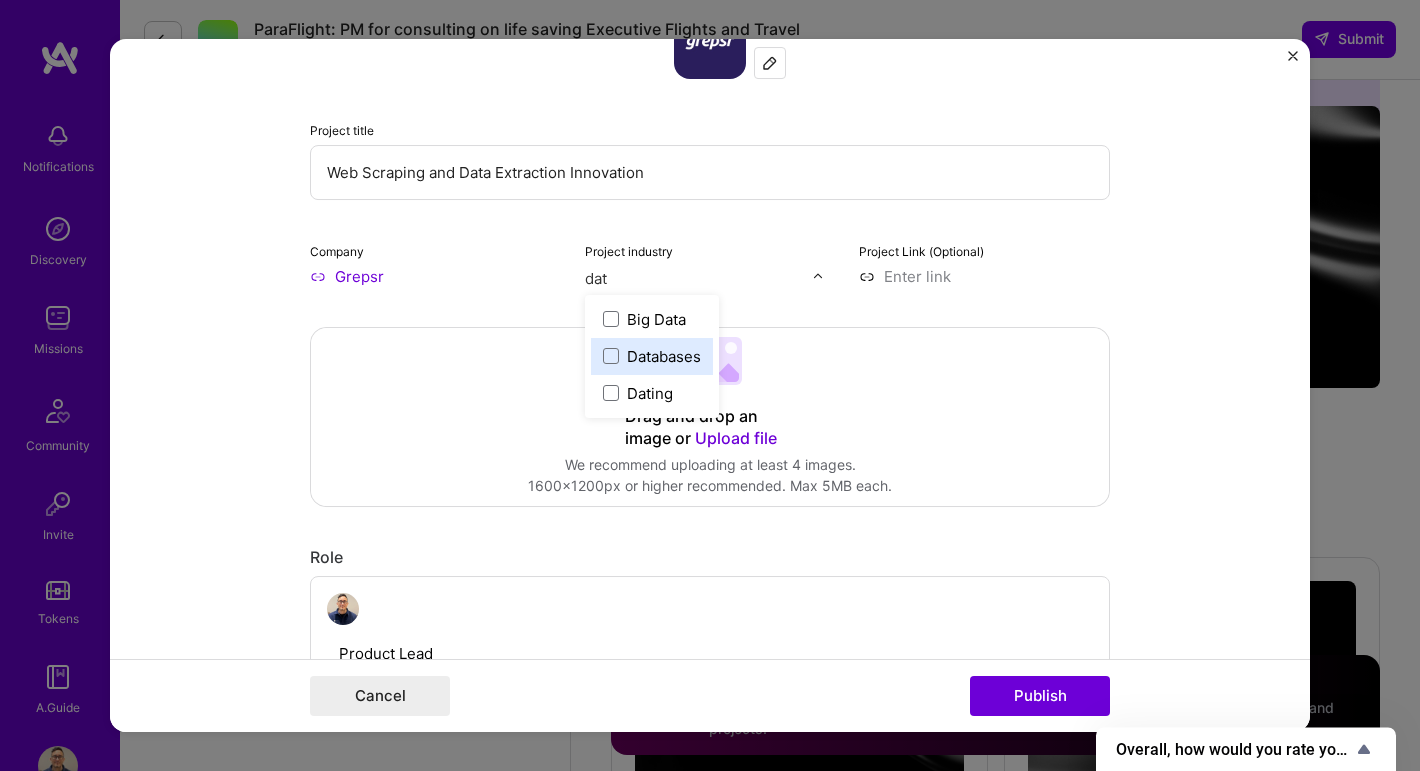 click on "Databases" at bounding box center [664, 356] 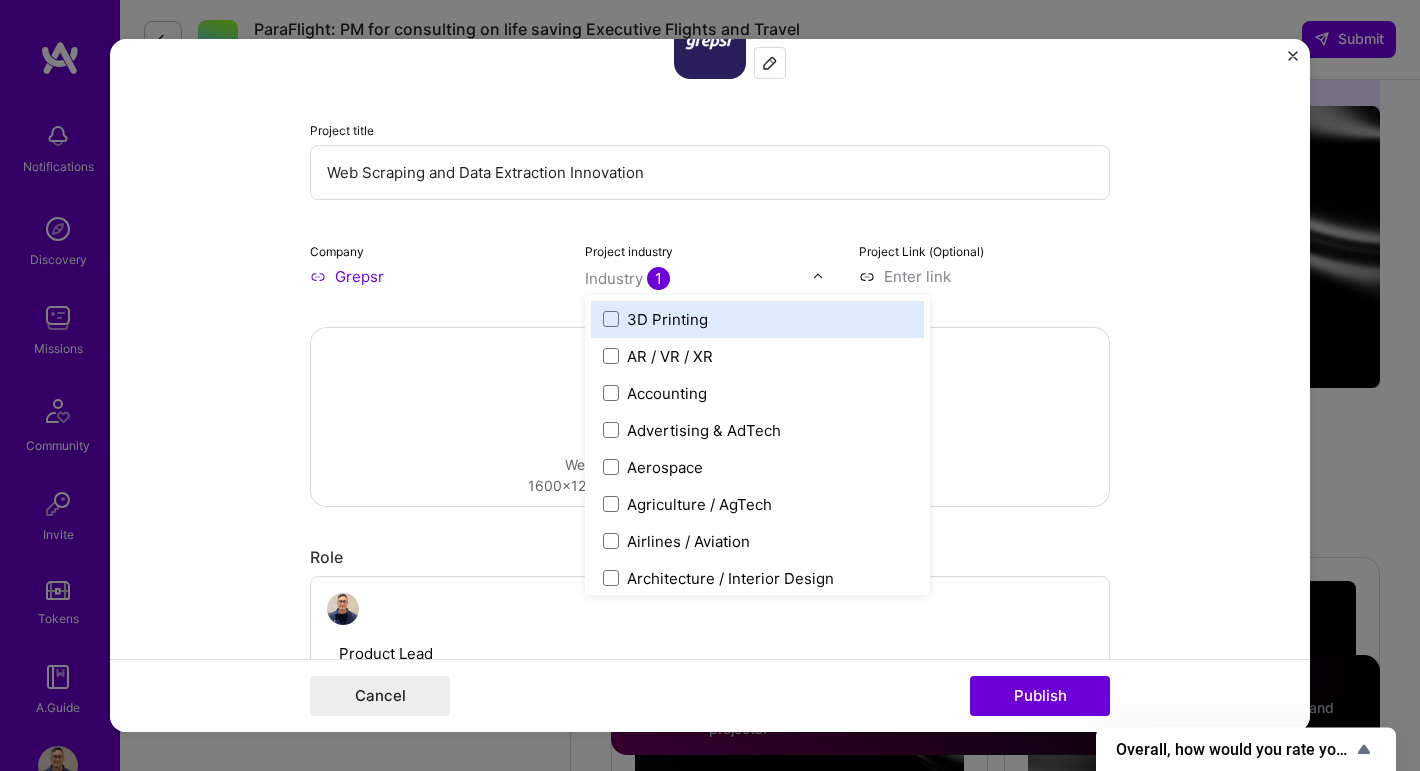 click at bounding box center [699, 278] 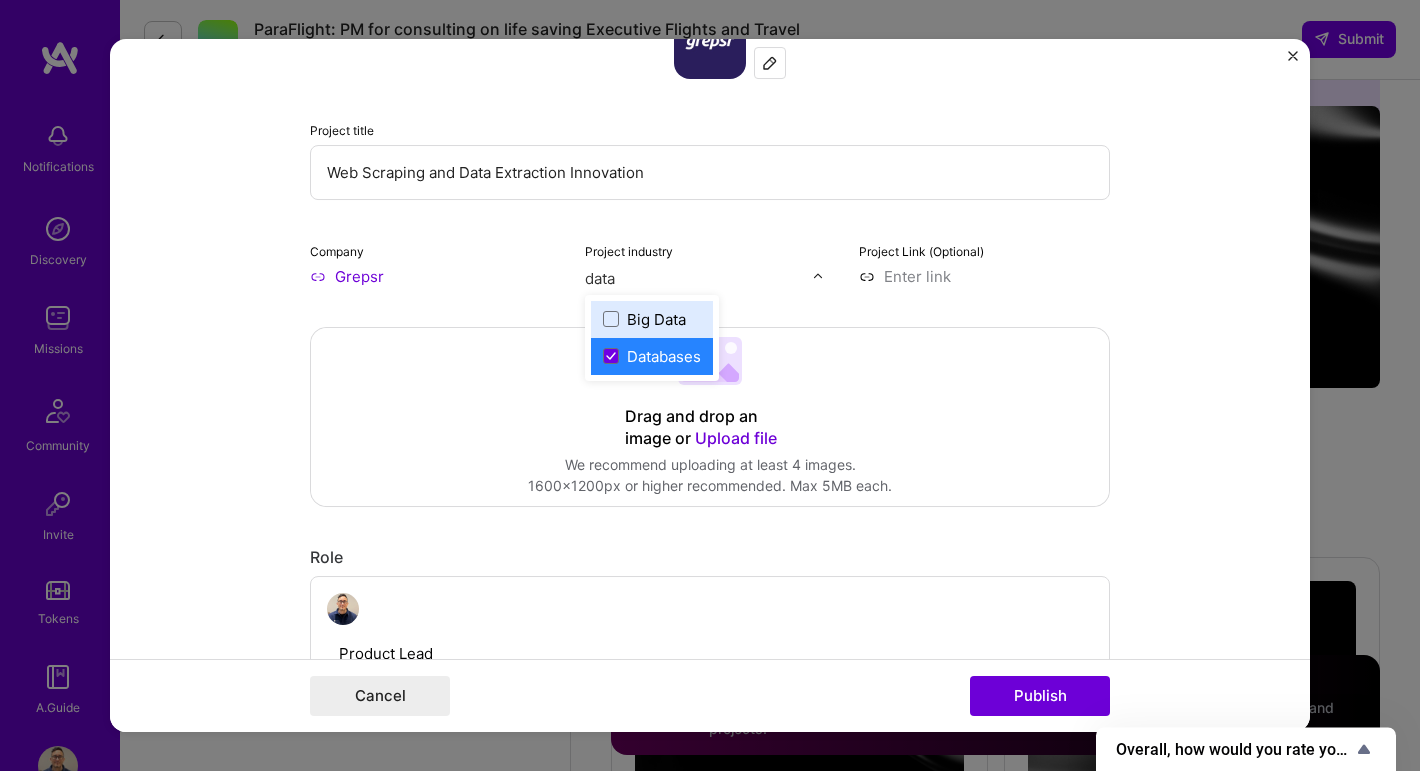 type on "dataa" 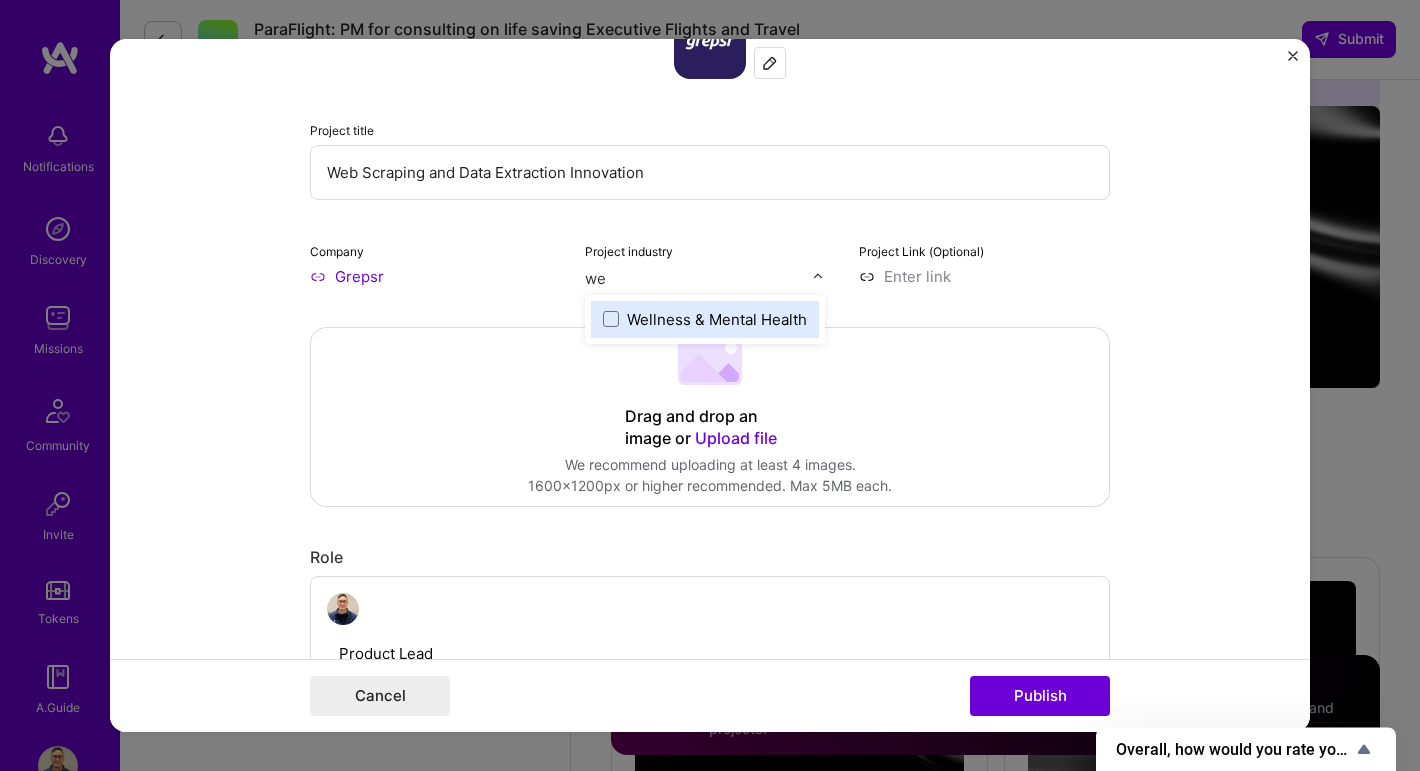 type on "w" 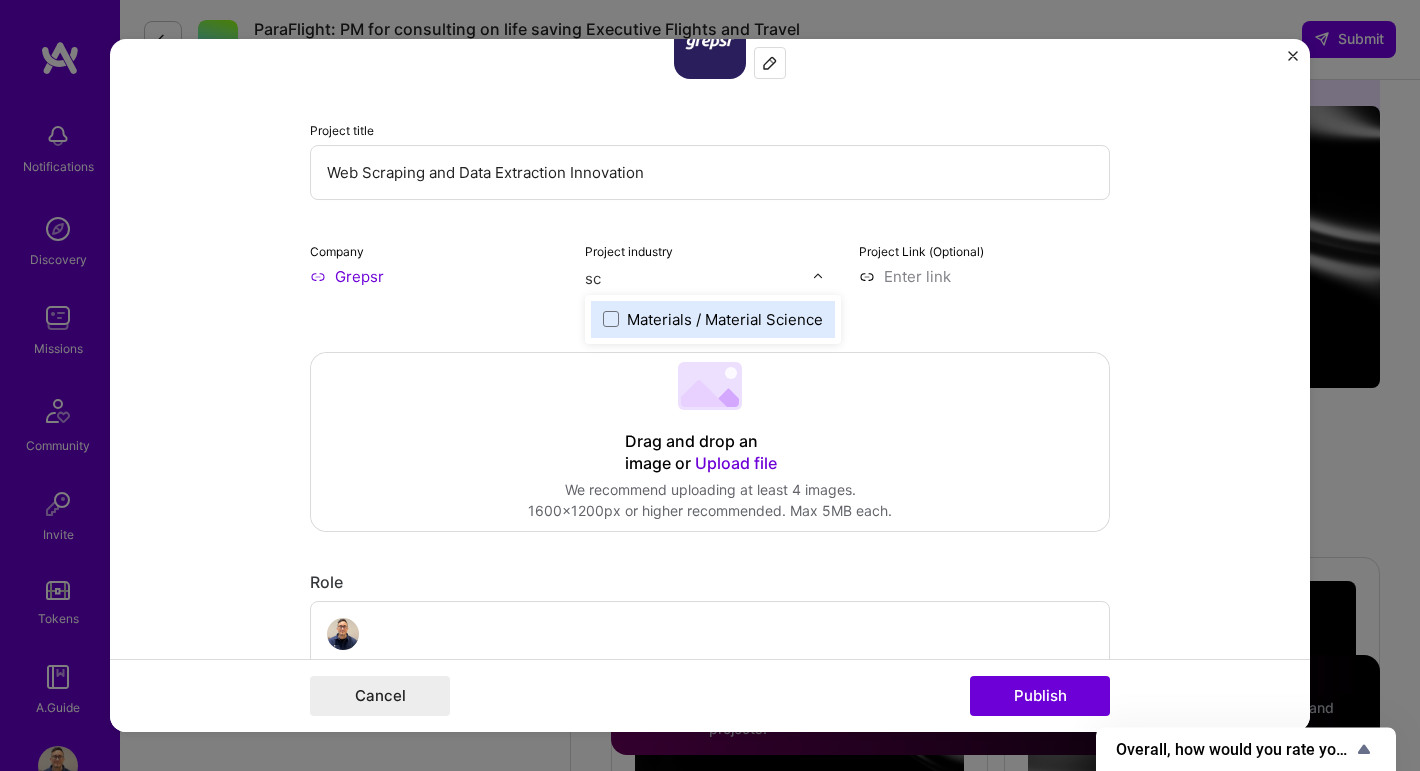 type on "s" 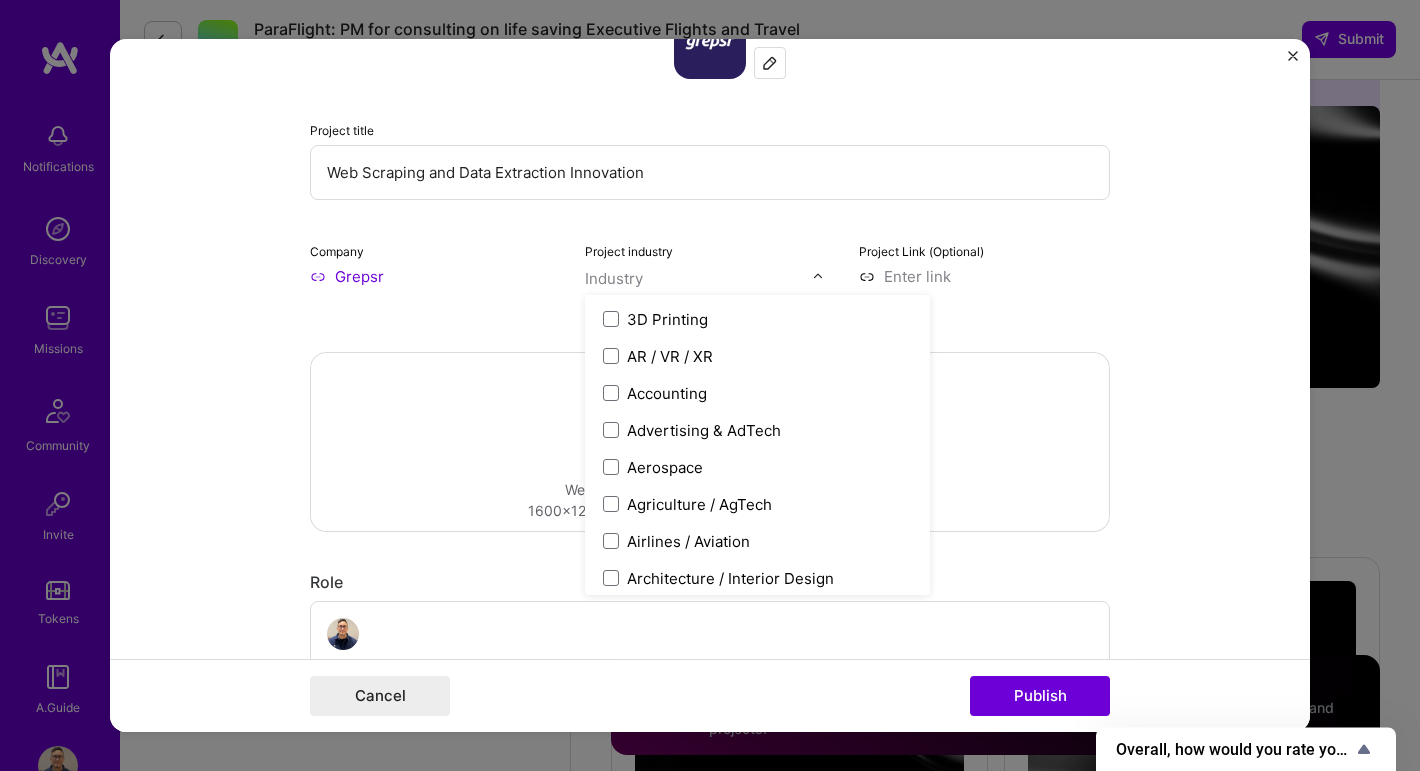 click on "Editing suggested project This project is suggested based on your LinkedIn, resume or A.Team activity. Project title Web Scraping and Data Extraction Innovation Company Grepsr
Project industry option Databases, deselected. option Materials / Material Science focused, 84 of 120. 120 results available. Use Up and Down to choose options, press Enter to select the currently focused option, press Escape to exit the menu, press Tab to select the option and exit the menu. Industry 3D Printing AR / VR / XR Accounting Advertising & AdTech Aerospace Agriculture / AgTech Airlines / Aviation Architecture / Interior Design Art & Museums Artifical Intelligence / Machine Learning Arts / Culture Augmented & Virtual Reality (AR/VR) Automotive Automotive & Self Driving Cars Aviation B2B B2B2C B2C BPA / RPA Banking Beauty Big Data BioTech Blockchain CMS CPG CRM Cannabis Charity & Nonprofit Circular Economy CivTech Climate Tech Cloud Services Coaching Community Tech Construction Consulting Consumer Electronics DTC" at bounding box center (710, 386) 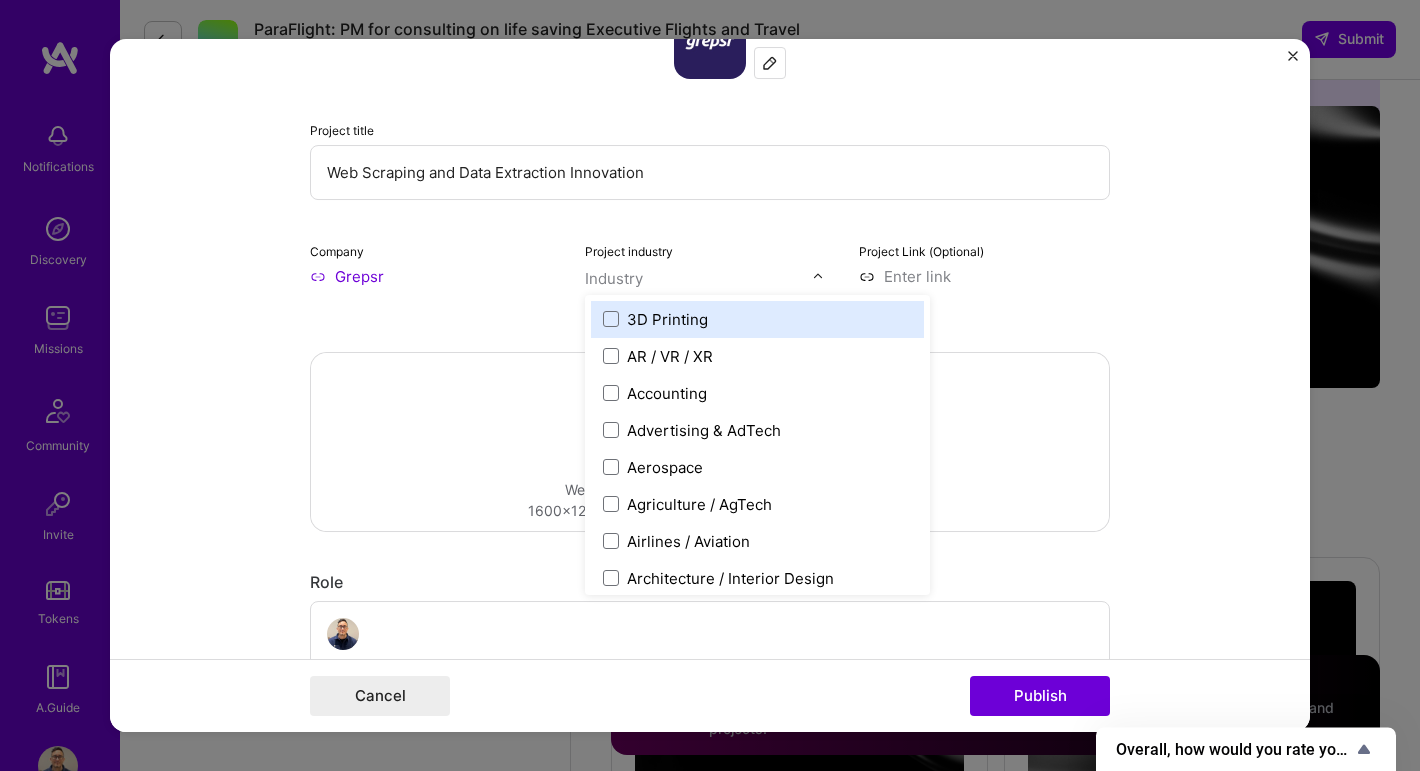click at bounding box center [823, 276] 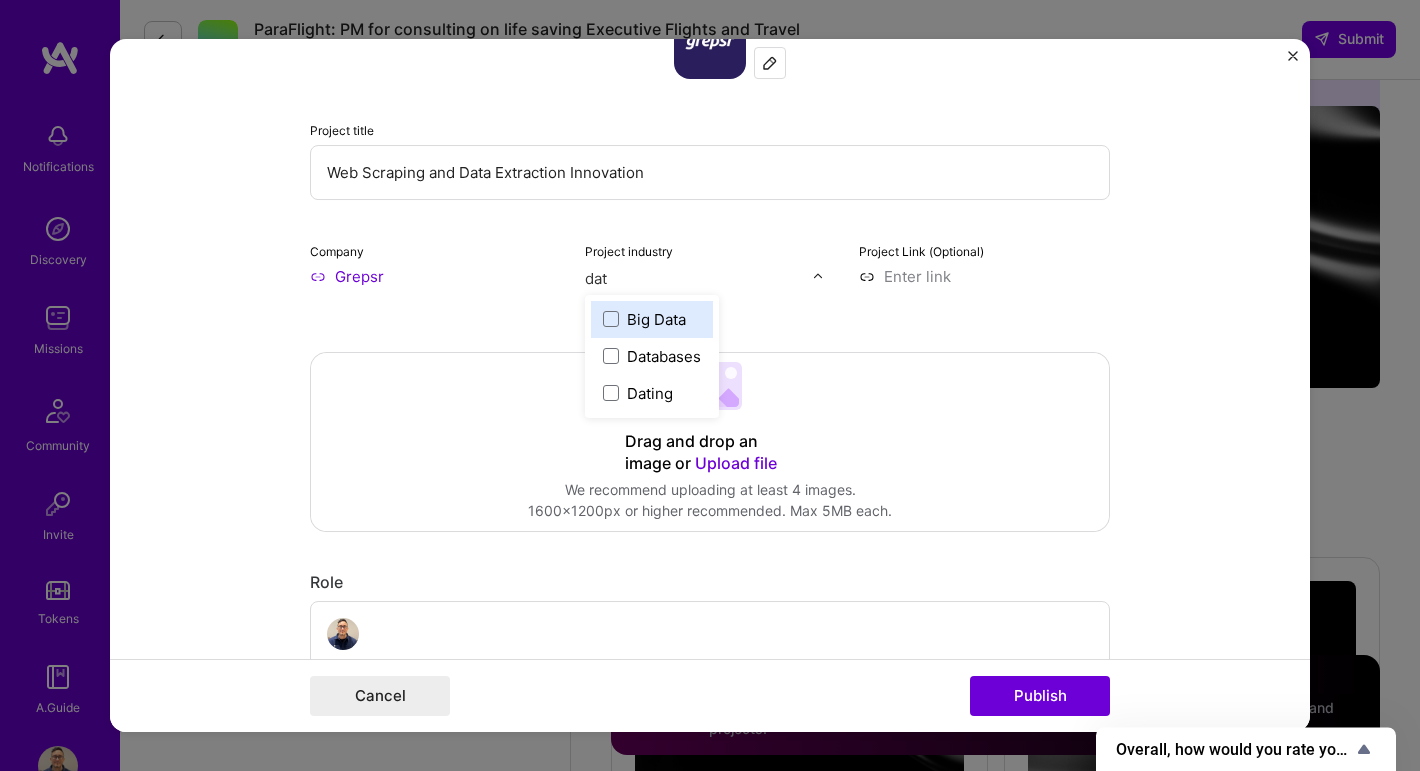 type on "data" 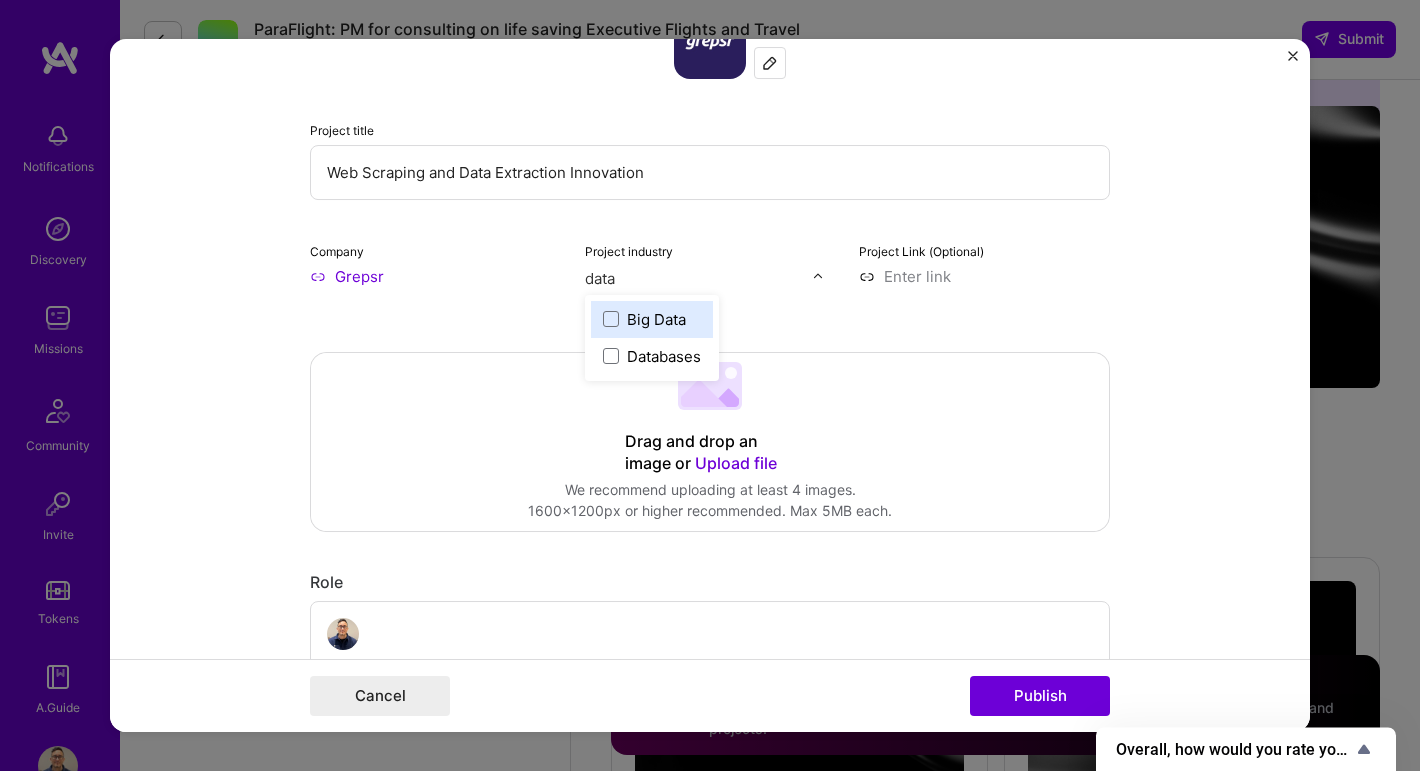 click on "Big Data" at bounding box center (656, 319) 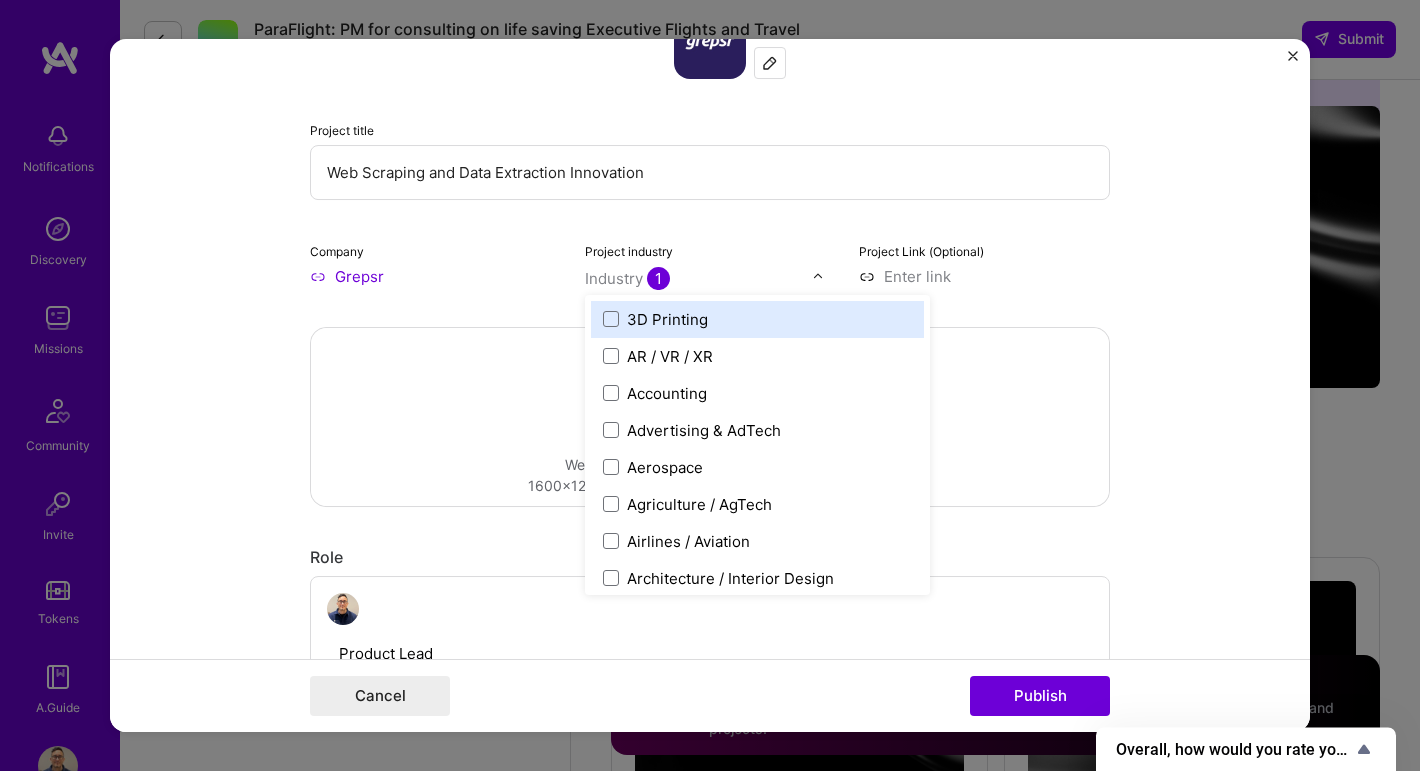 click on "Editing suggested project This project is suggested based on your LinkedIn, resume or A.Team activity. Project title Web Scraping and Data Extraction Innovation Company Grepsr
Project industry option Big Data, selected. option 3D Printing focused, 1 of 120. 120 results available. Use Up and Down to choose options, press Enter to select the currently focused option, press Escape to exit the menu, press Tab to select the option and exit the menu. Industry 1 3D Printing AR / VR / XR Accounting Advertising & AdTech Aerospace Agriculture / AgTech Airlines / Aviation Architecture / Interior Design Art & Museums Artifical Intelligence / Machine Learning Arts / Culture Augmented & Virtual Reality (AR/VR) Automotive Automotive & Self Driving Cars Aviation B2B B2B2C B2C BPA / RPA Banking Beauty Big Data BioTech Blockchain CMS CPG CRM Cannabis Charity & Nonprofit Circular Economy CivTech Climate Tech Cloud Services Coaching Community Tech Construction Consulting Consumer Electronics Crowdfunding Crypto DTC" at bounding box center (710, 386) 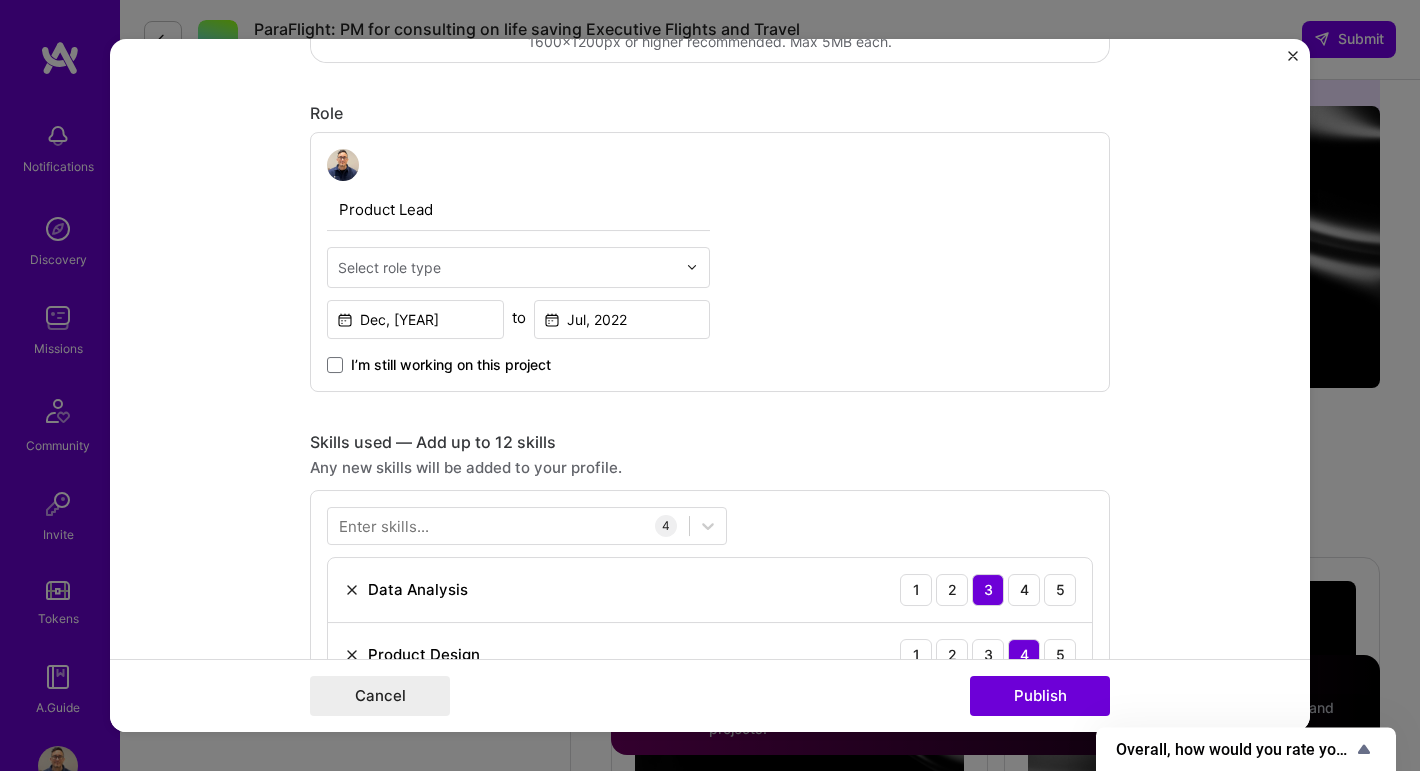 scroll, scrollTop: 608, scrollLeft: 0, axis: vertical 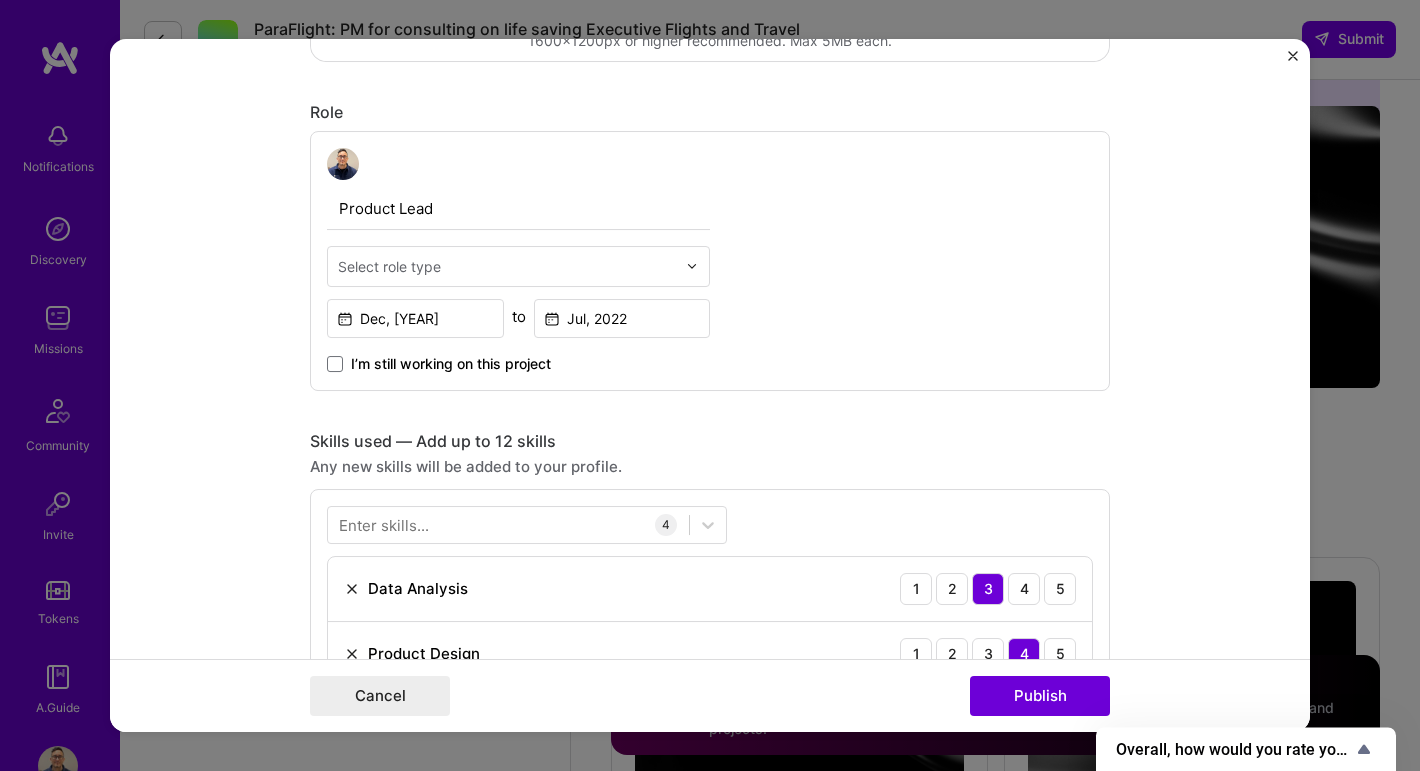 click on "Select role type" at bounding box center [507, 266] 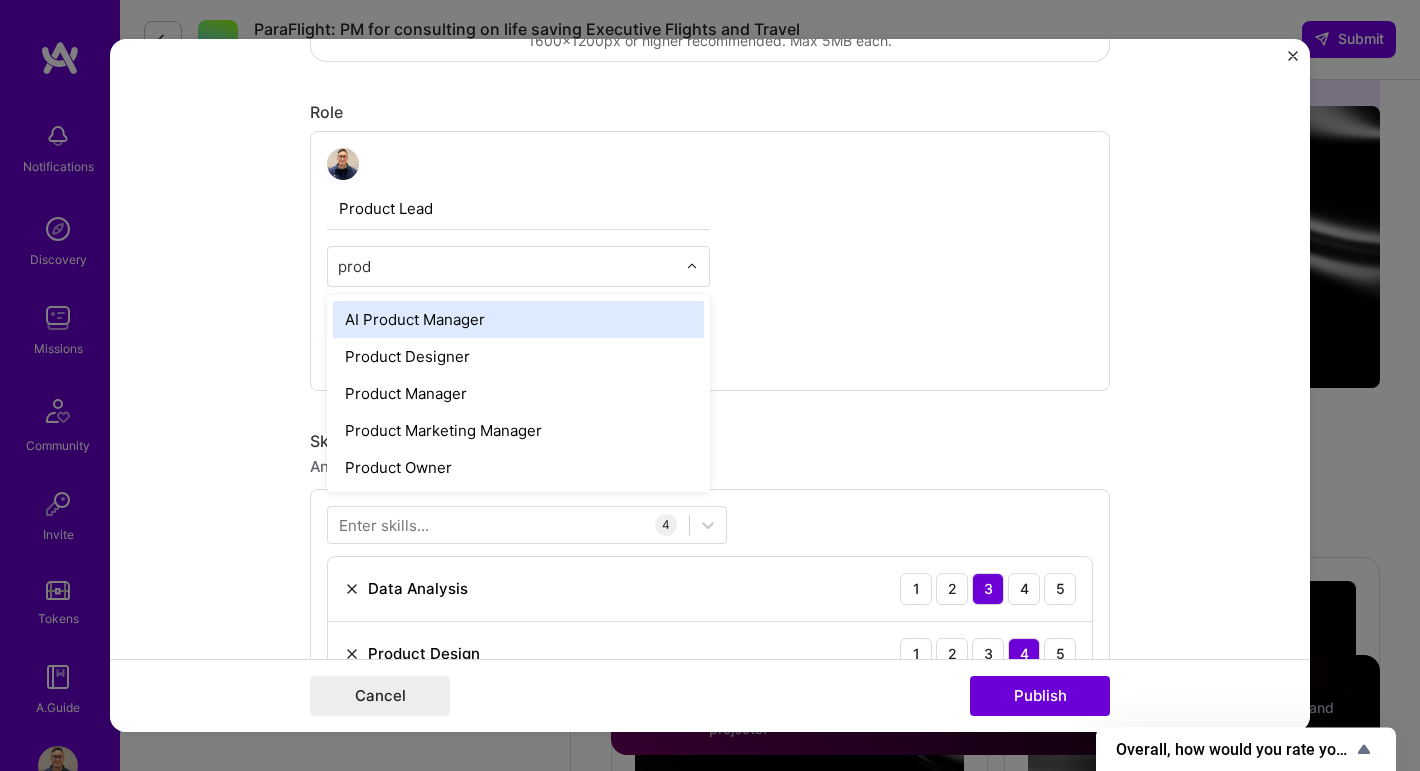 type on "produ" 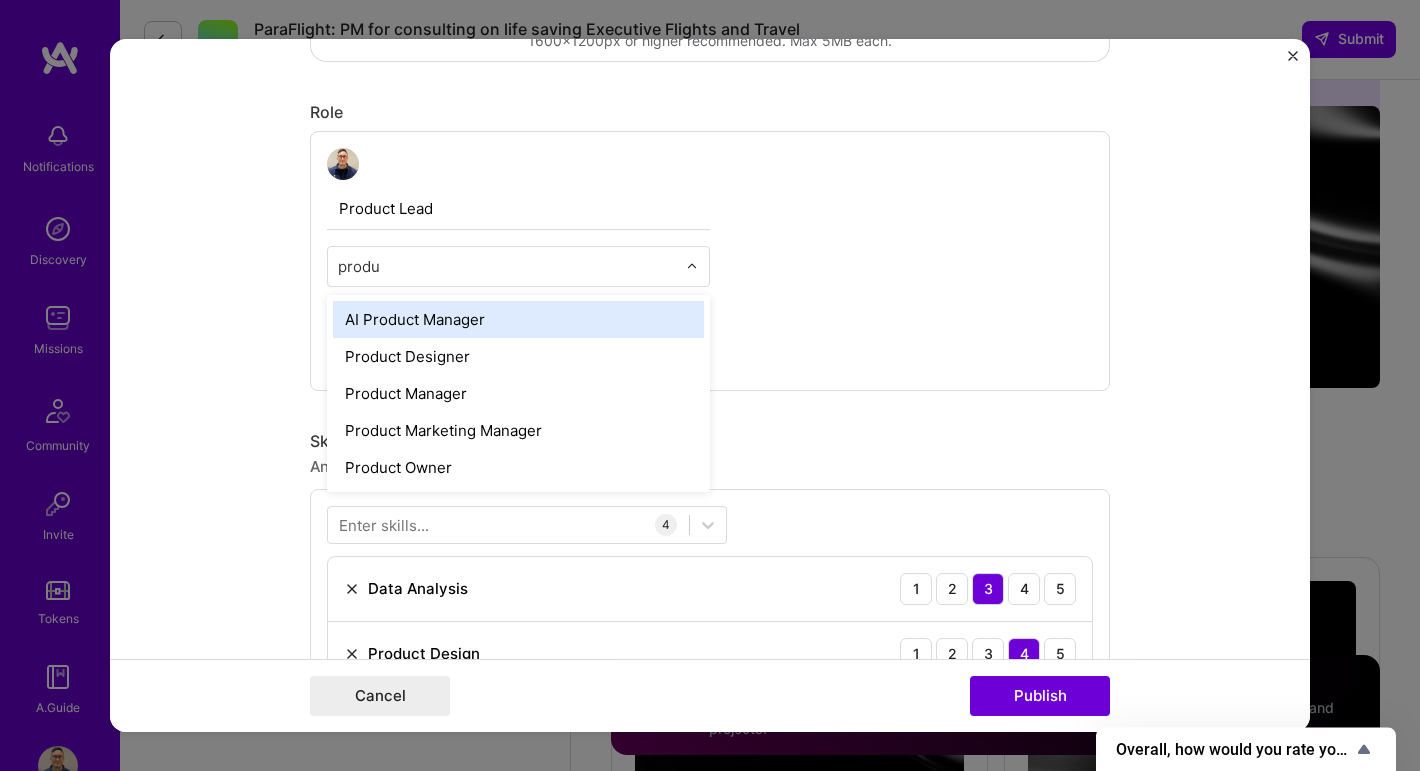 click on "AI Product Manager" at bounding box center (518, 319) 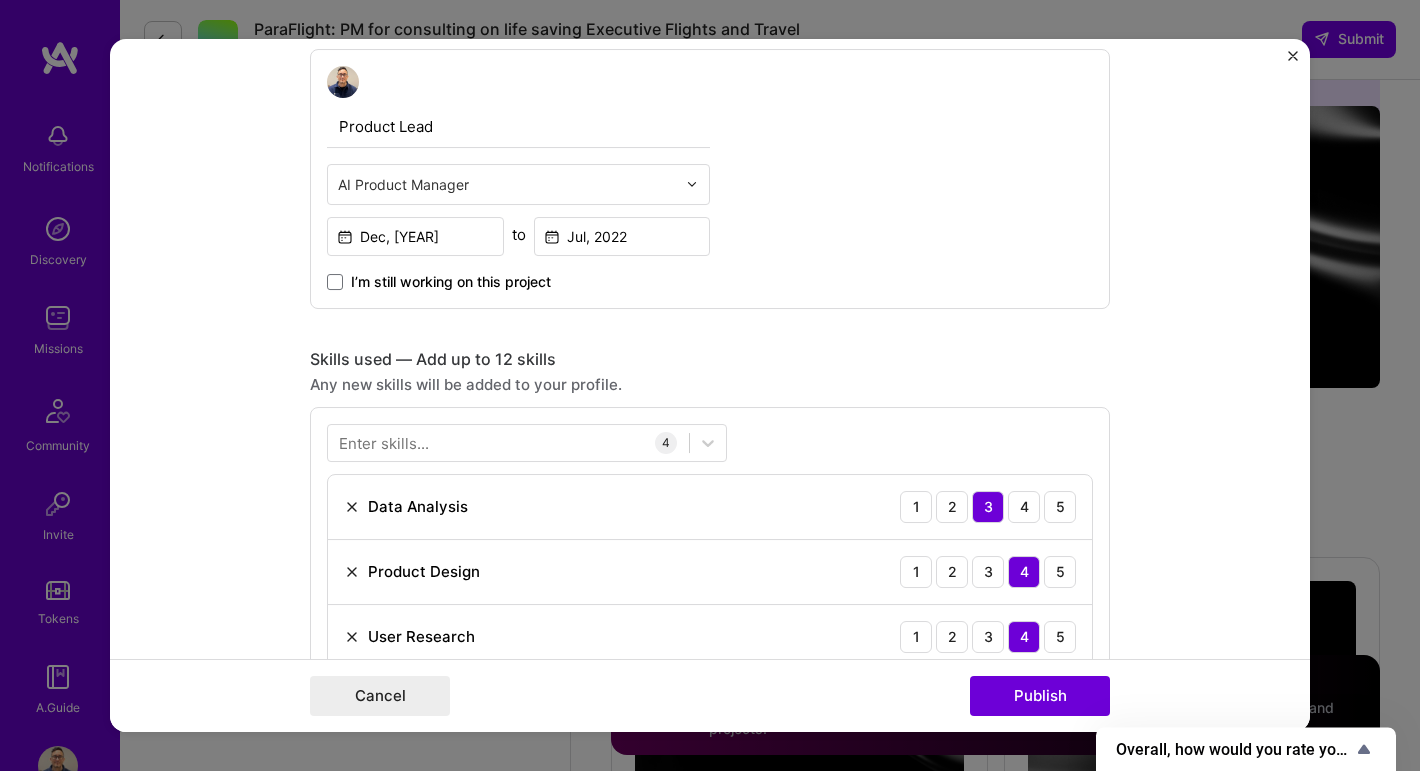 scroll, scrollTop: 695, scrollLeft: 0, axis: vertical 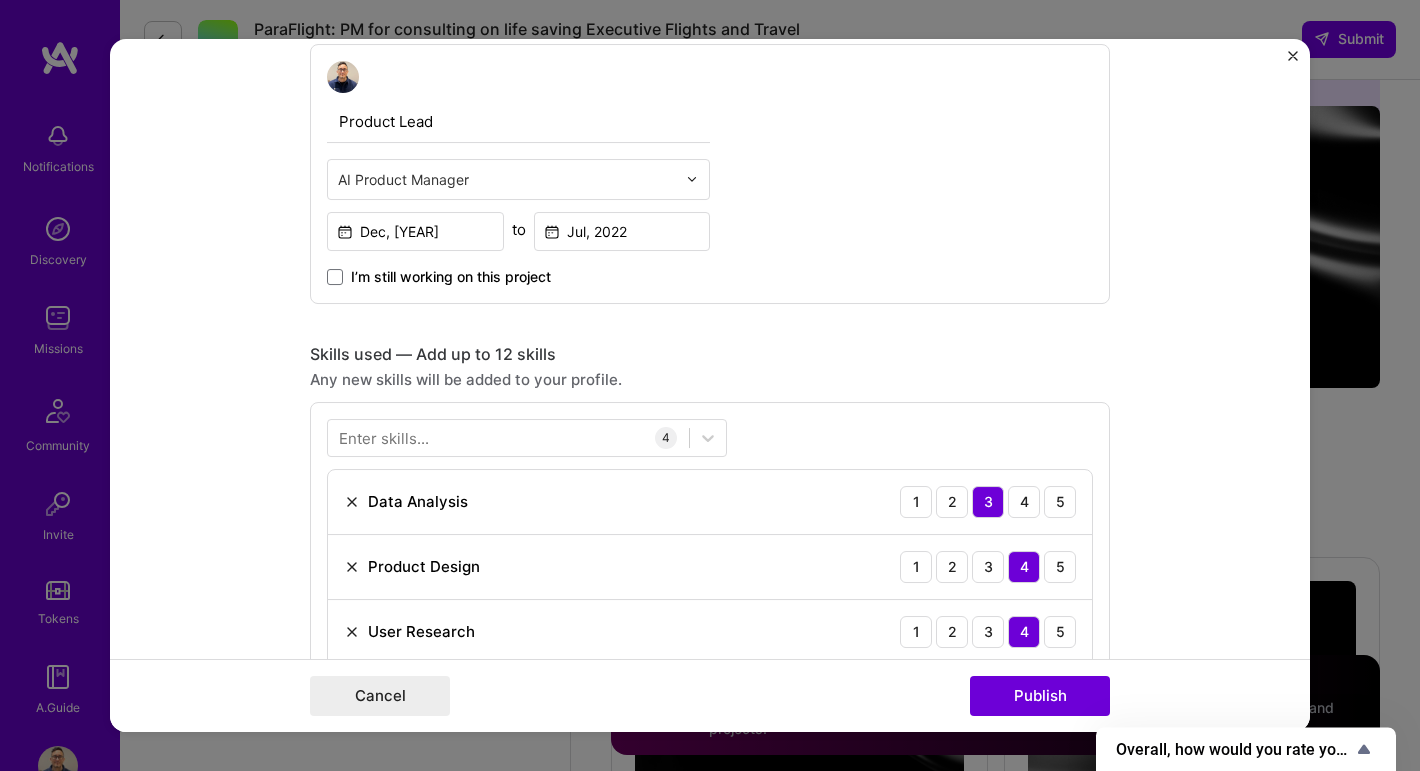 click at bounding box center (507, 179) 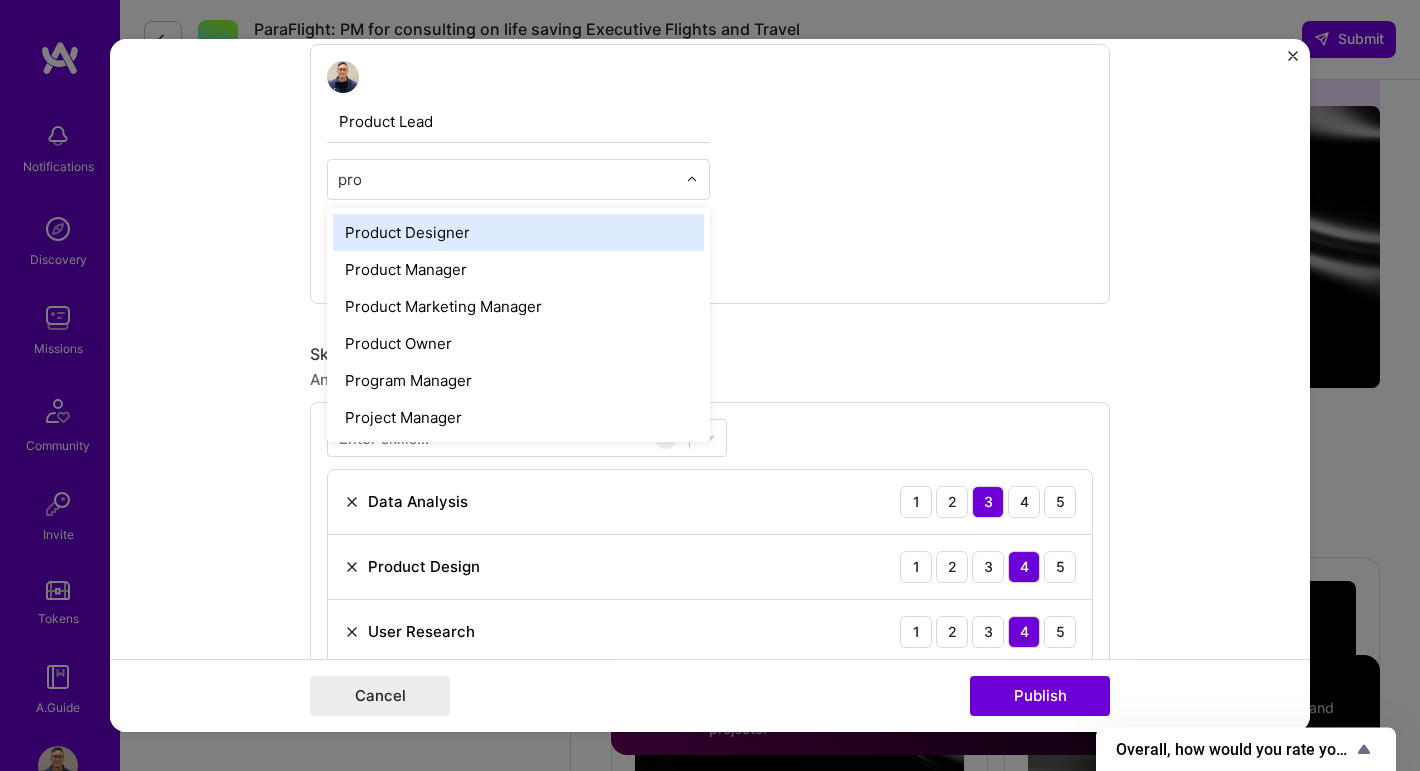 type on "prod" 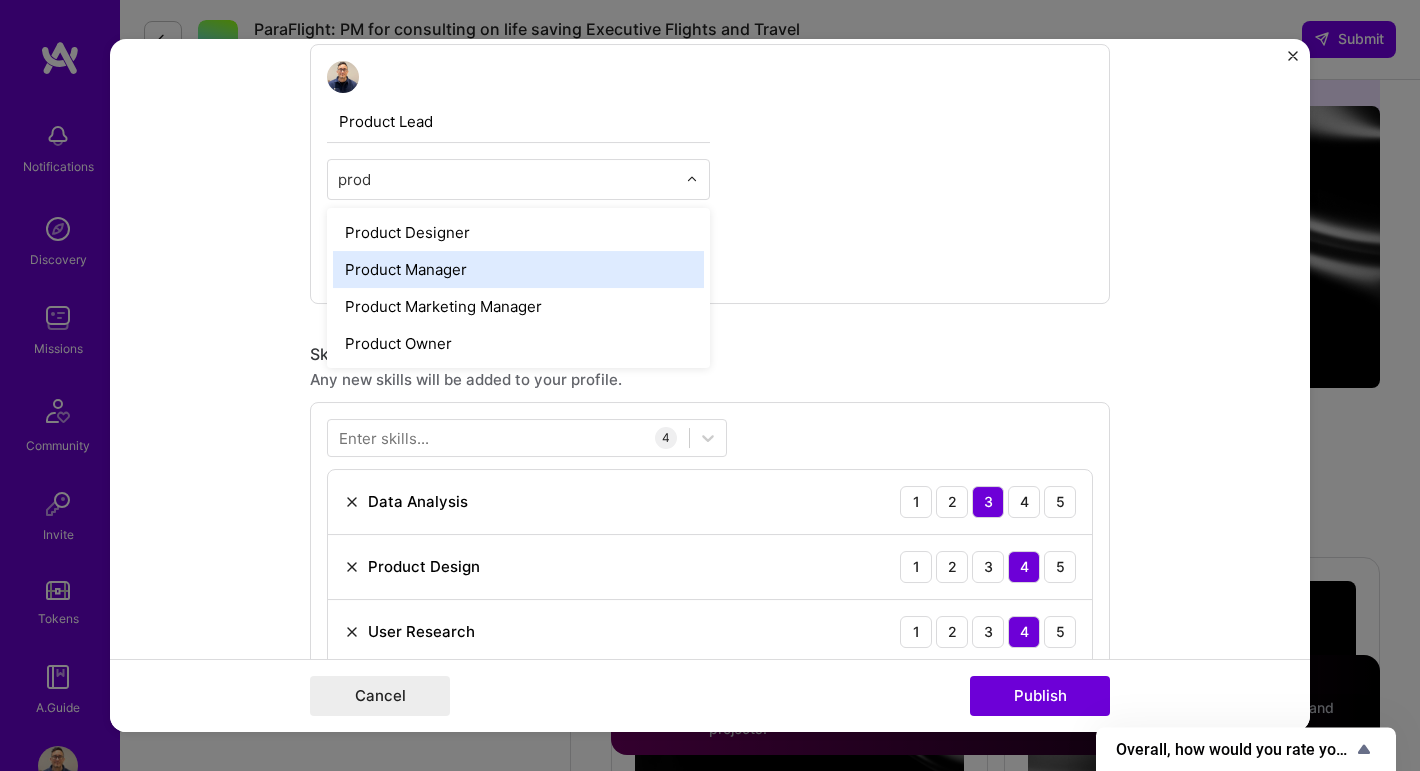 click on "Product Manager" at bounding box center (518, 269) 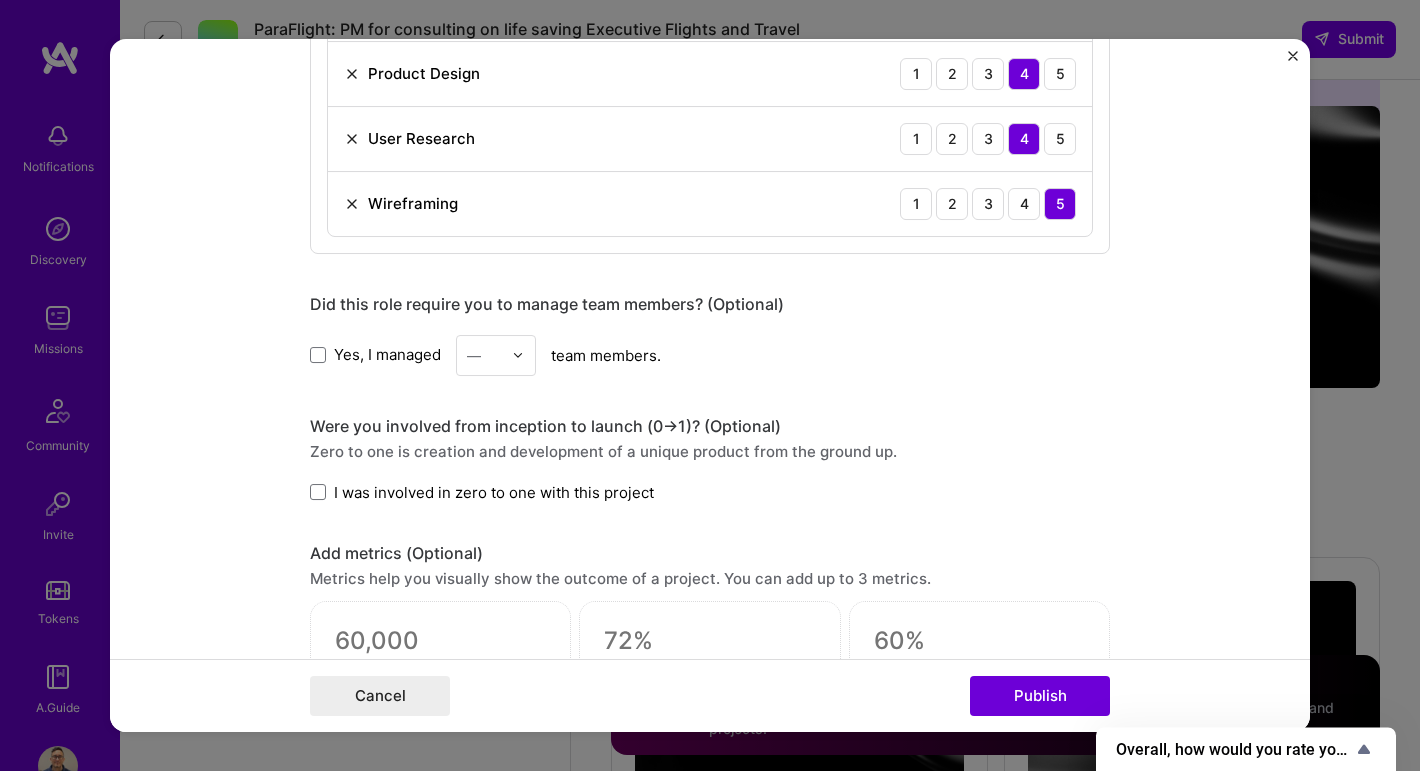 scroll, scrollTop: 1299, scrollLeft: 0, axis: vertical 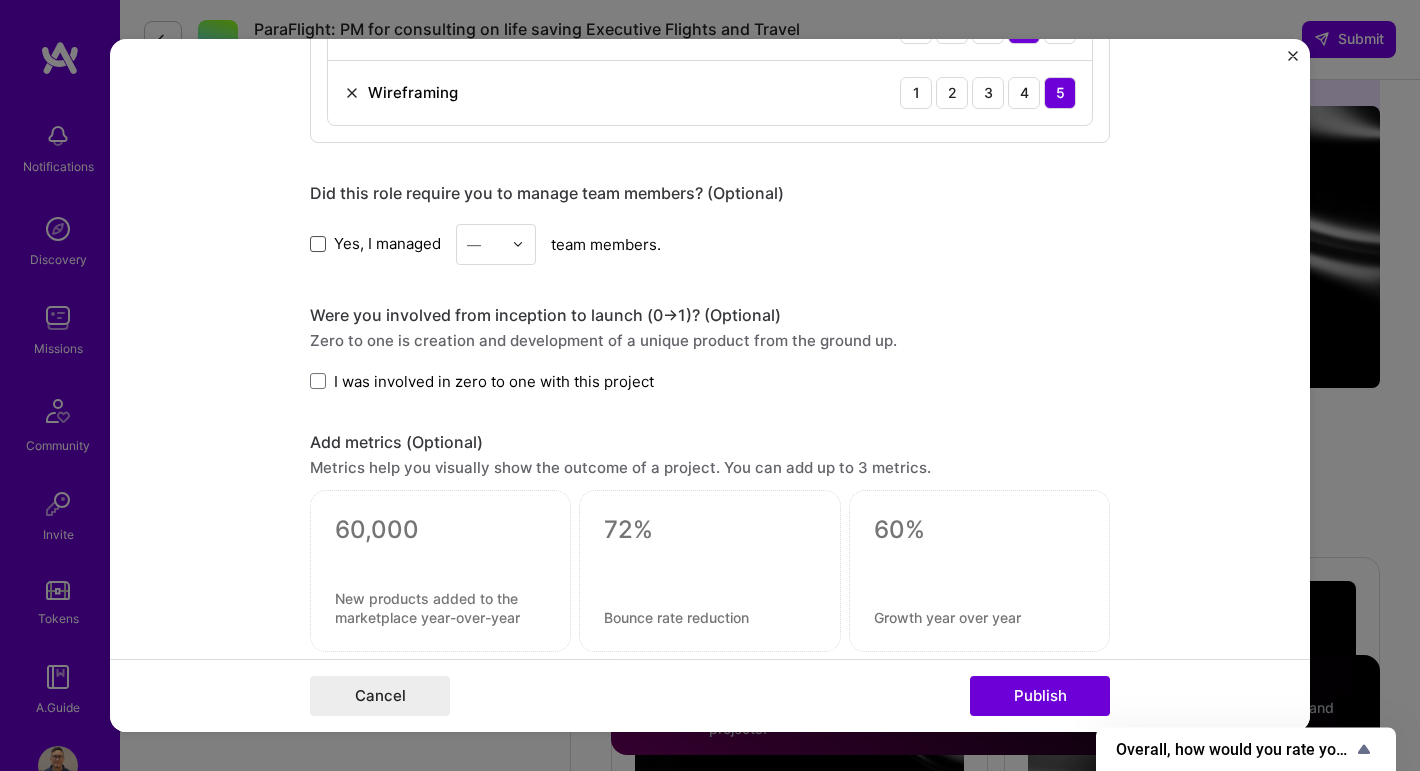 click at bounding box center [318, 244] 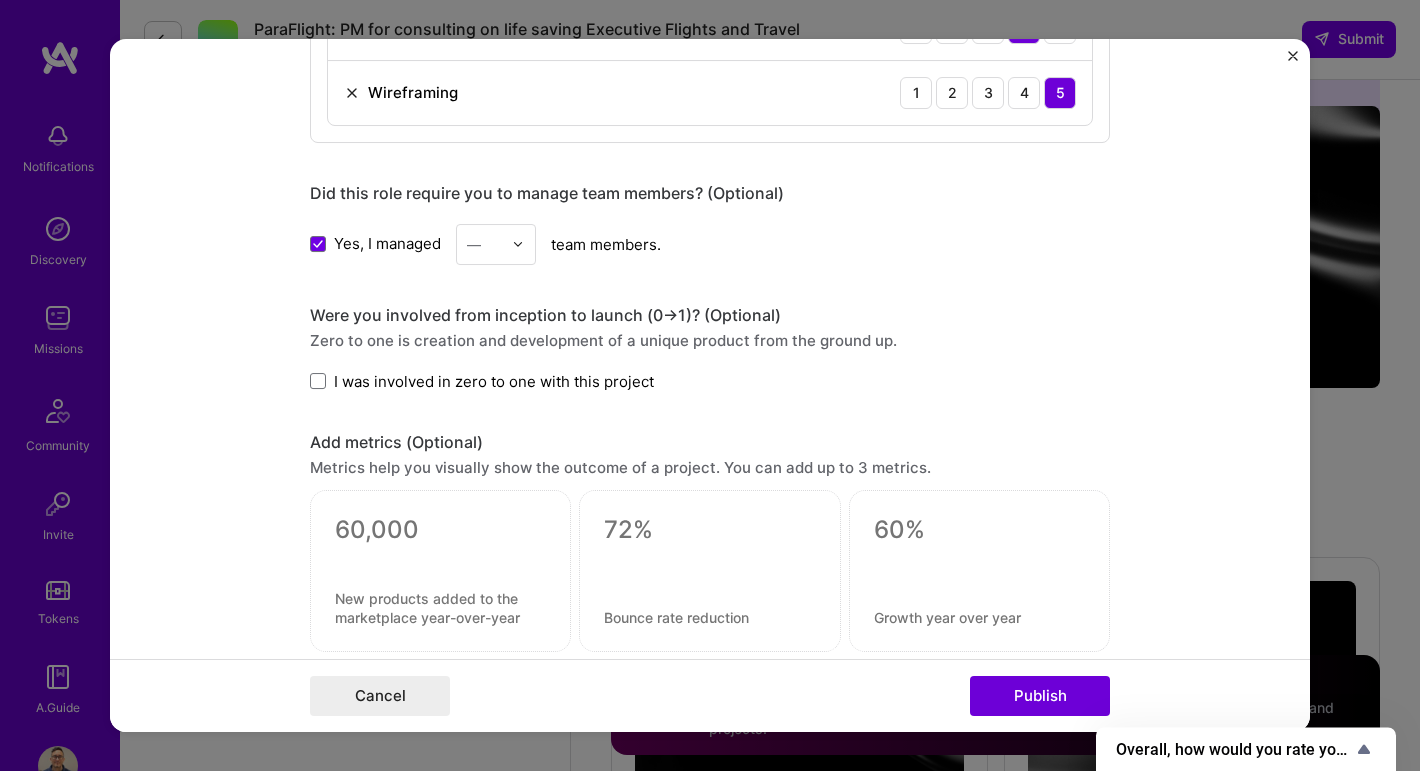 click at bounding box center (518, 244) 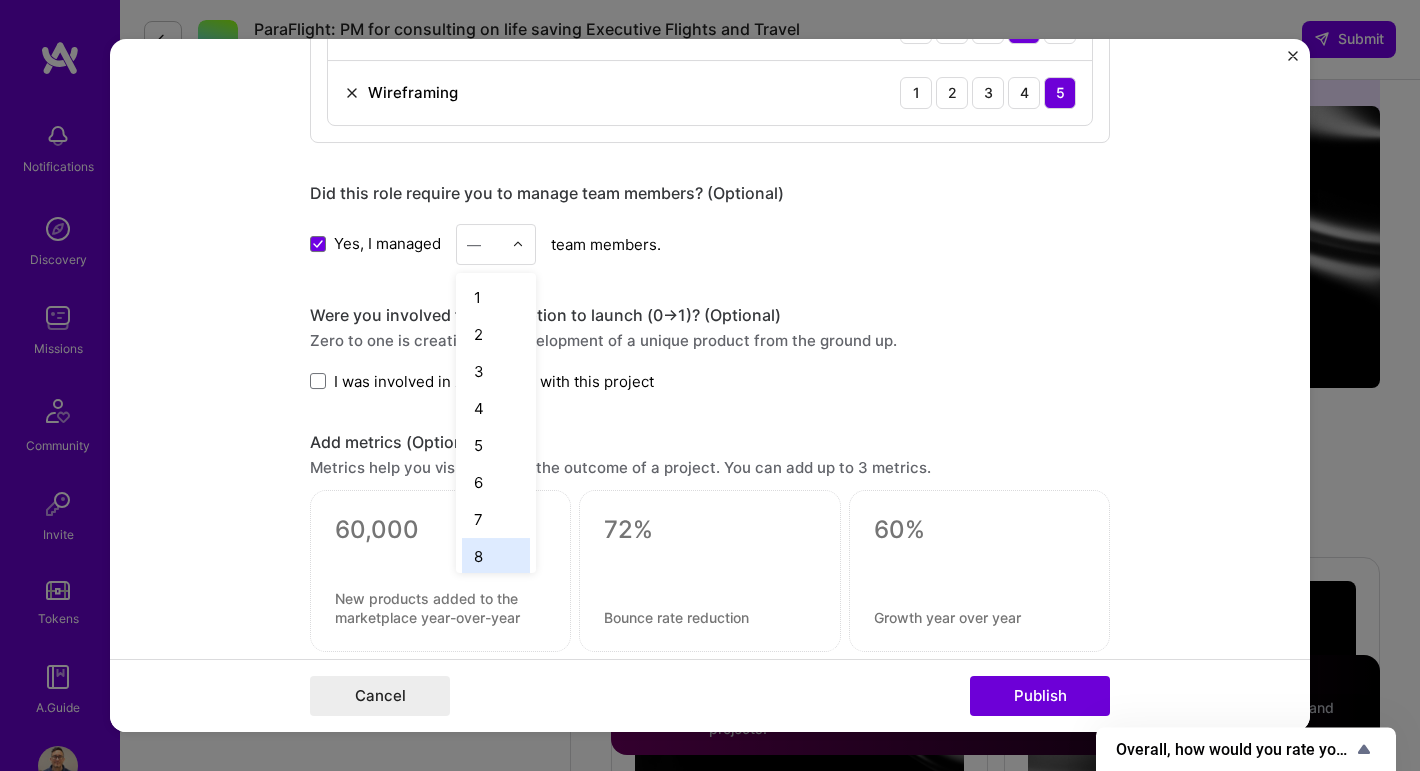 click on "8" at bounding box center (496, 556) 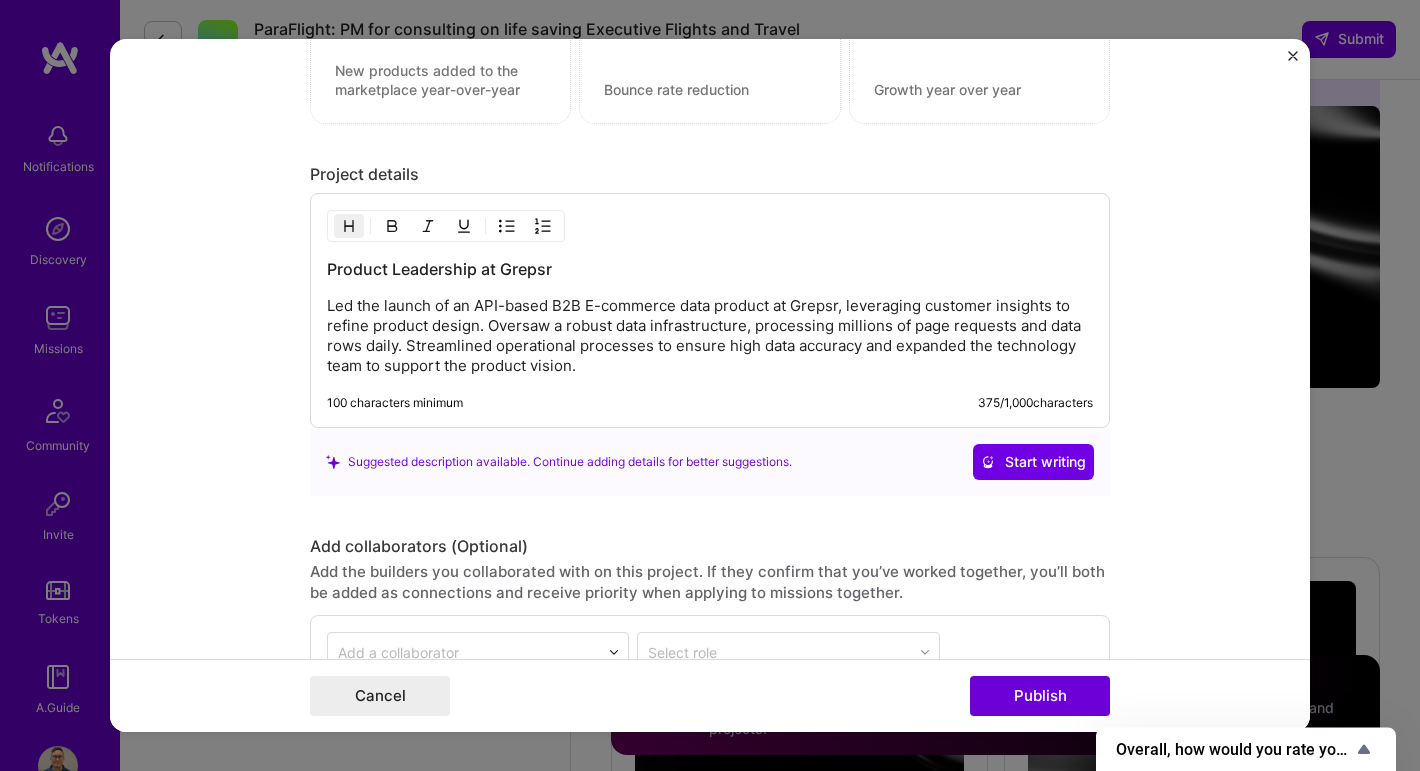 scroll, scrollTop: 2038, scrollLeft: 0, axis: vertical 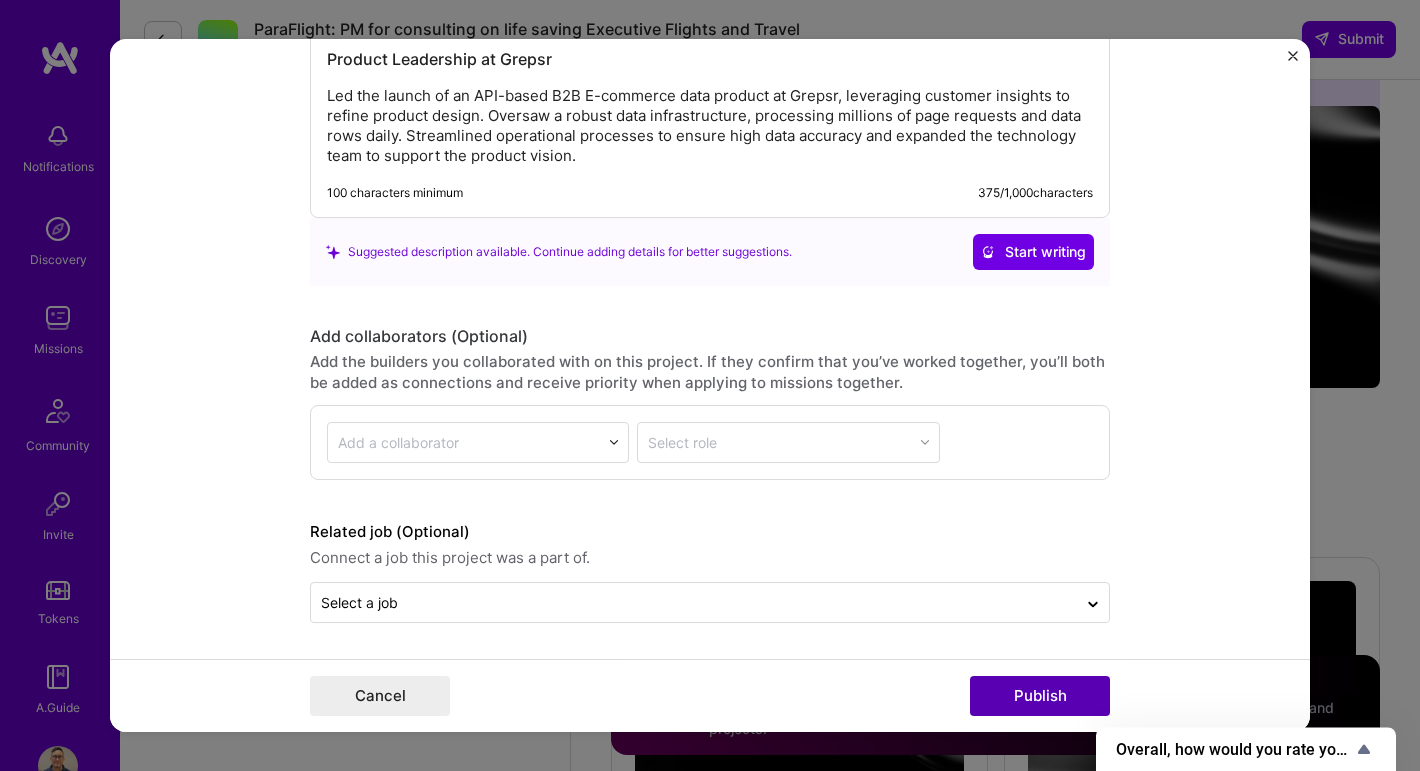 click on "Publish" at bounding box center [1040, 696] 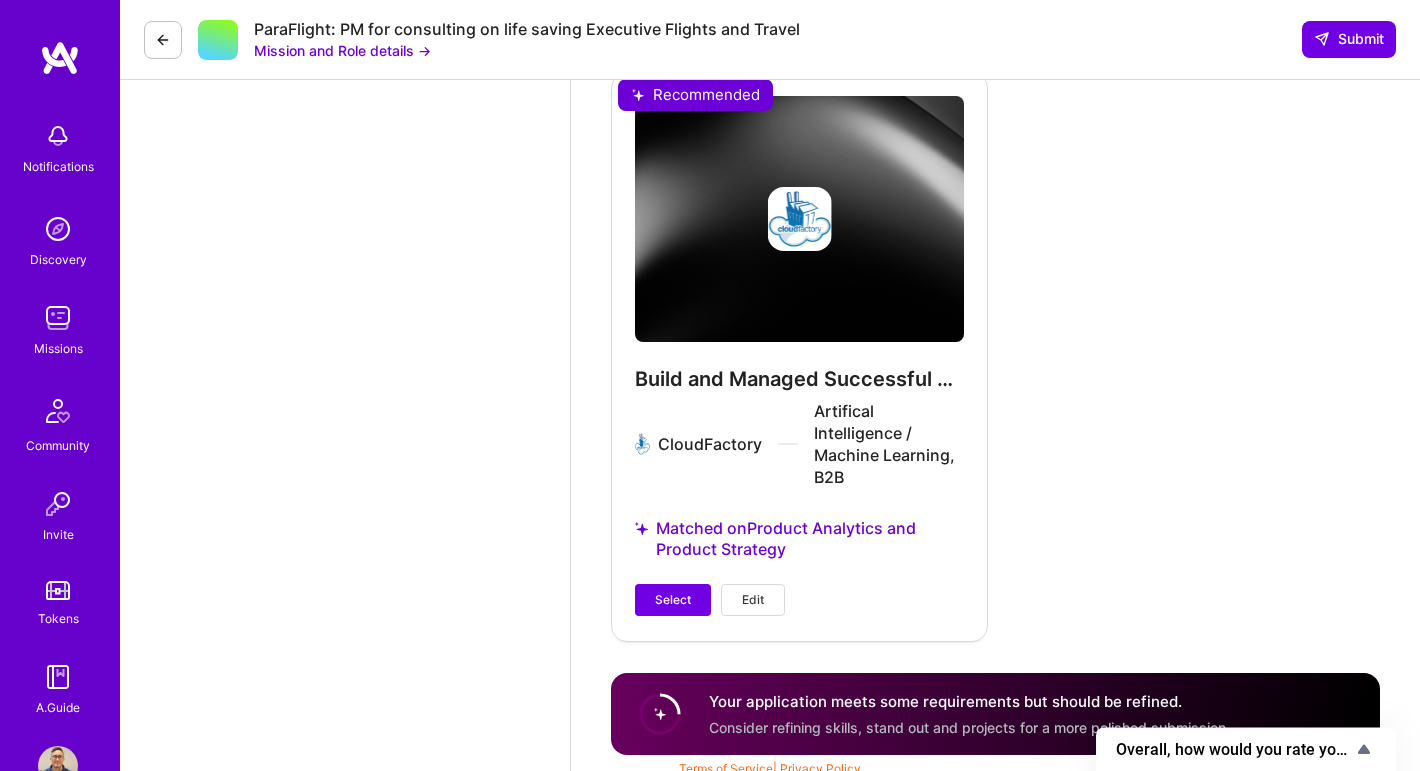 scroll, scrollTop: 3851, scrollLeft: 0, axis: vertical 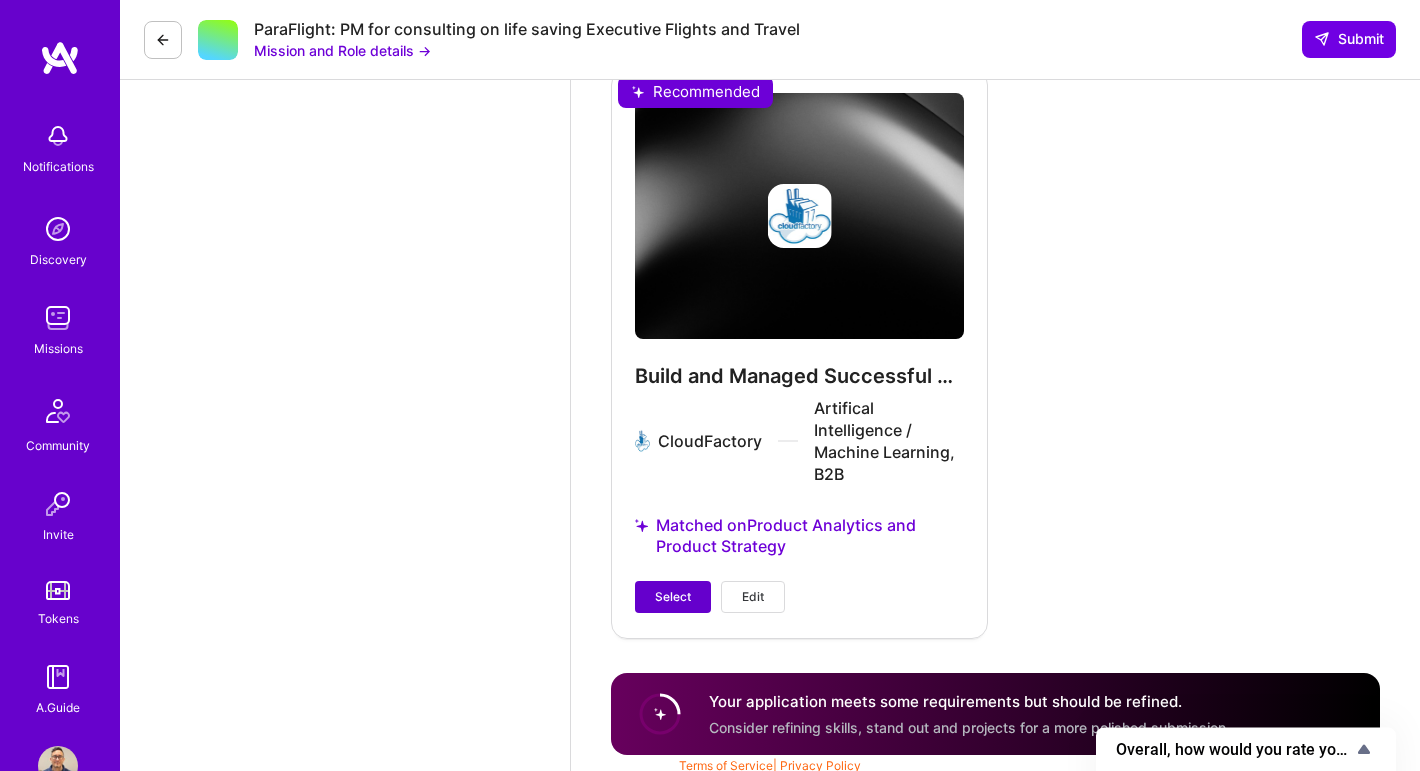 click on "Select" at bounding box center [673, 597] 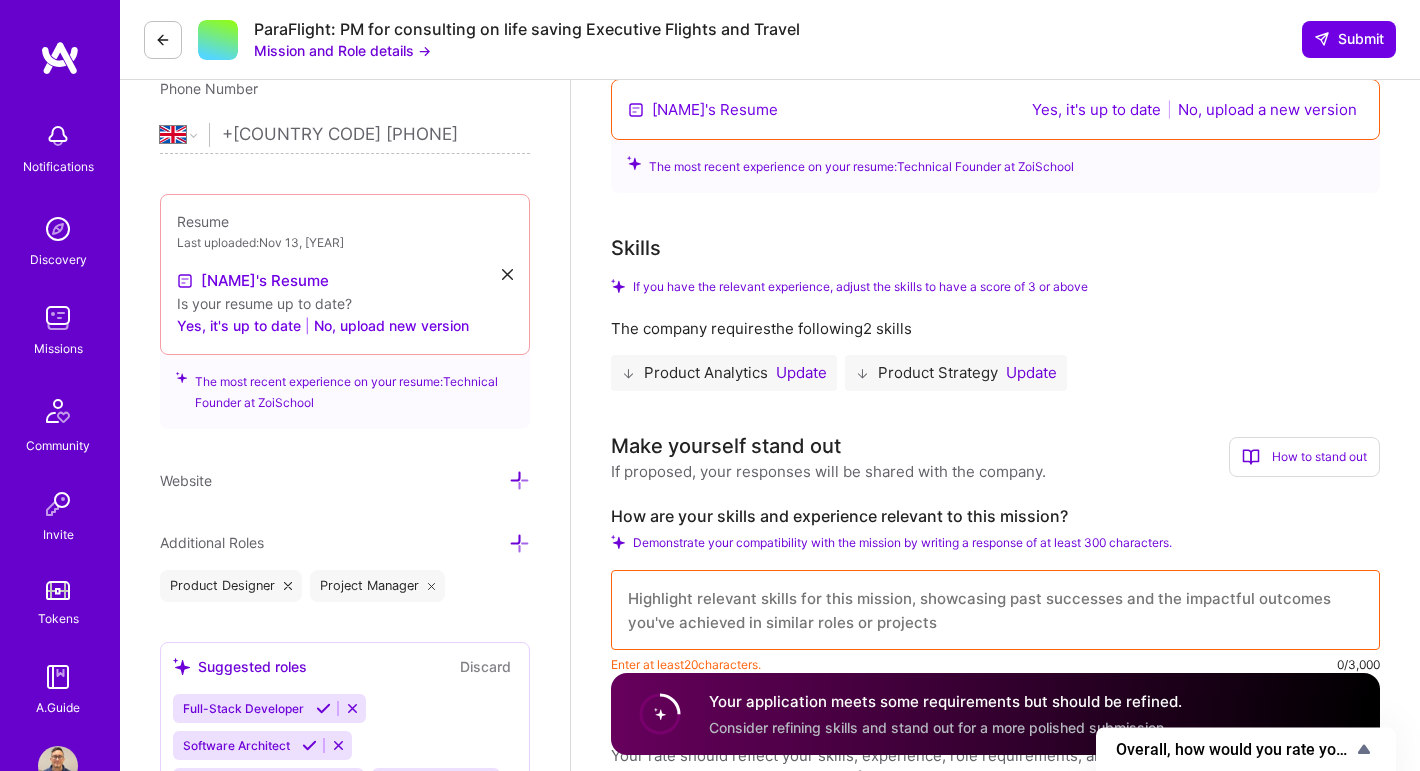 scroll, scrollTop: 421, scrollLeft: 0, axis: vertical 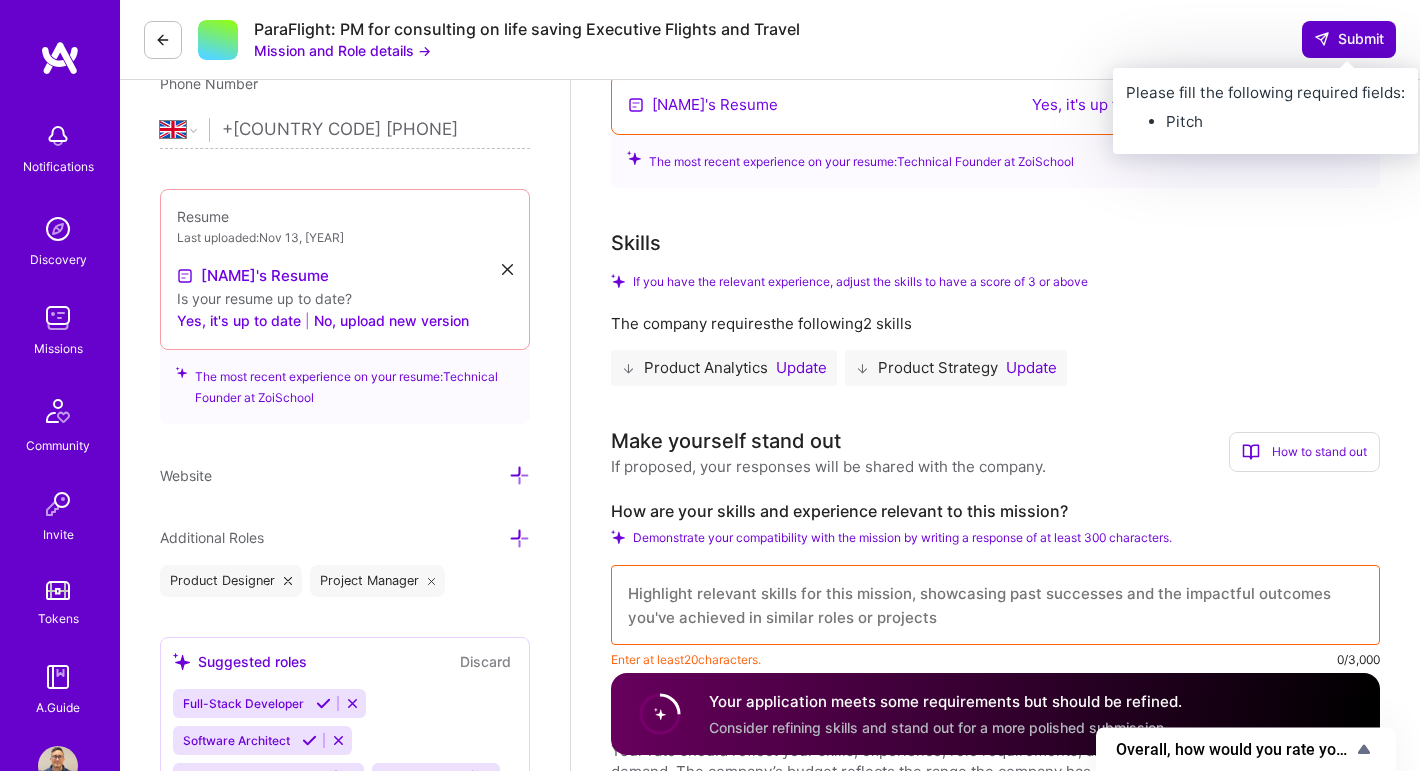 click on "Submit" at bounding box center [1349, 39] 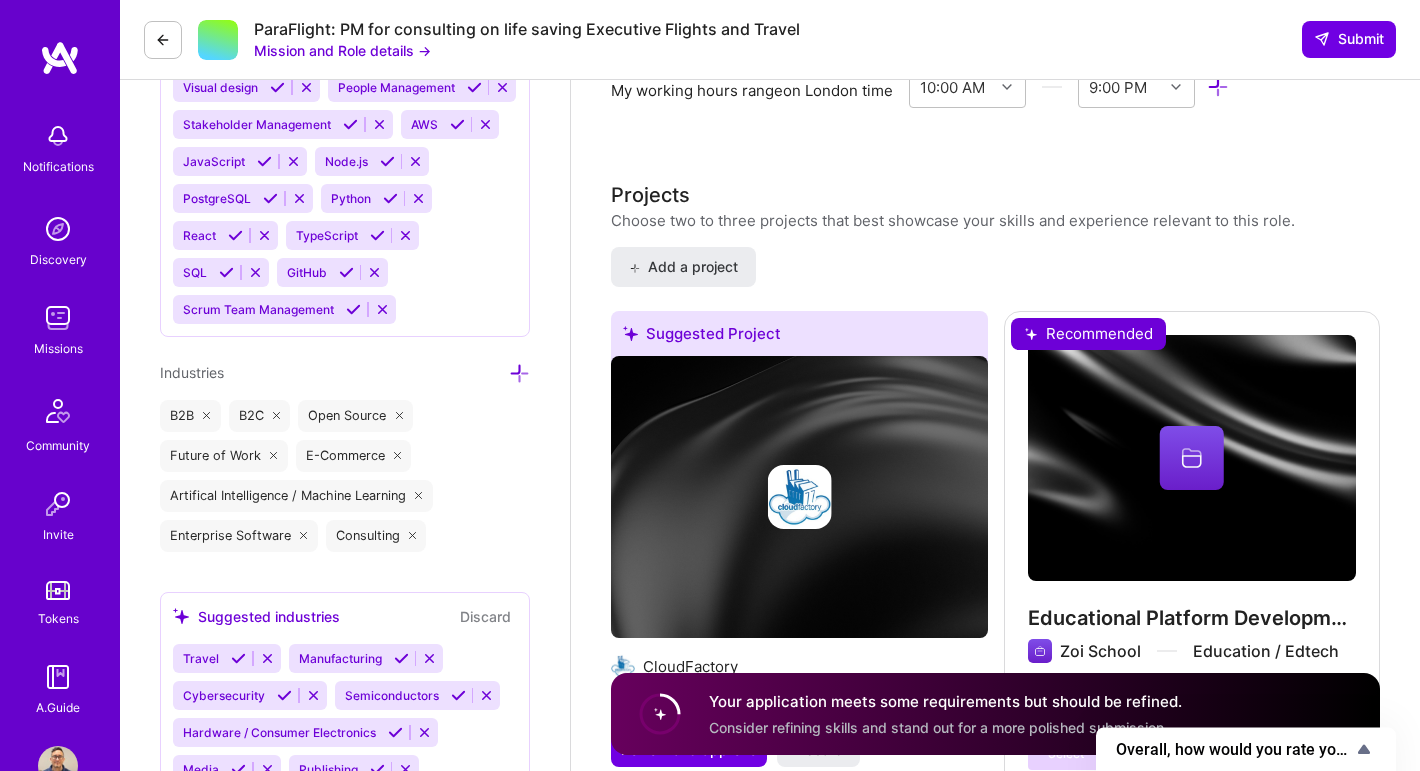 scroll, scrollTop: 2050, scrollLeft: 0, axis: vertical 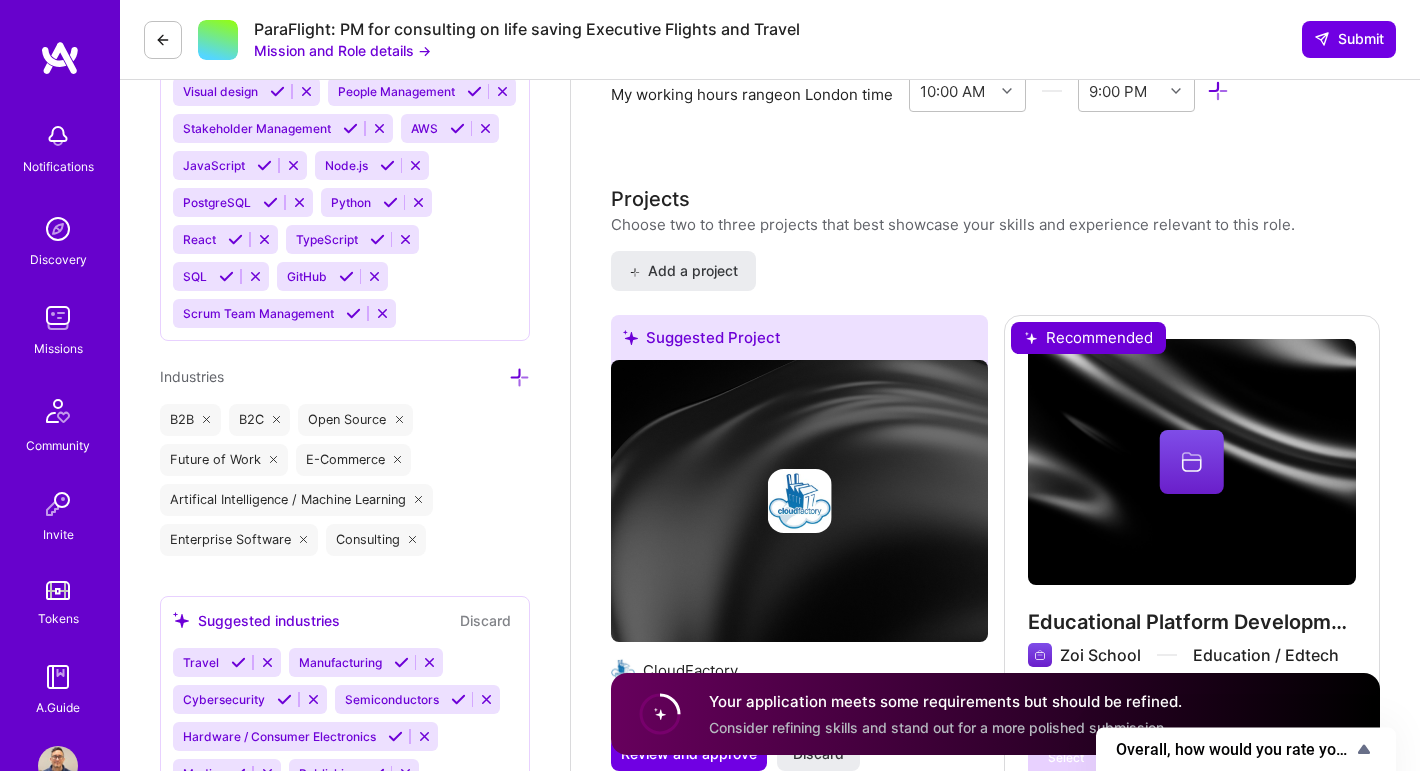 click on "Consider refining skills and stand out for a more polished submission." at bounding box center (938, 726) 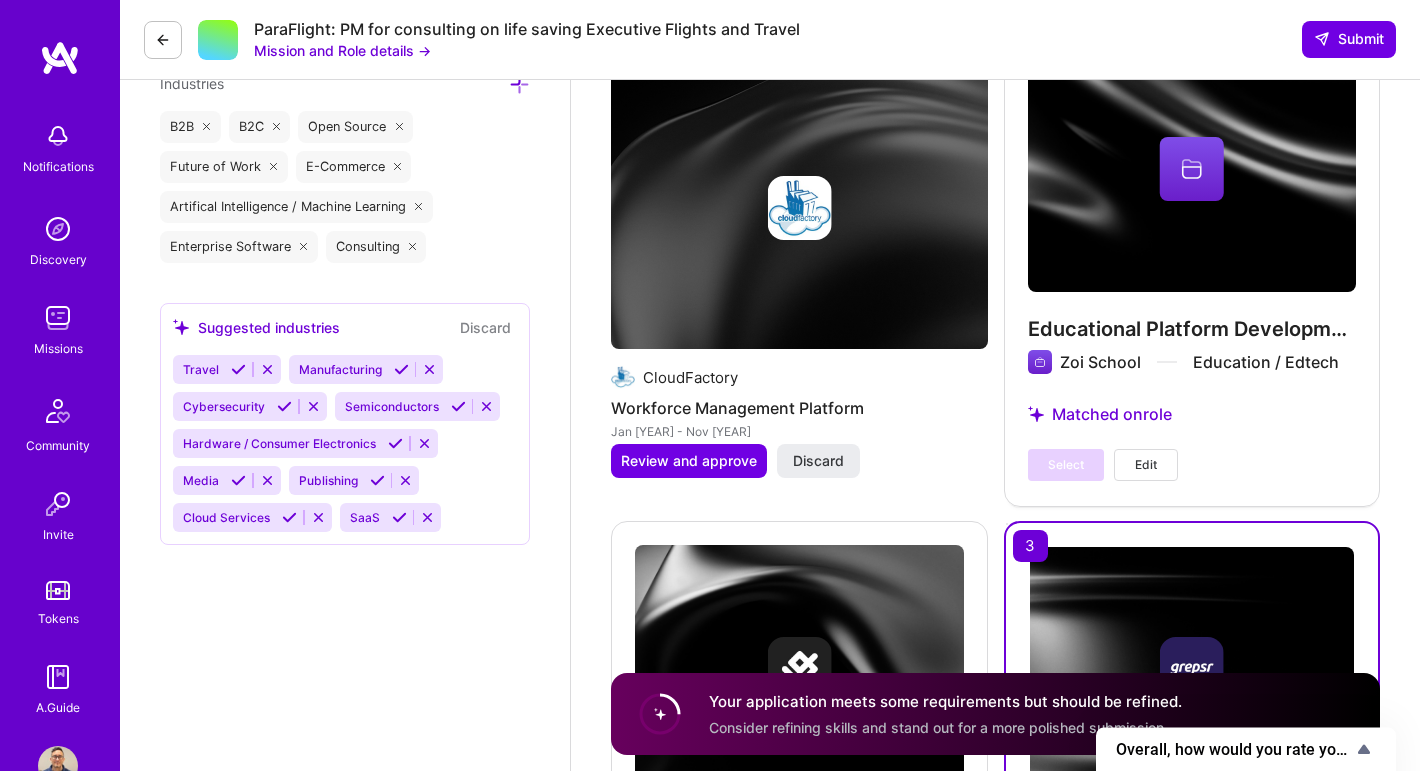 scroll, scrollTop: 2369, scrollLeft: 0, axis: vertical 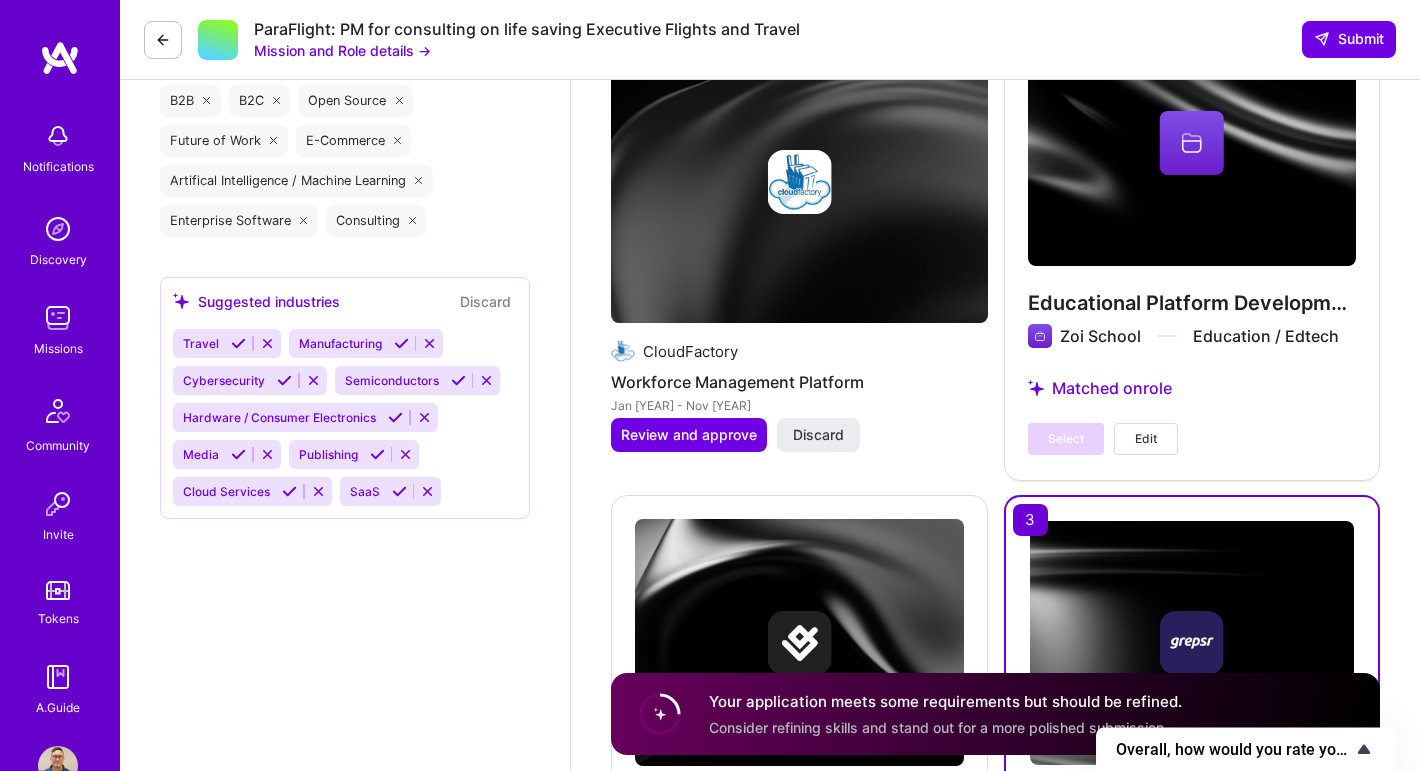 click 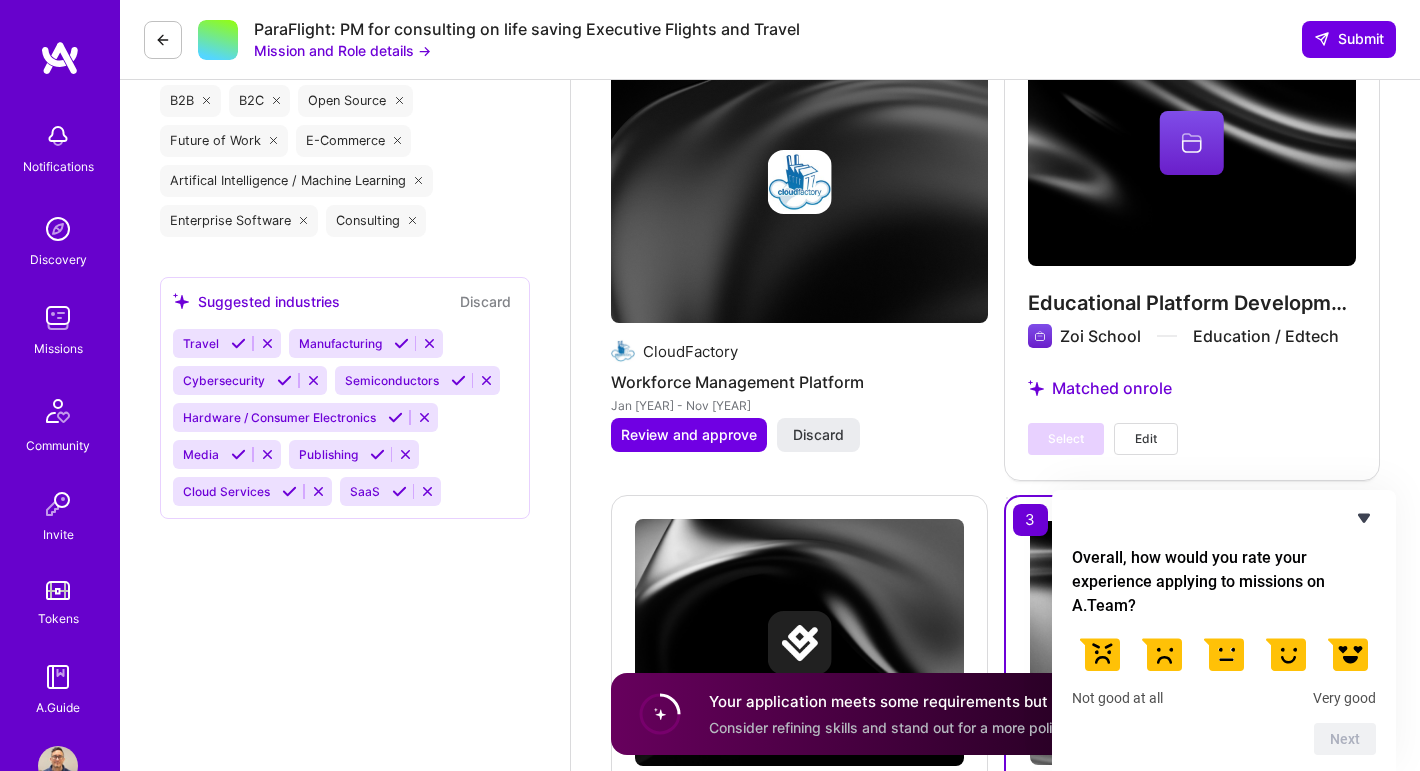 click 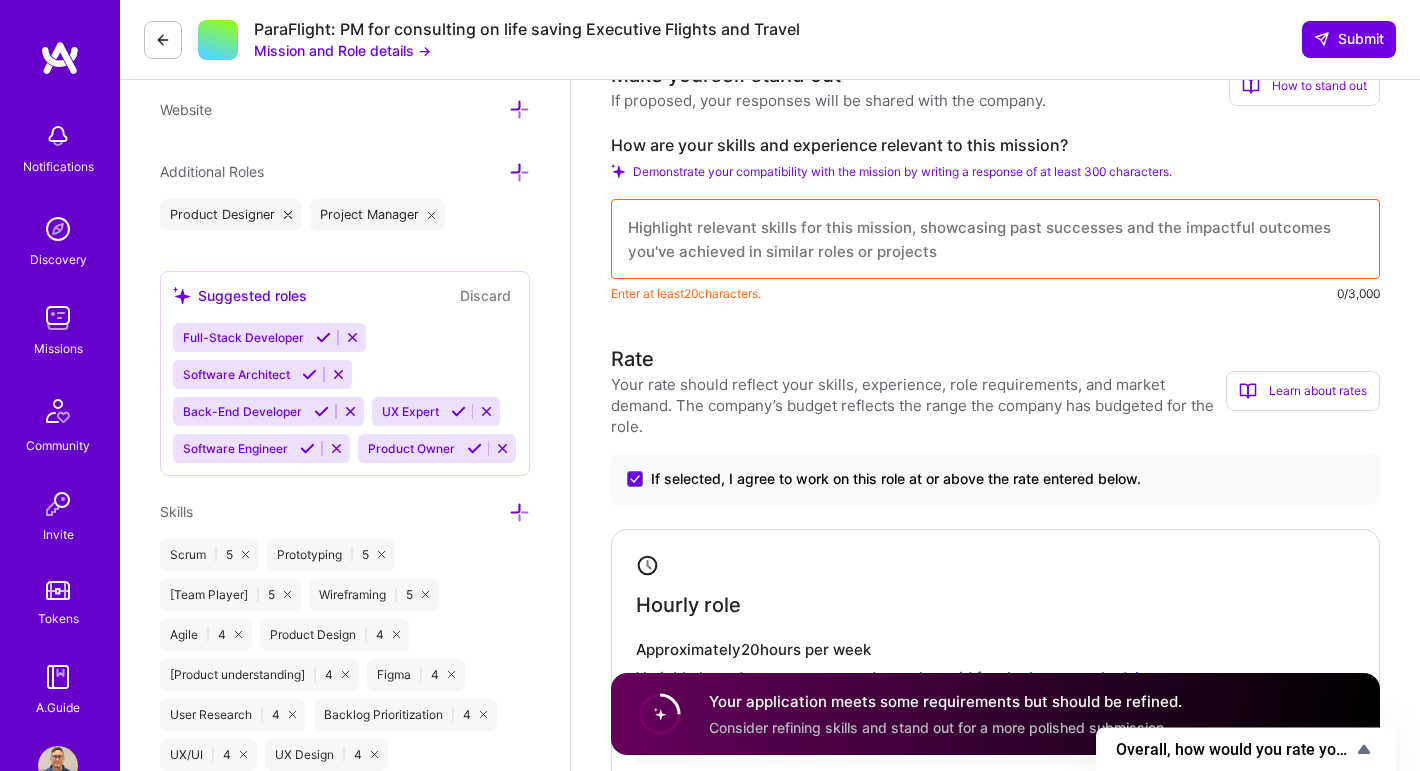 scroll, scrollTop: 783, scrollLeft: 0, axis: vertical 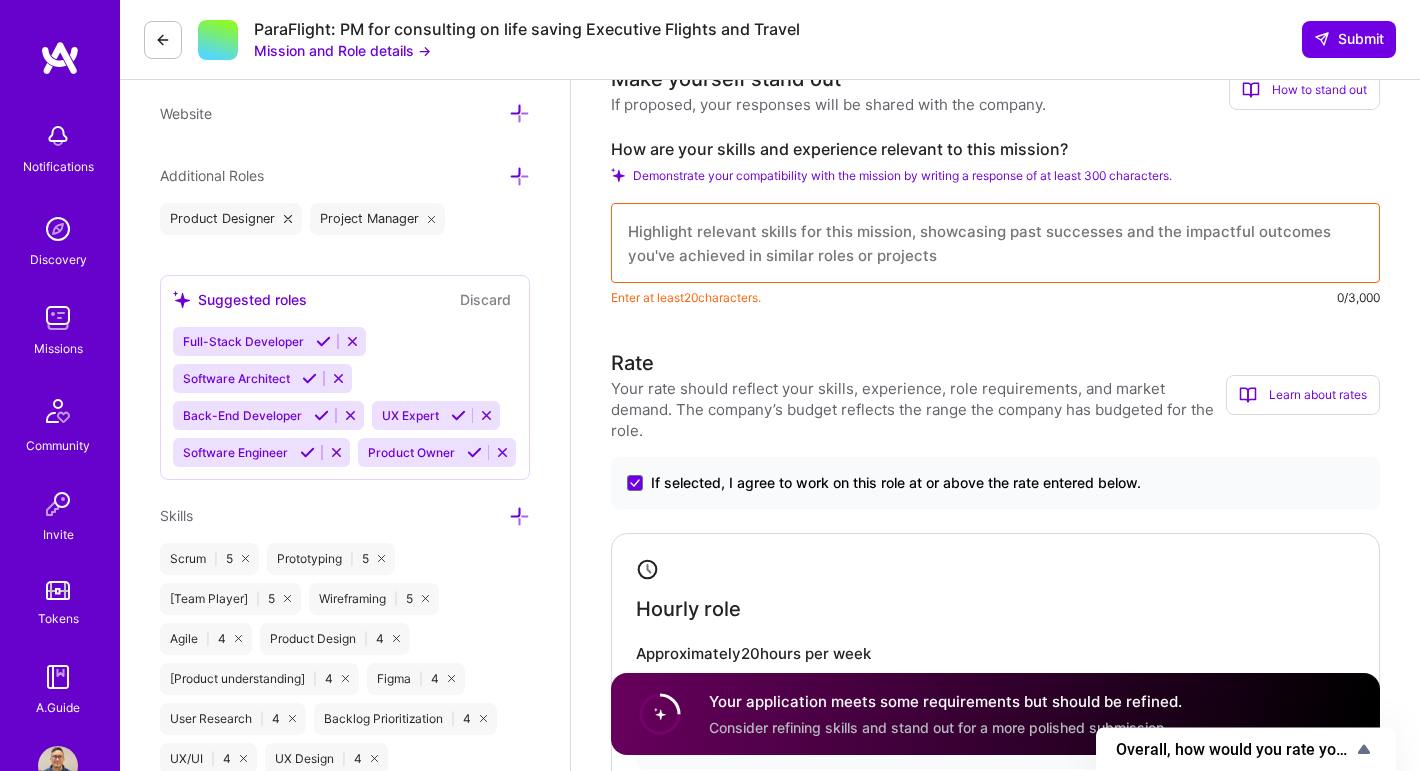 click at bounding box center (995, 243) 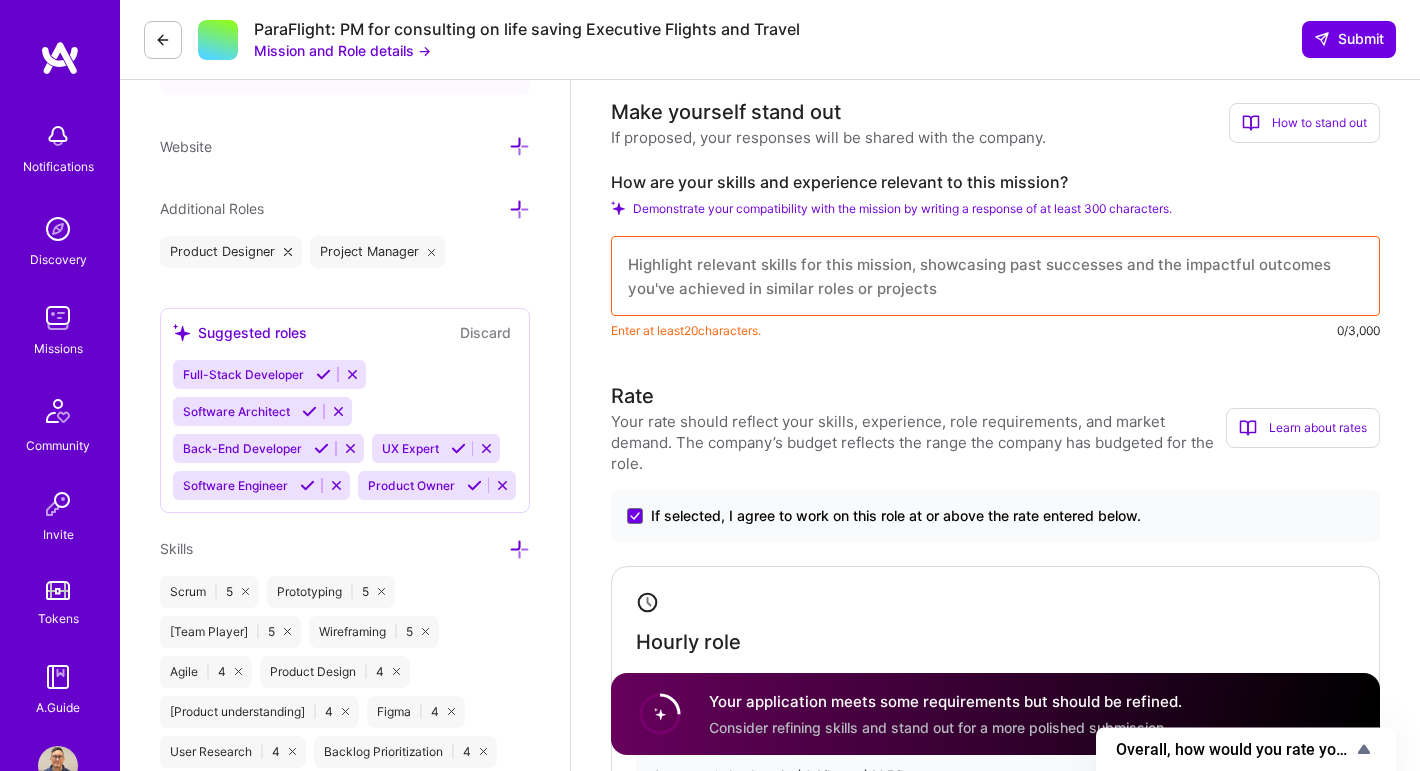 scroll, scrollTop: 742, scrollLeft: 0, axis: vertical 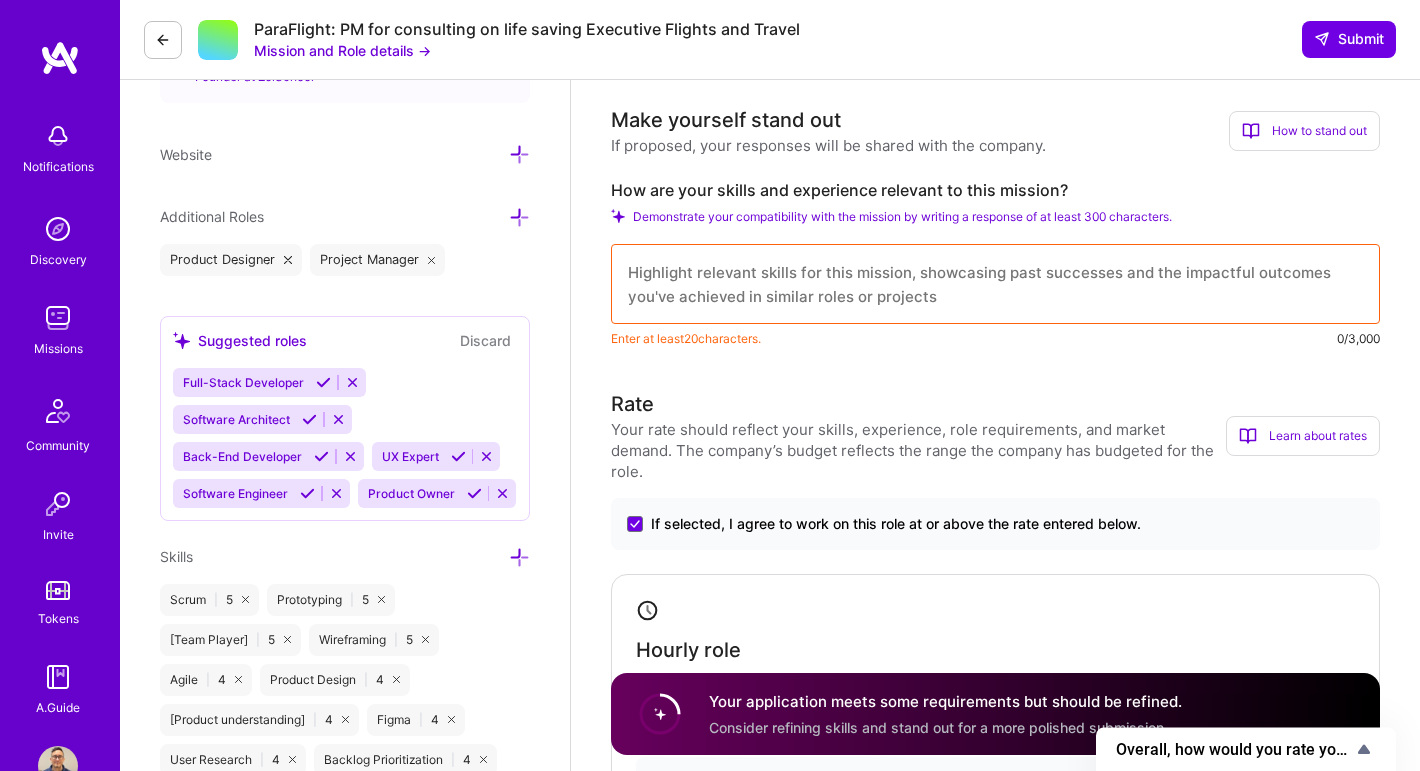 click at bounding box center [618, 216] 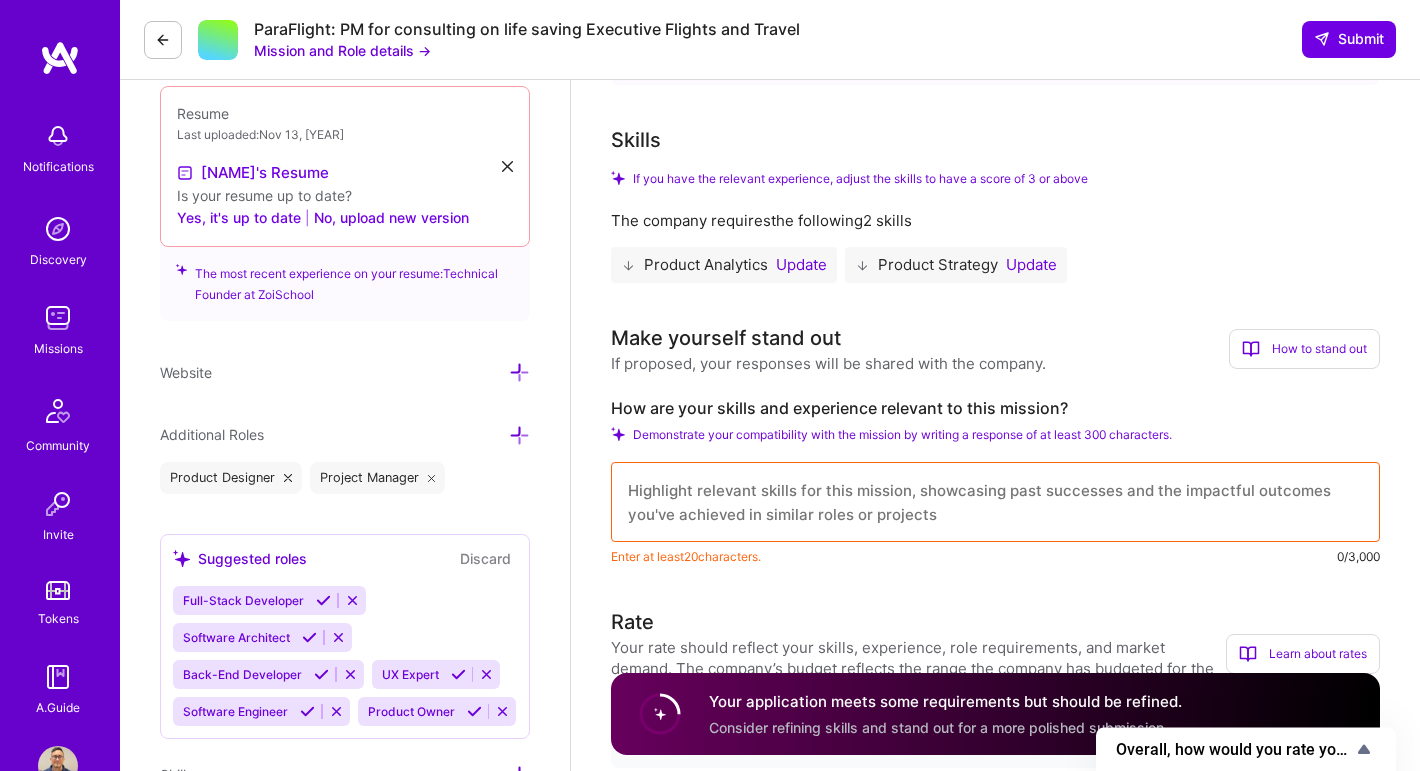 scroll, scrollTop: 523, scrollLeft: 0, axis: vertical 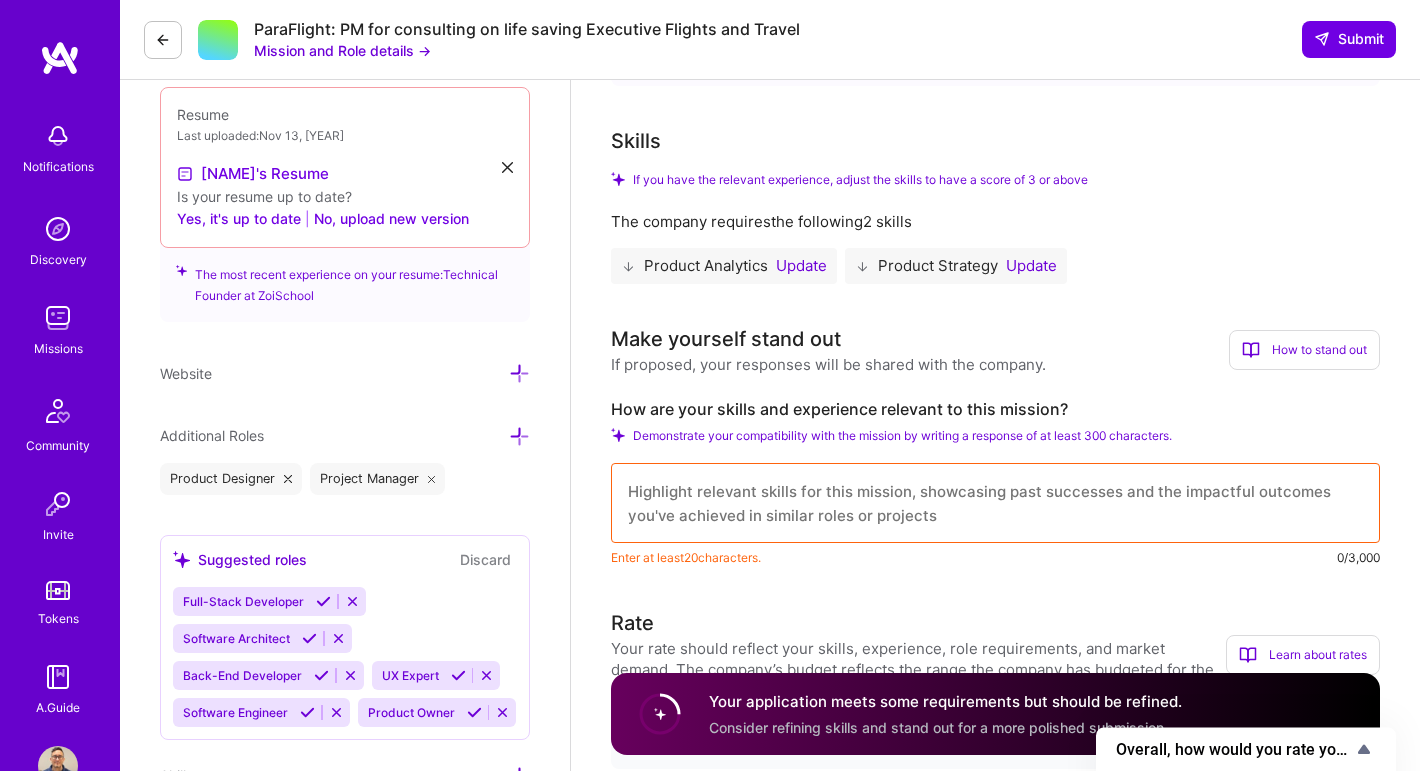click on "Update" at bounding box center (801, 266) 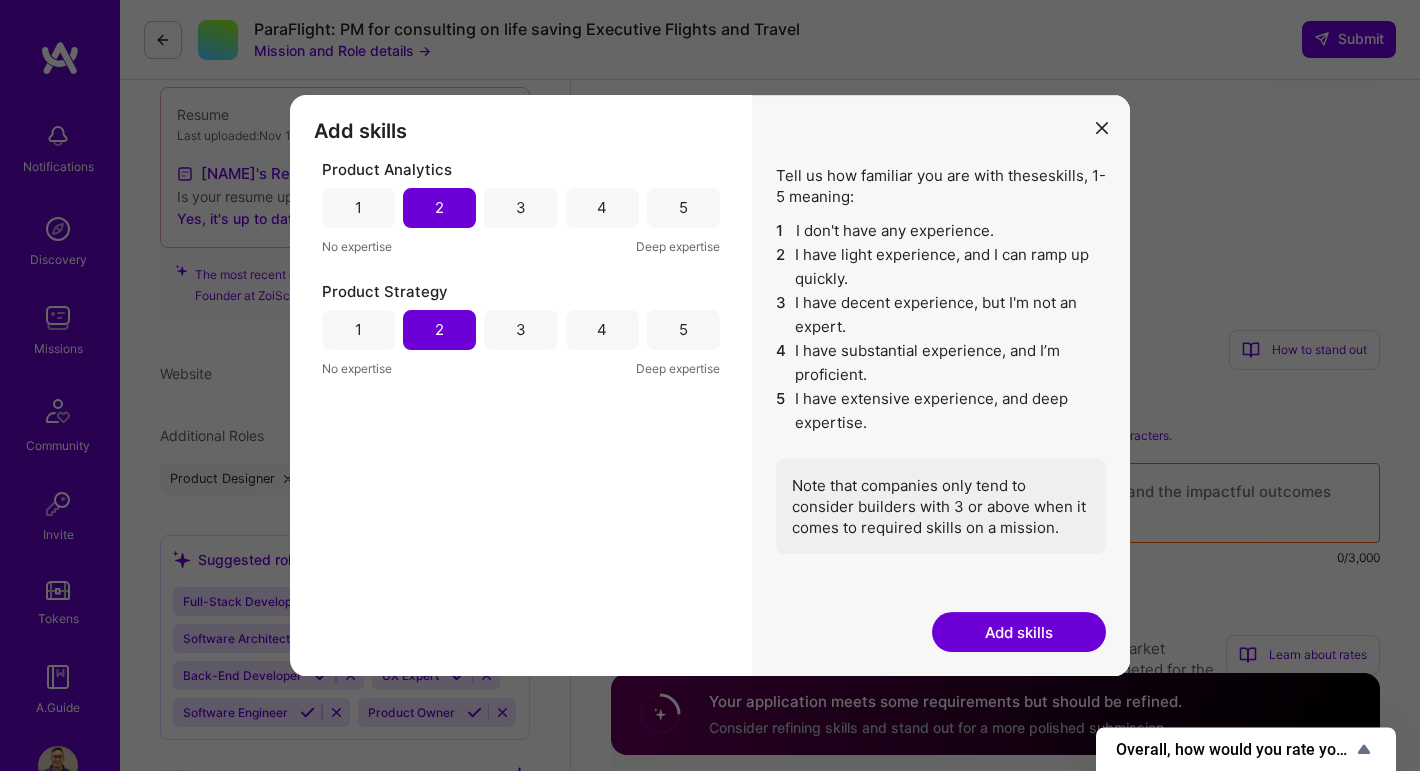click on "3" at bounding box center (520, 208) 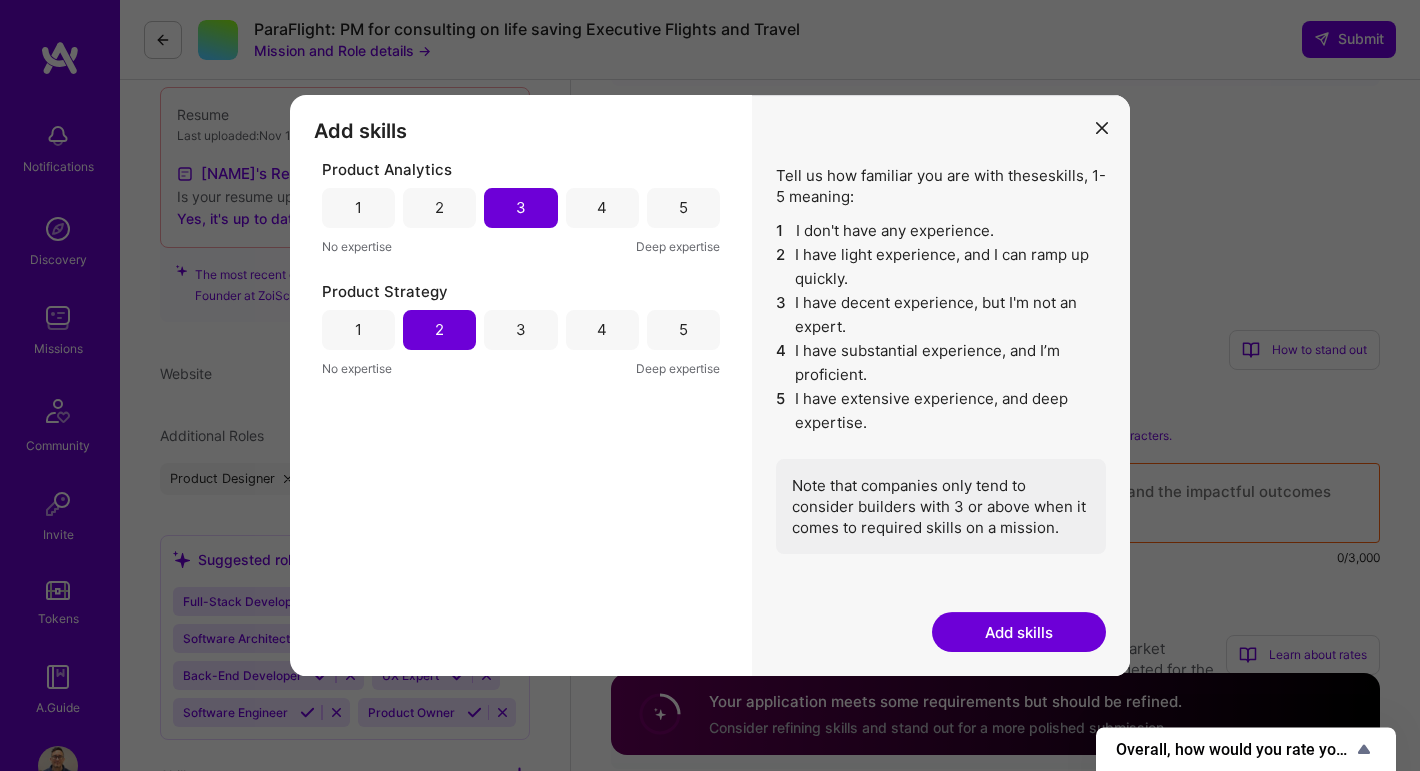 click on "4" at bounding box center (602, 208) 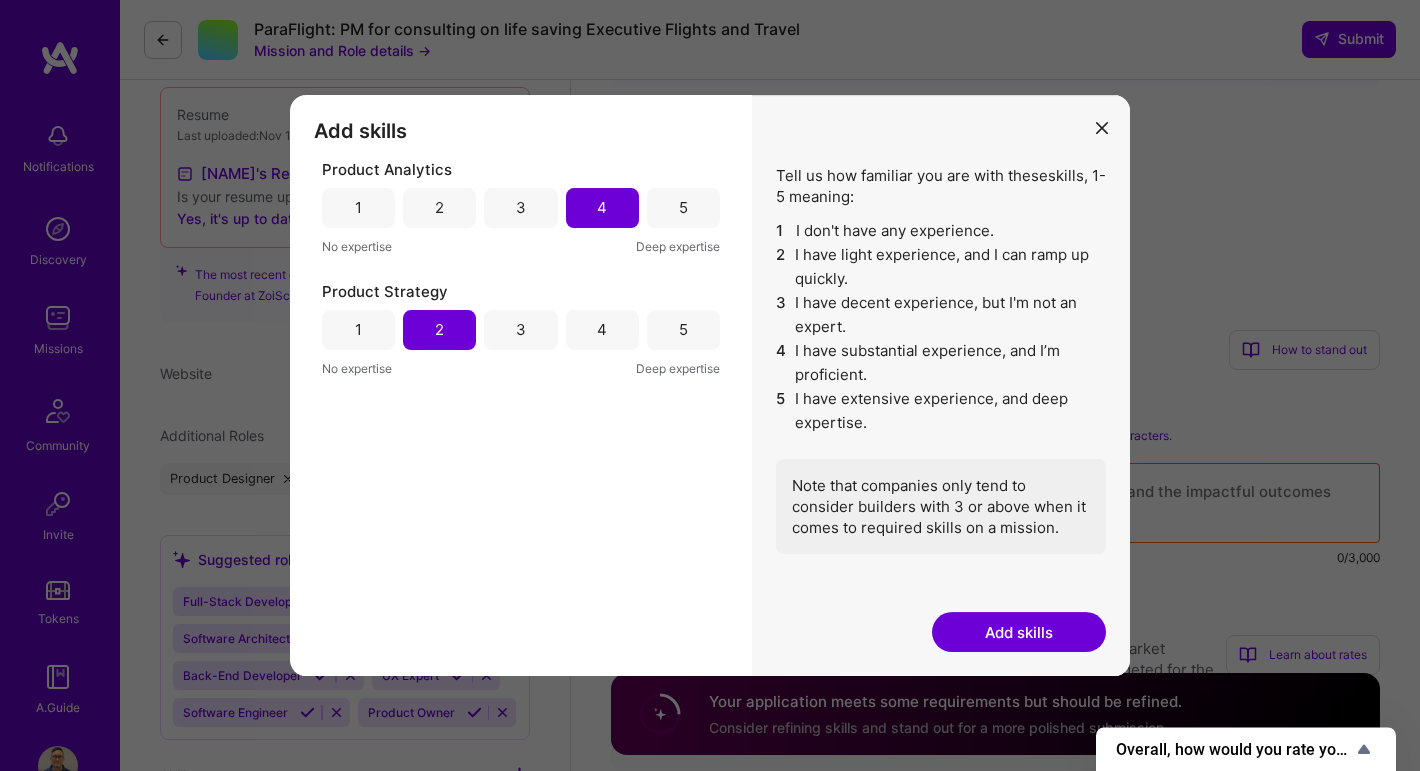 click on "3" at bounding box center [520, 208] 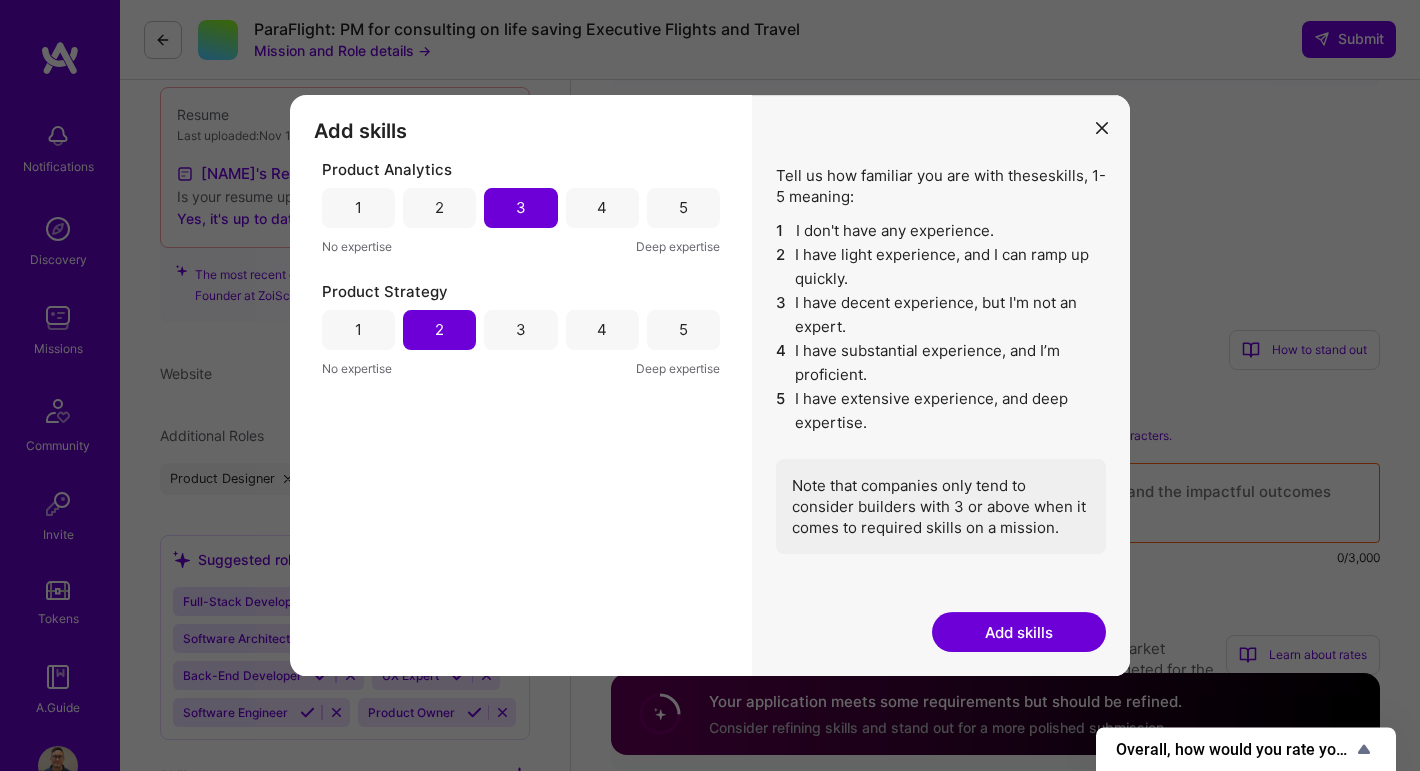 click on "4" at bounding box center [602, 208] 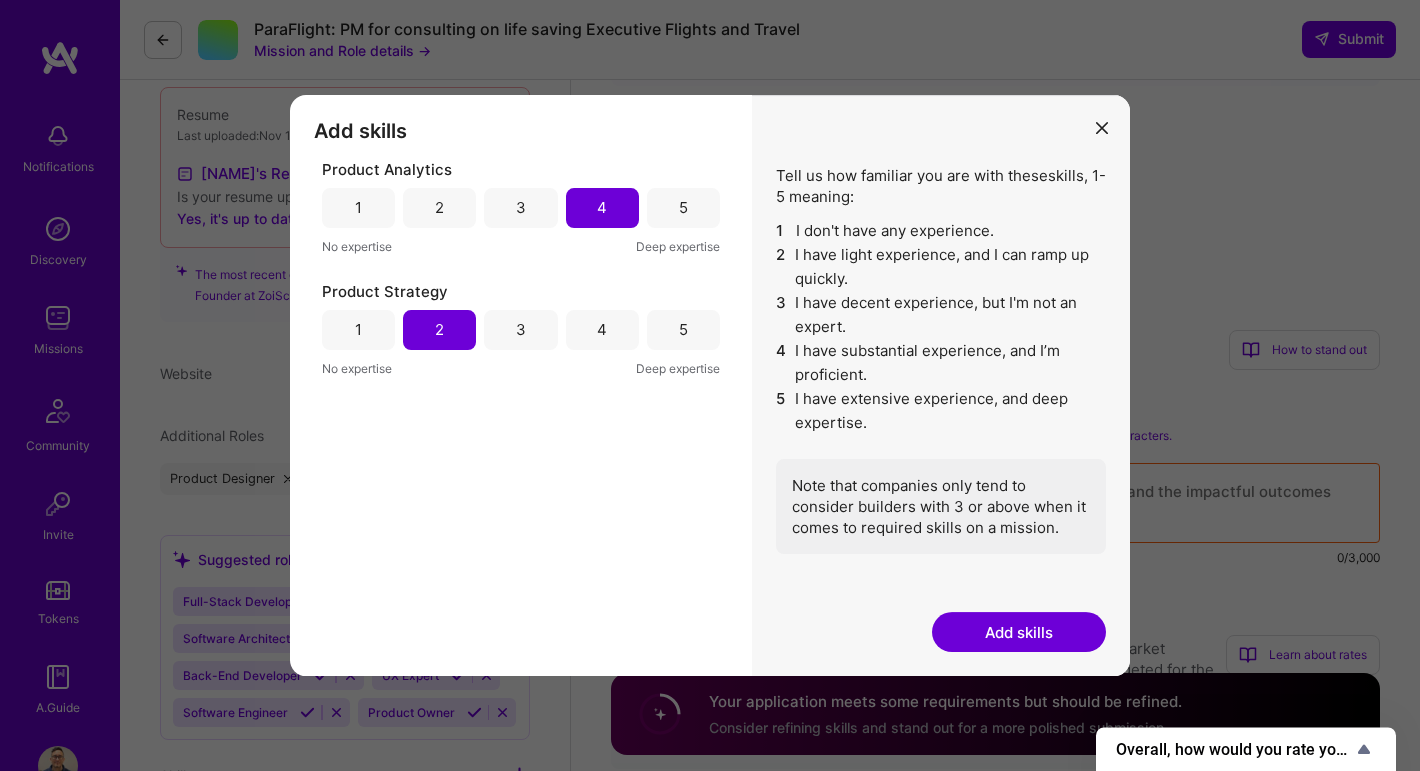 click on "5" at bounding box center [683, 330] 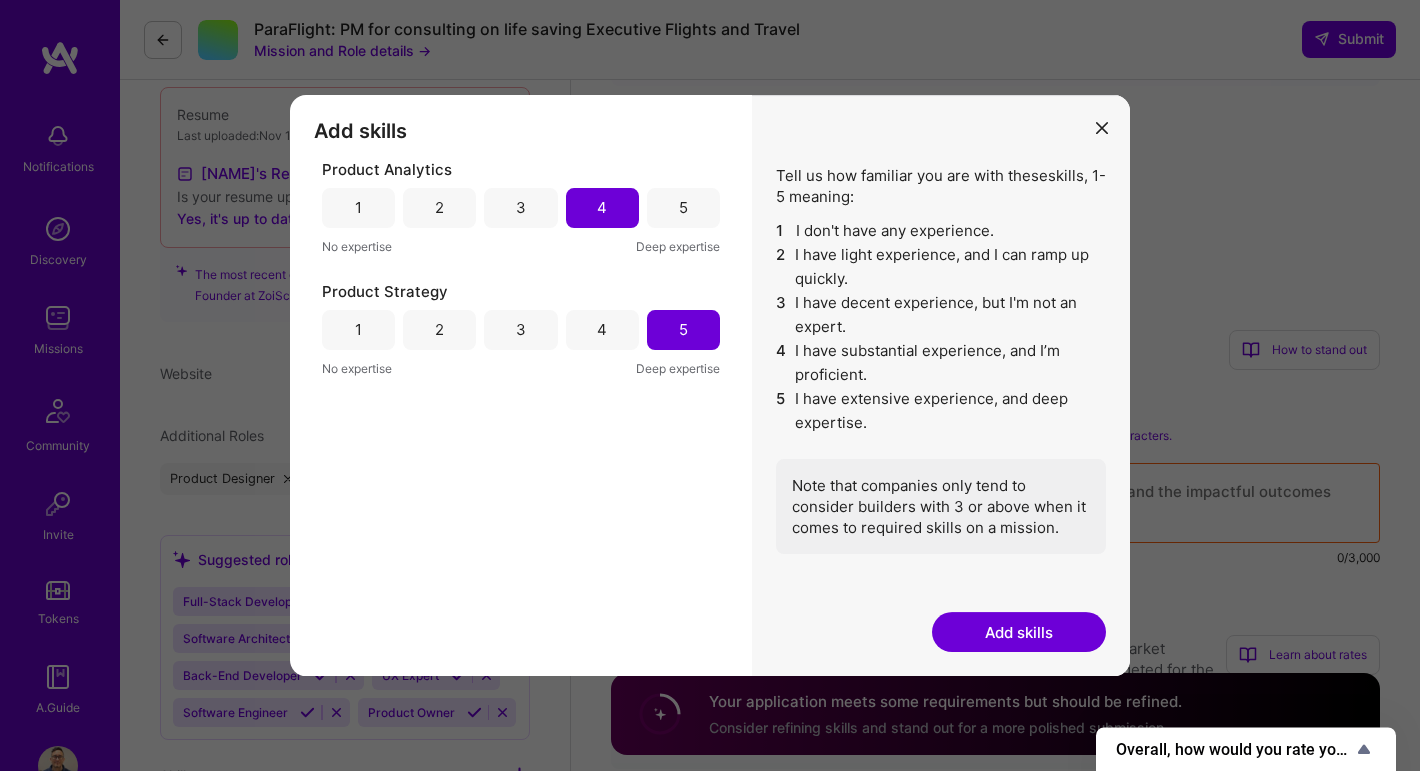 click on "Add skills" at bounding box center (1019, 632) 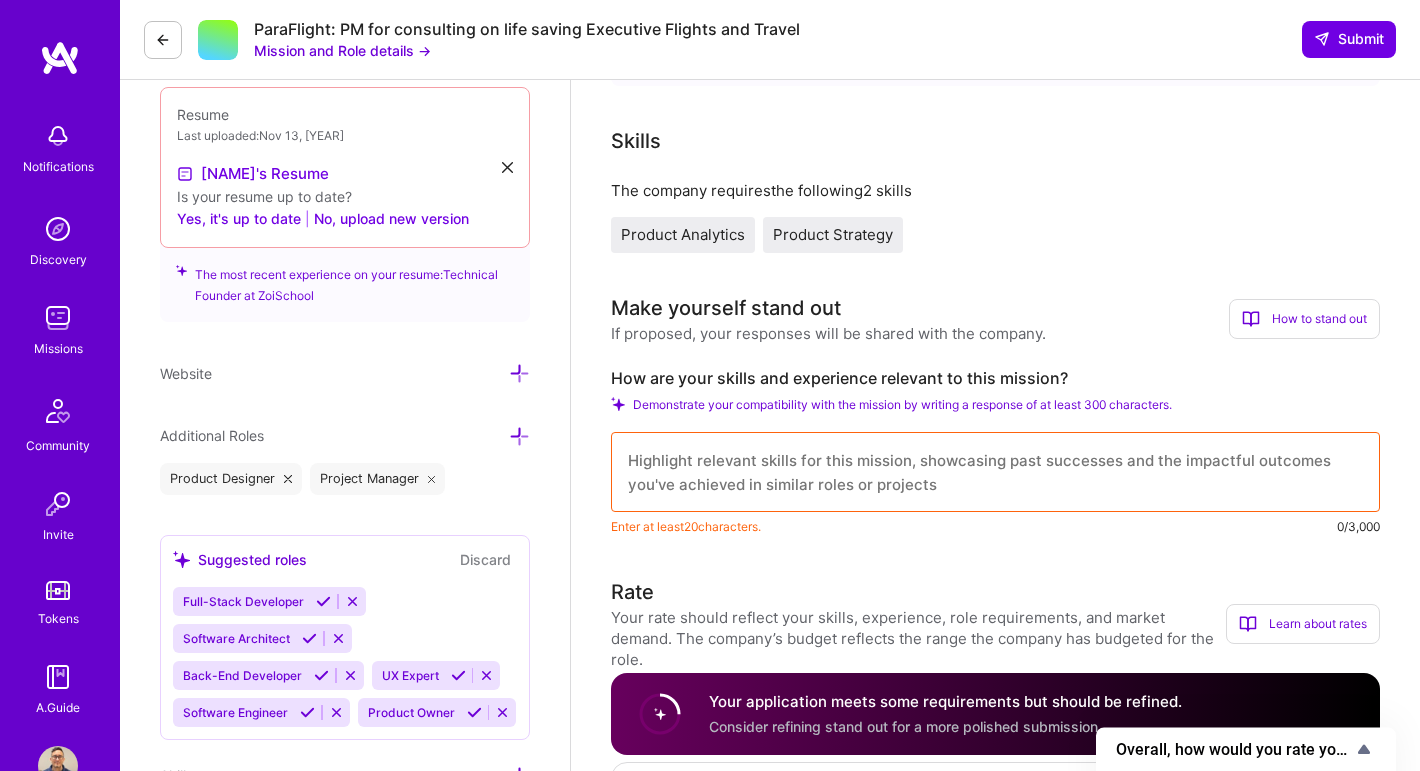 scroll, scrollTop: 2, scrollLeft: 0, axis: vertical 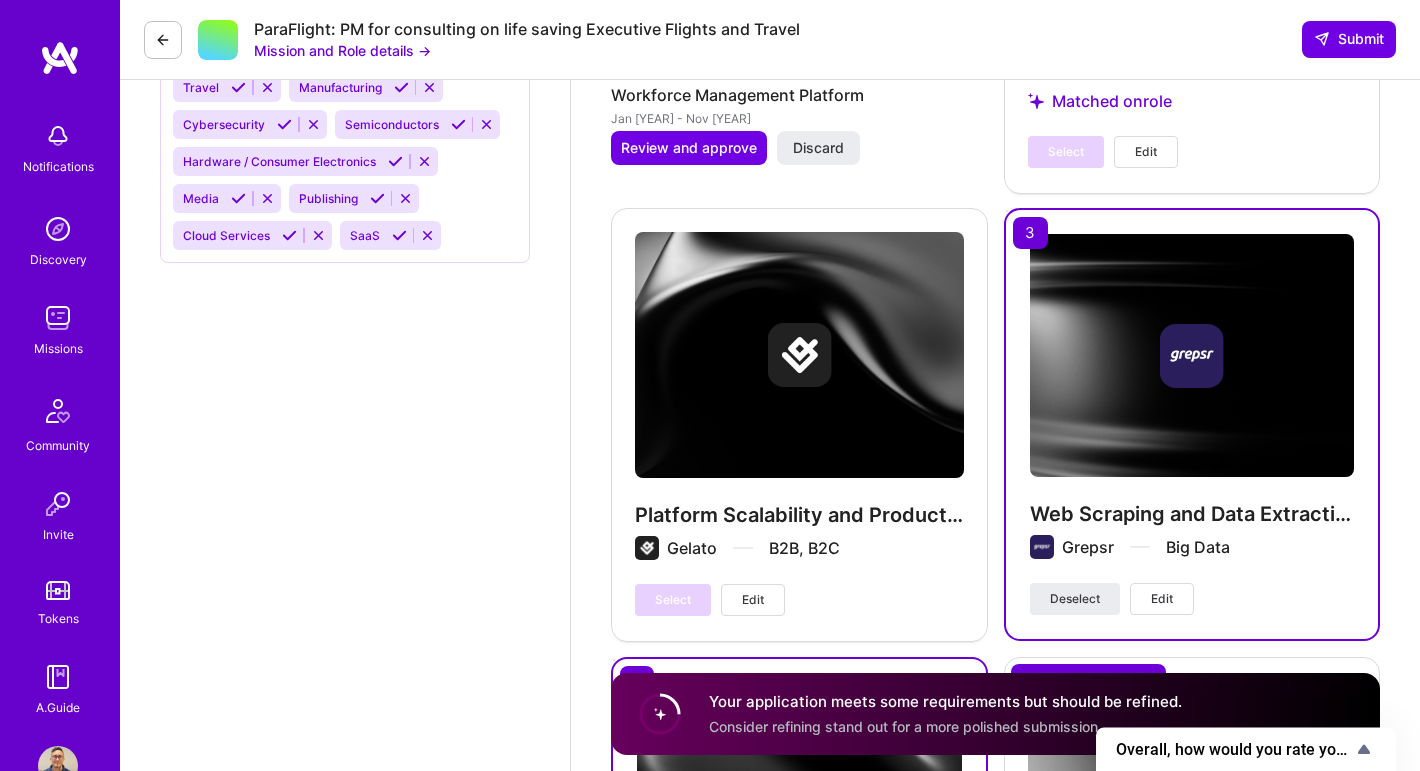 click on "Select Edit" at bounding box center [710, 600] 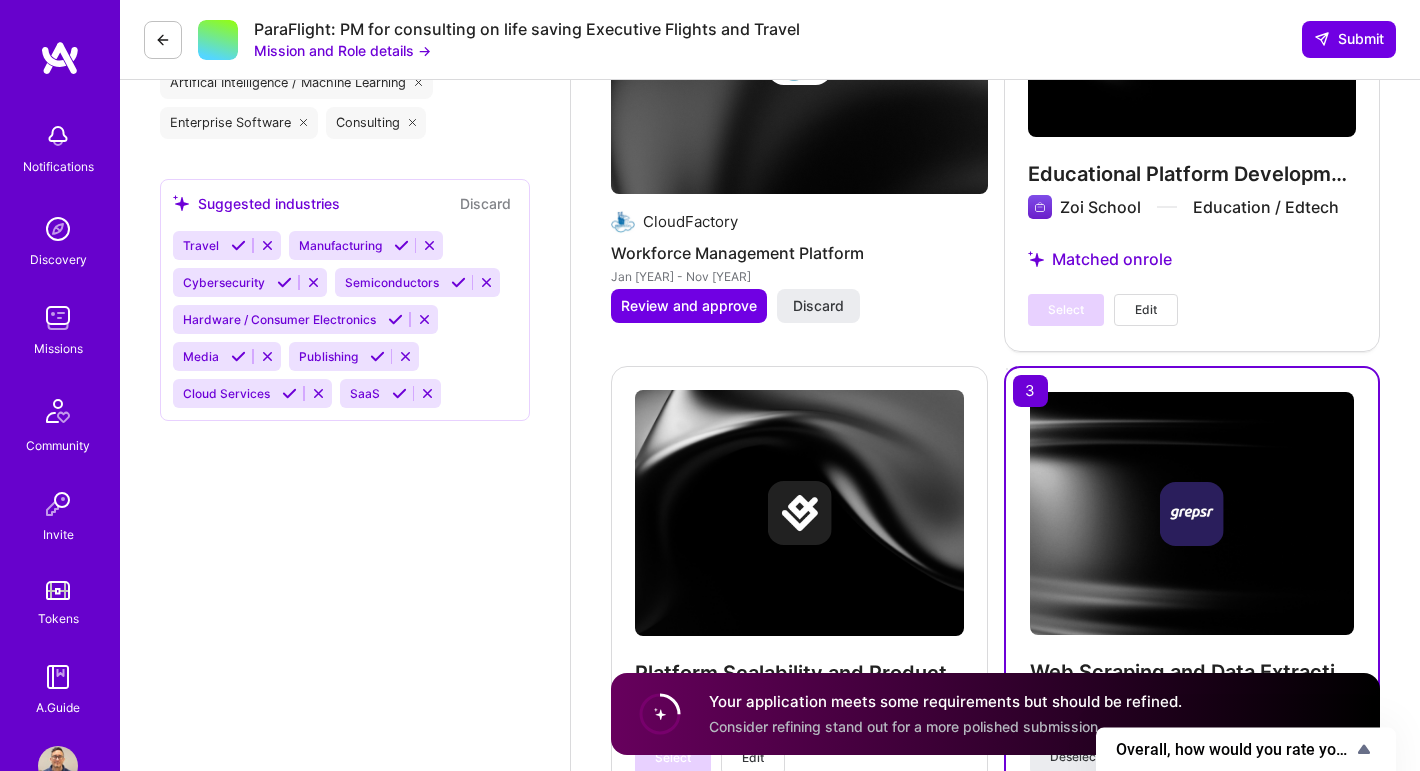 scroll, scrollTop: 2370, scrollLeft: 0, axis: vertical 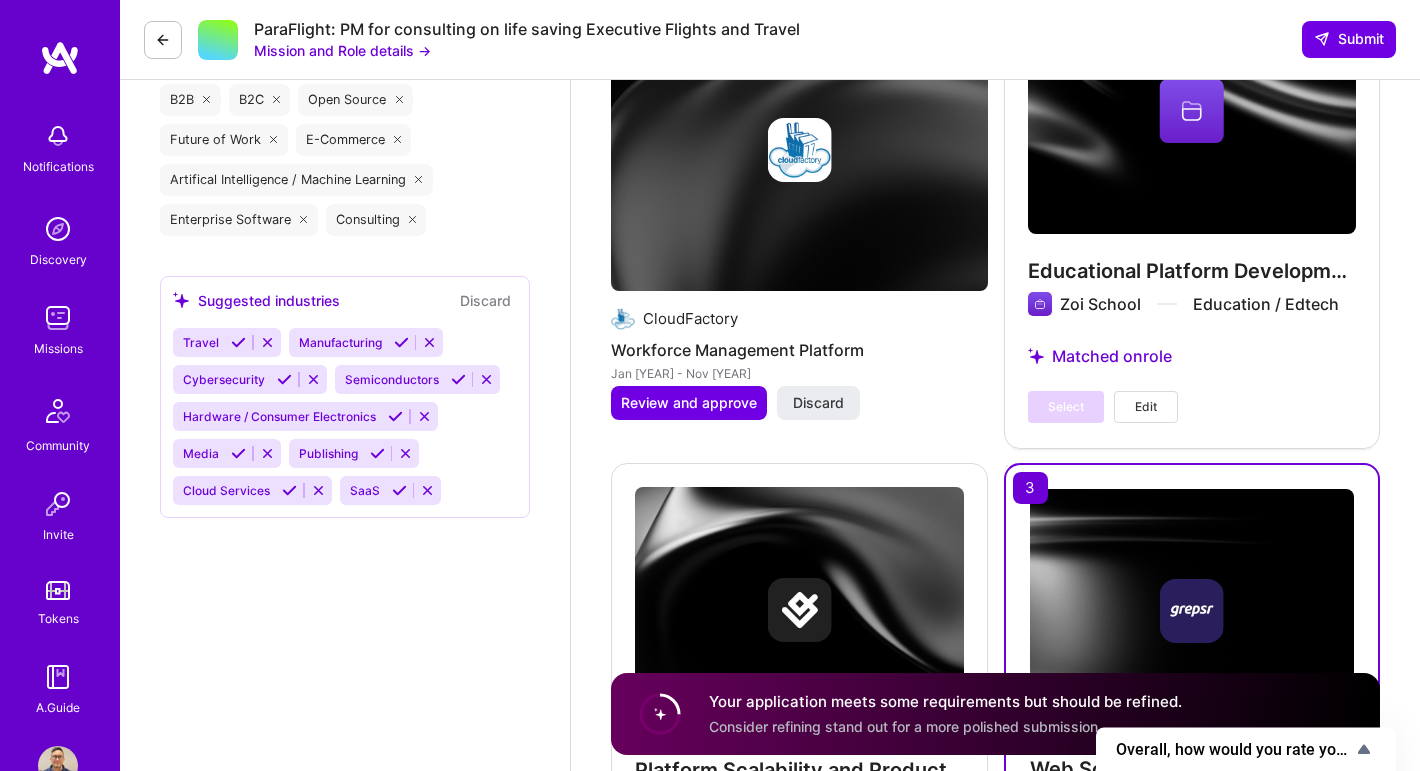 click on "Suggested Project CloudFactory Workforce Management Platform Jan [YEAR] - Nov [YEAR] Review and approve Discard" at bounding box center (799, 204) 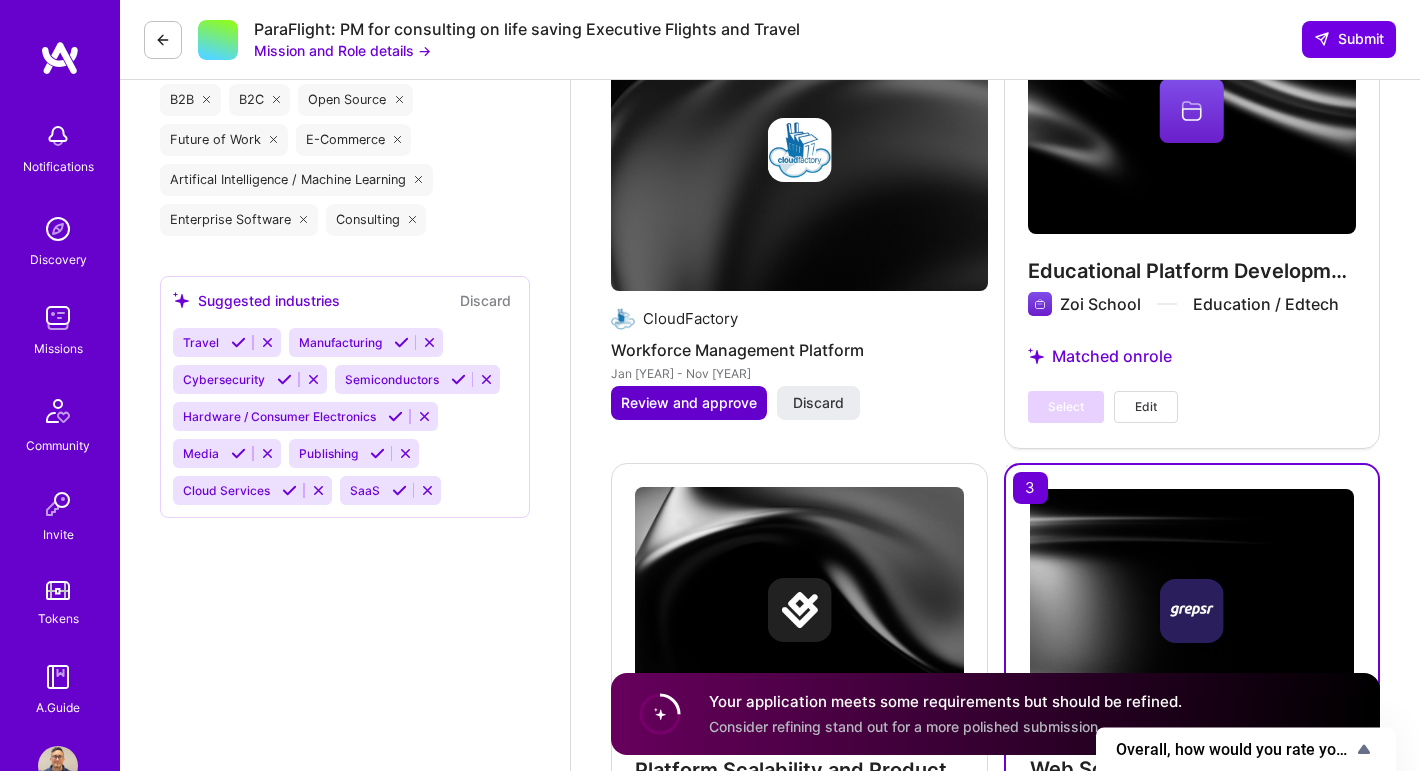 click on "Review and approve" at bounding box center (689, 403) 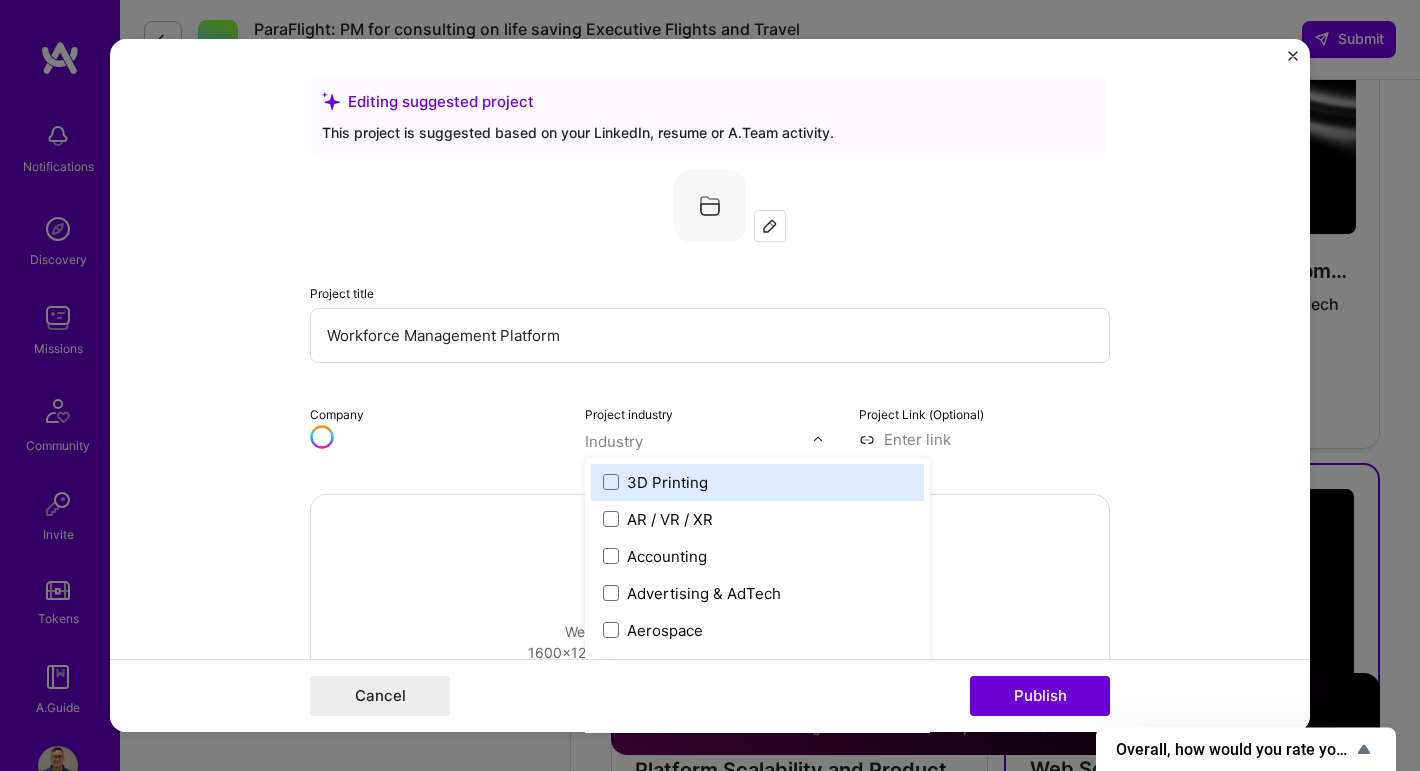click at bounding box center [699, 441] 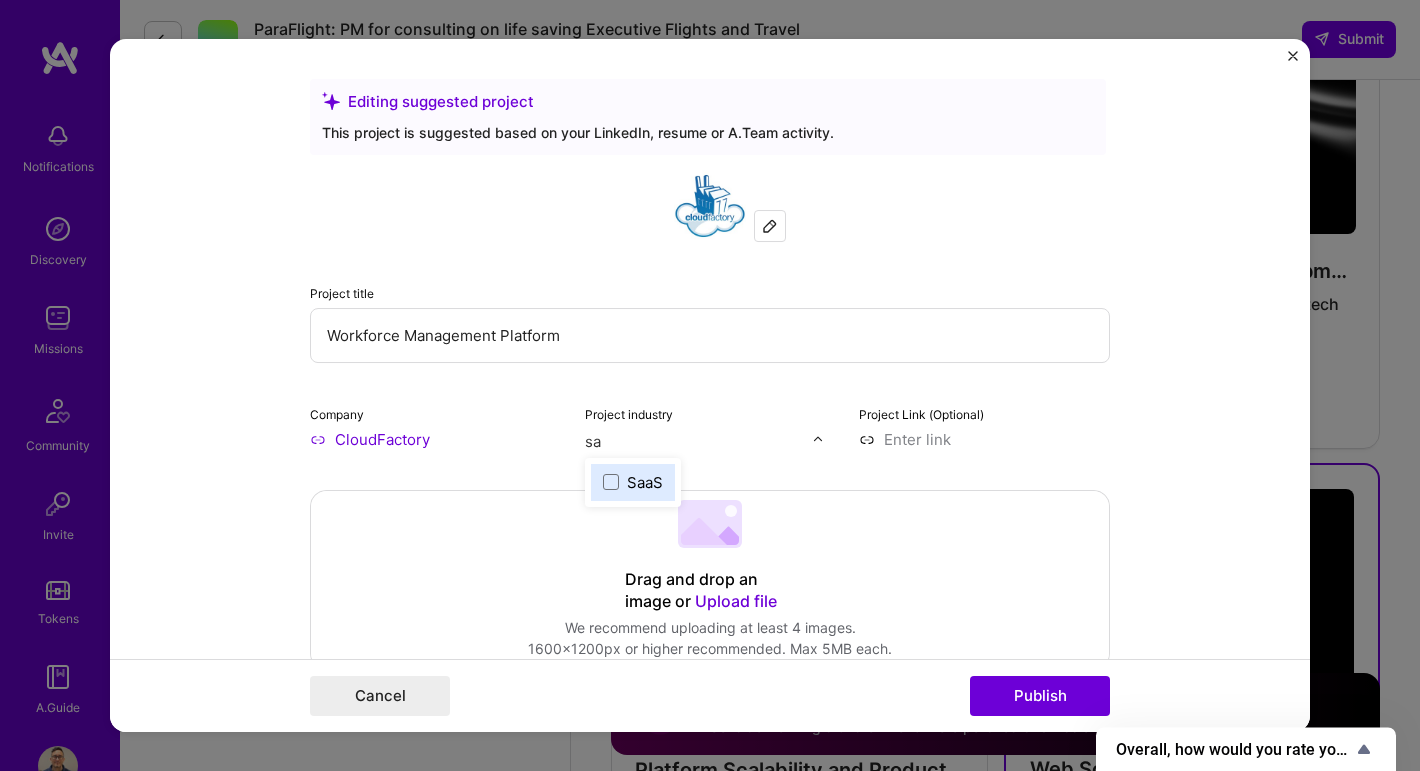 type on "saa" 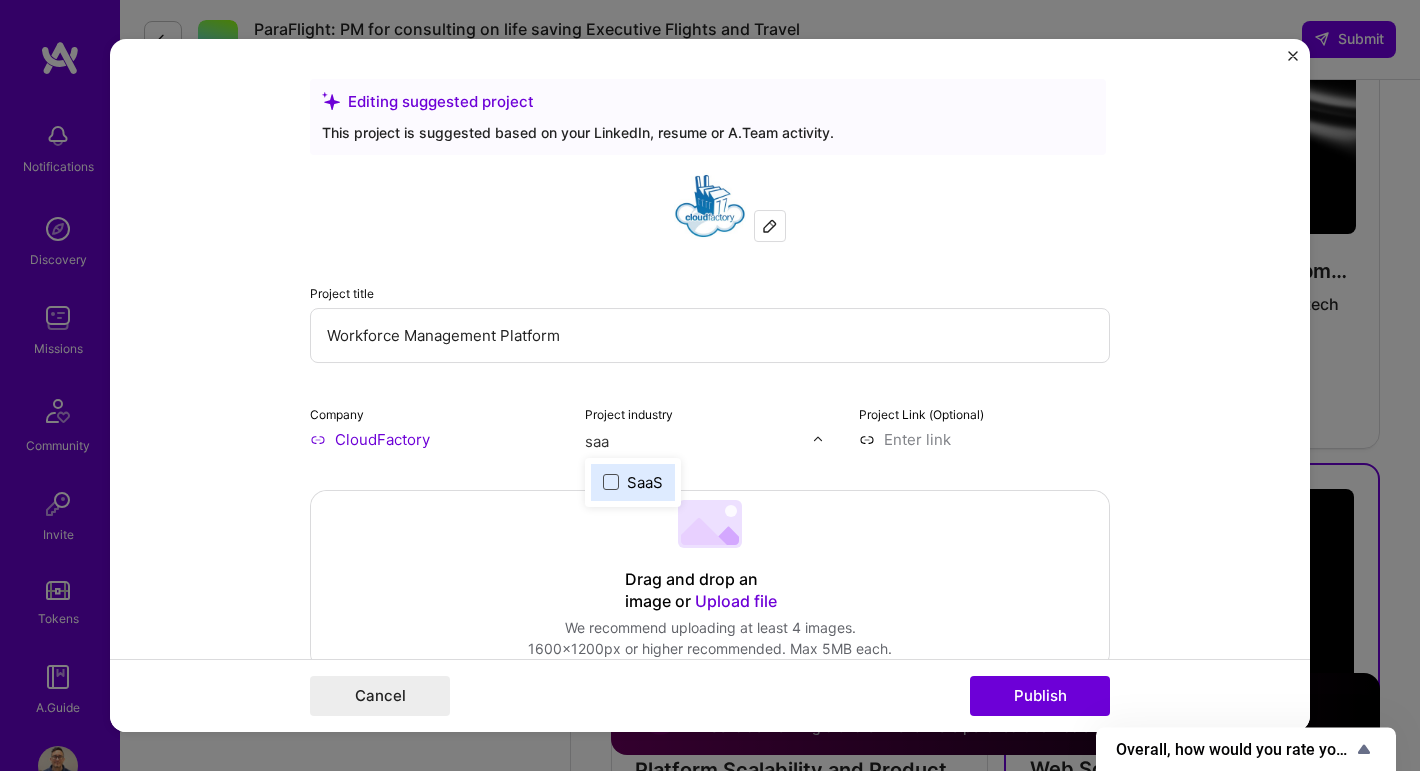 click at bounding box center (611, 482) 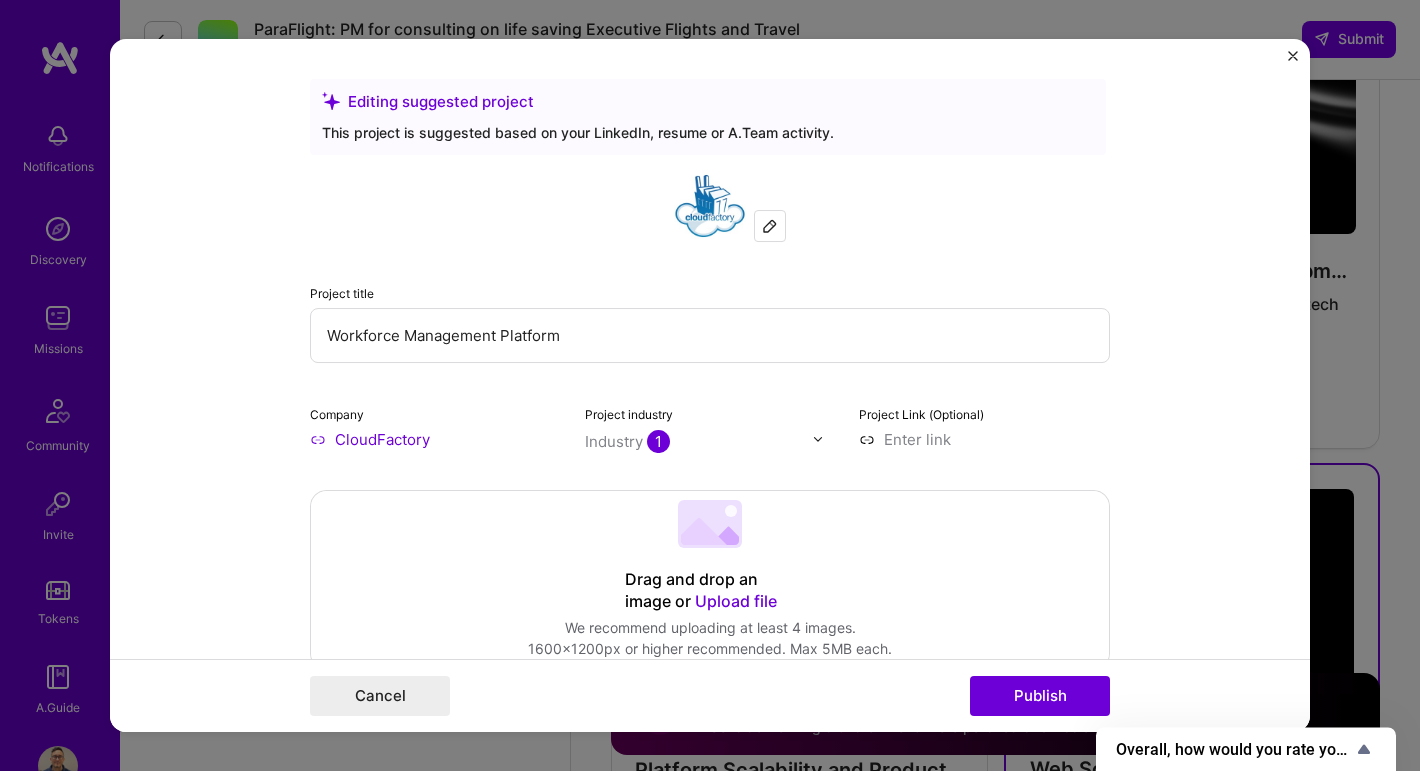 click on "Project title Workforce Management Platform Company CloudFactory
Project industry Industry 1 Project Link (Optional)" at bounding box center [710, 310] 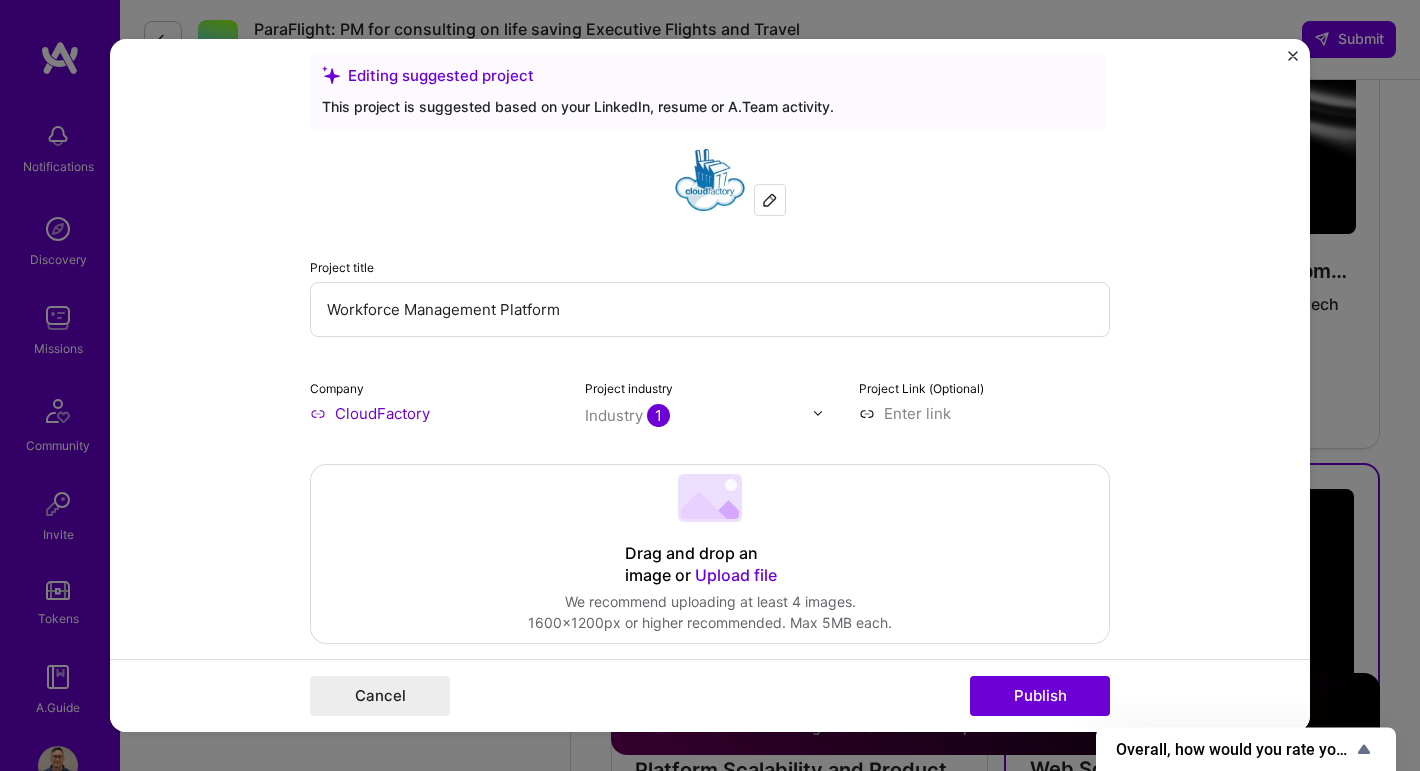 click at bounding box center [699, 415] 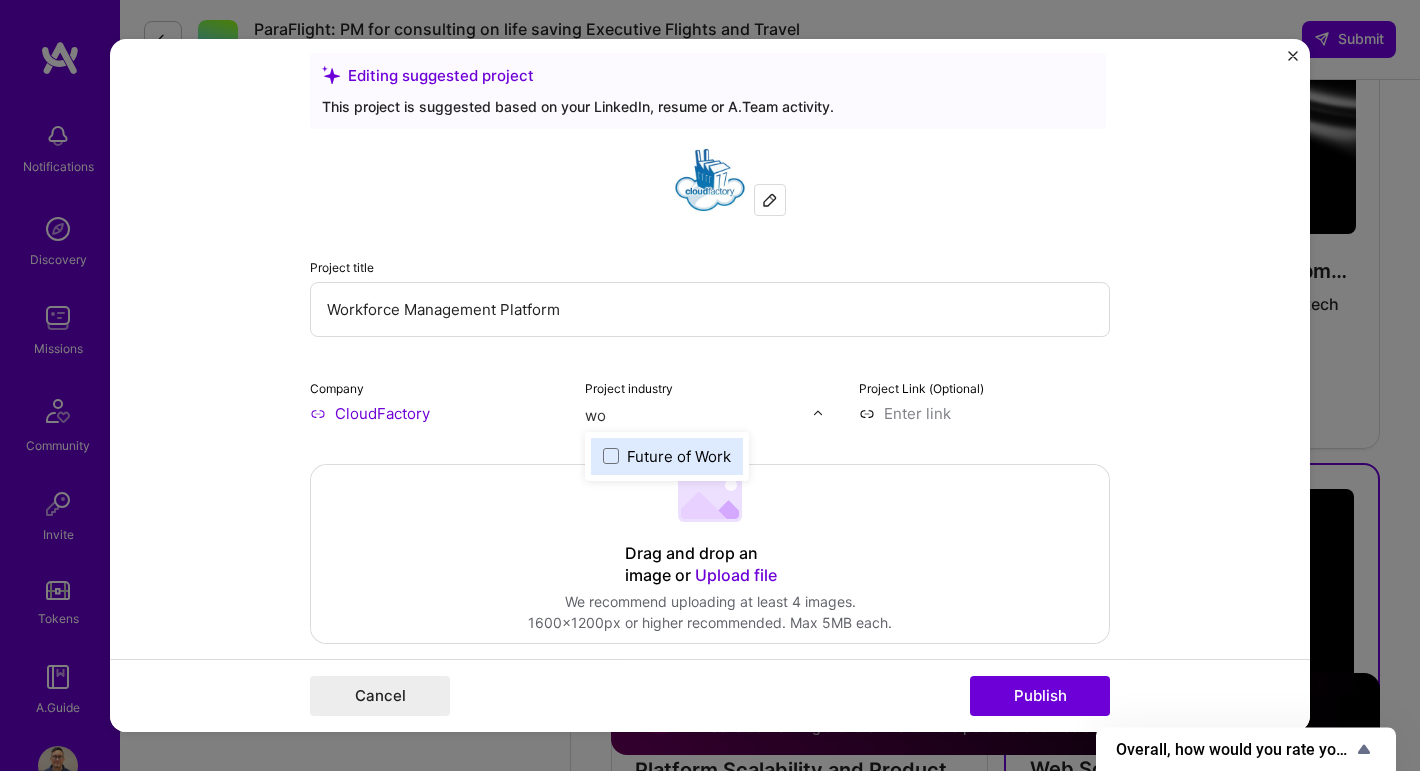 type on "w" 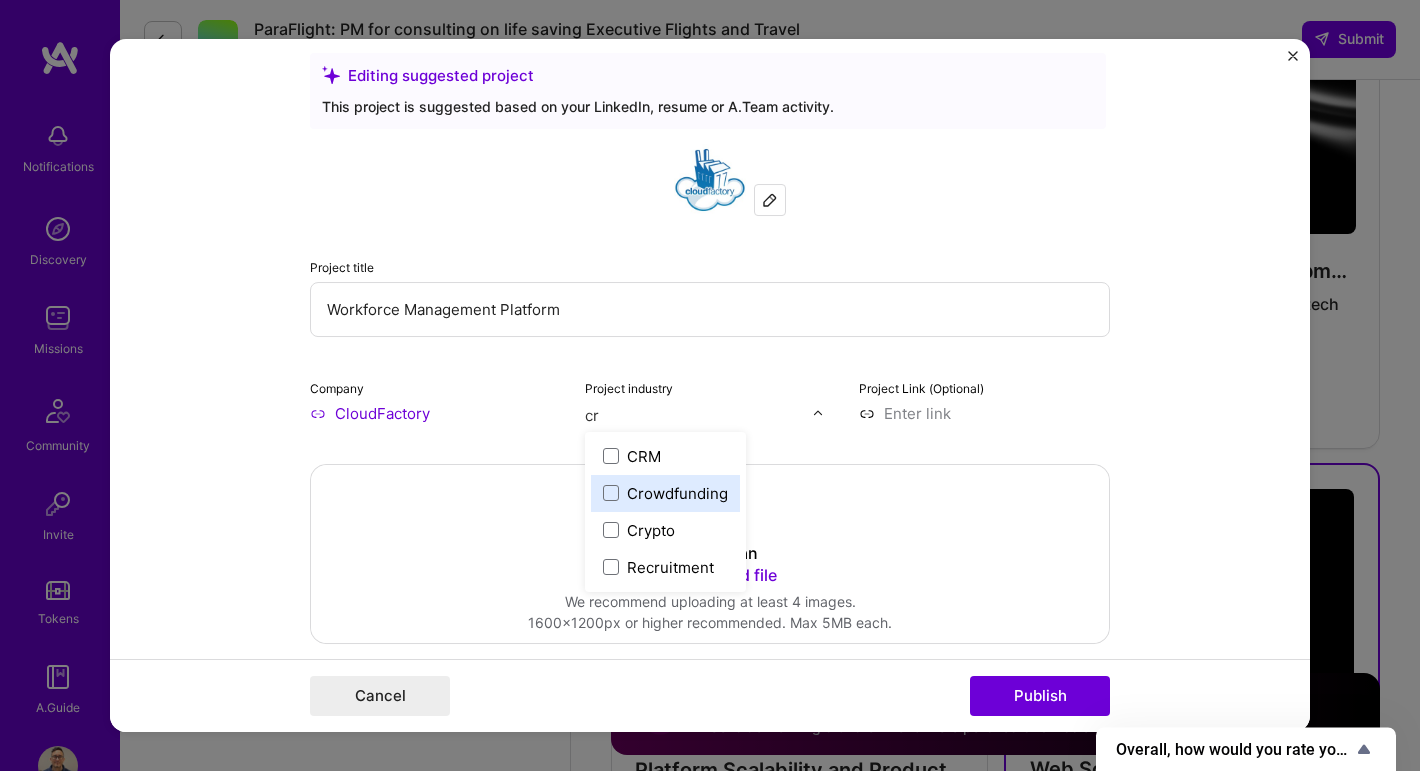 type on "c" 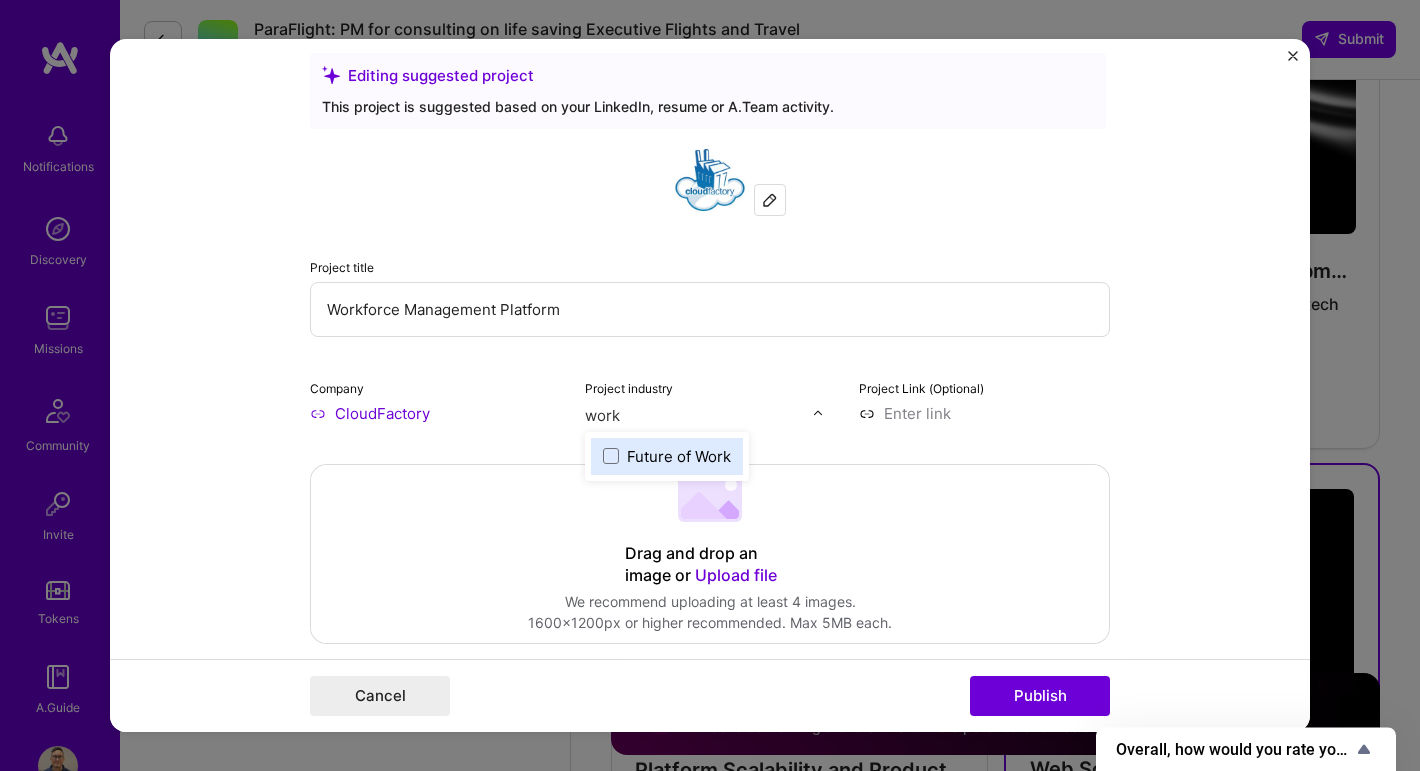 type on "work" 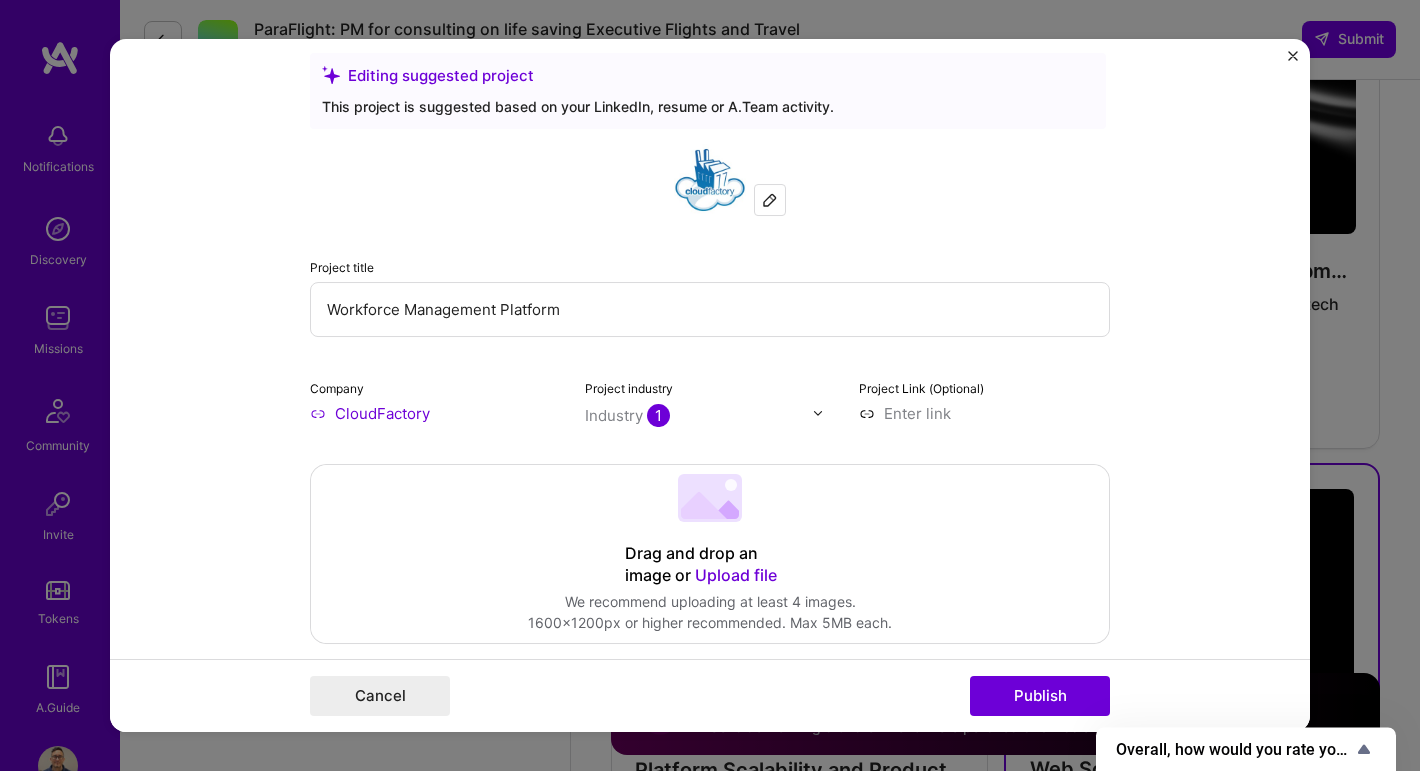 click on "Project title Workforce Management Platform Company CloudFactory
Project industry Industry 1 Project Link (Optional)" at bounding box center [710, 284] 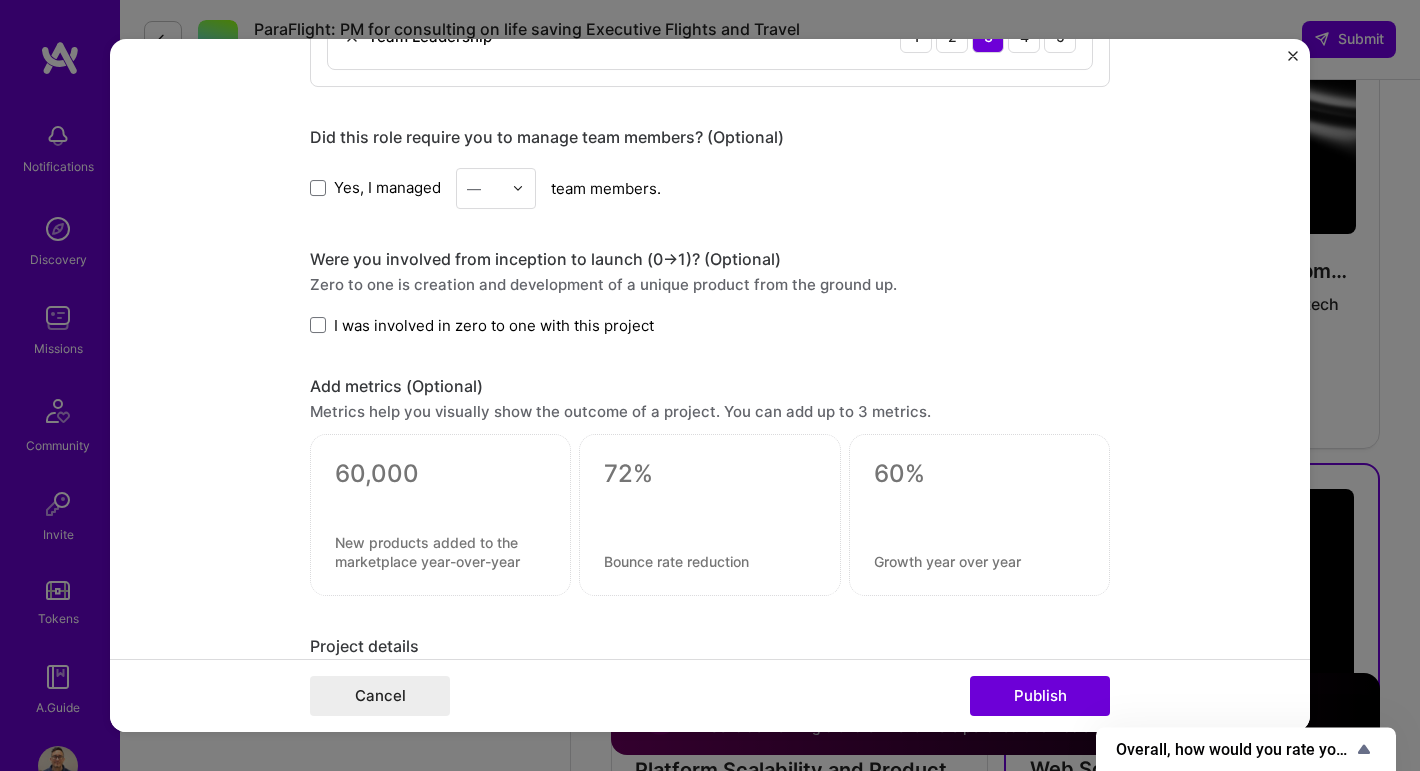scroll, scrollTop: 1470, scrollLeft: 0, axis: vertical 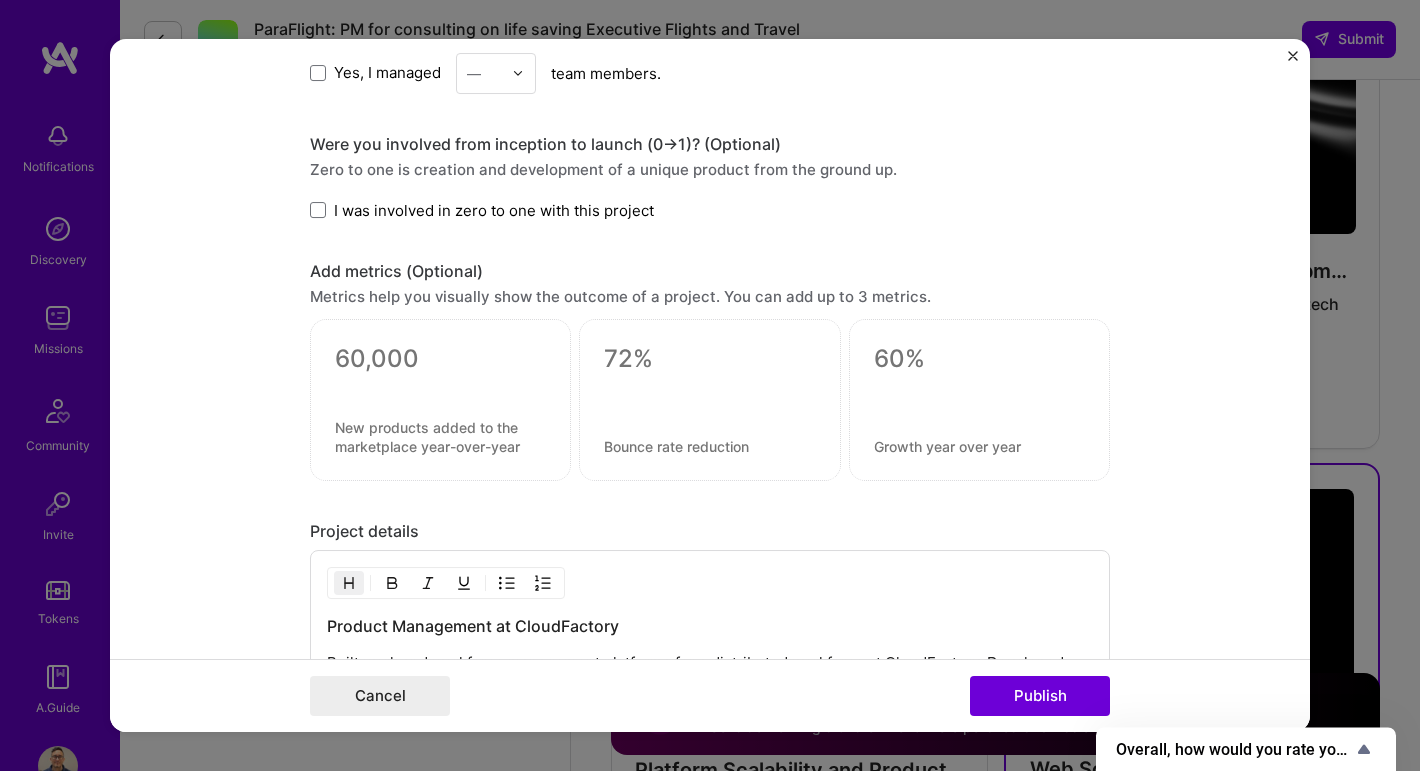 click on "Yes, I managed" at bounding box center [387, 72] 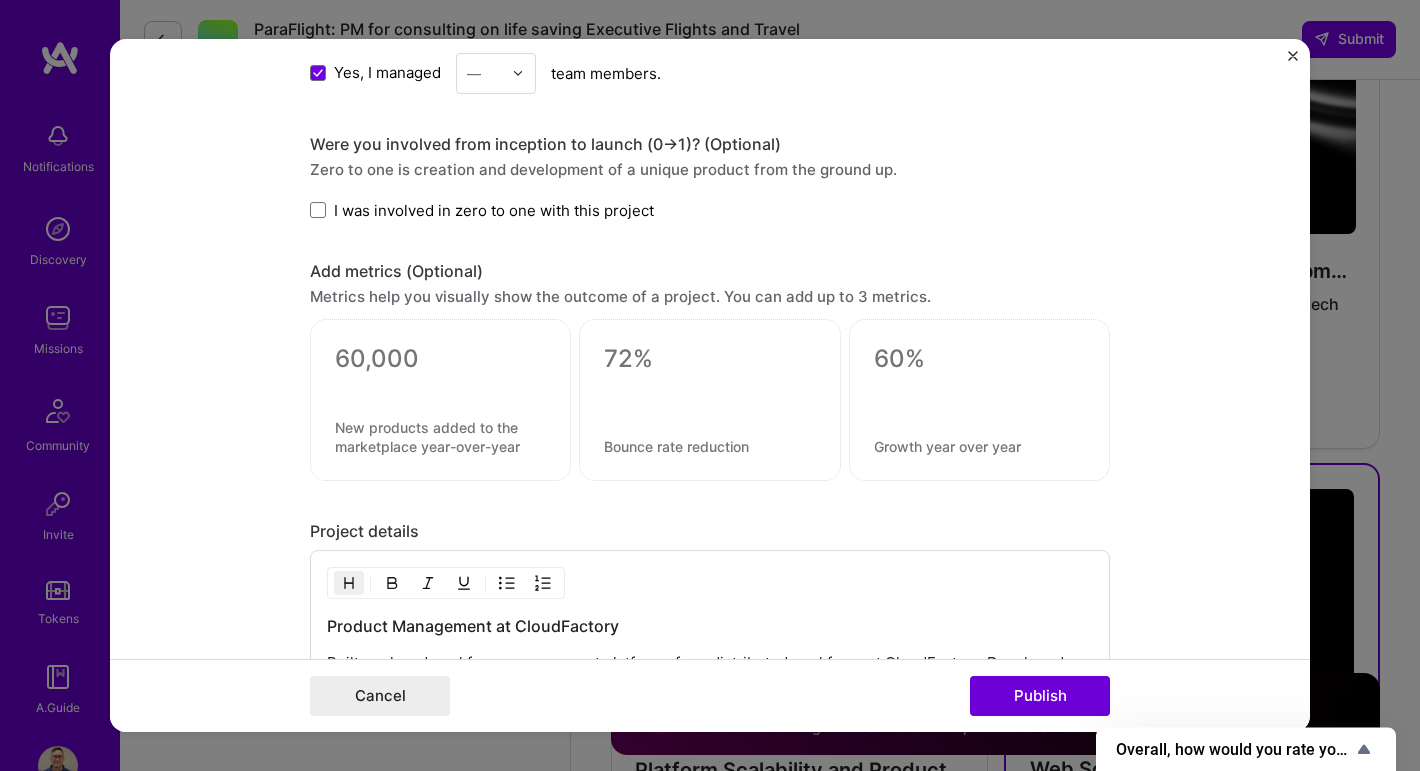 click on "Yes, I managed" at bounding box center (387, 72) 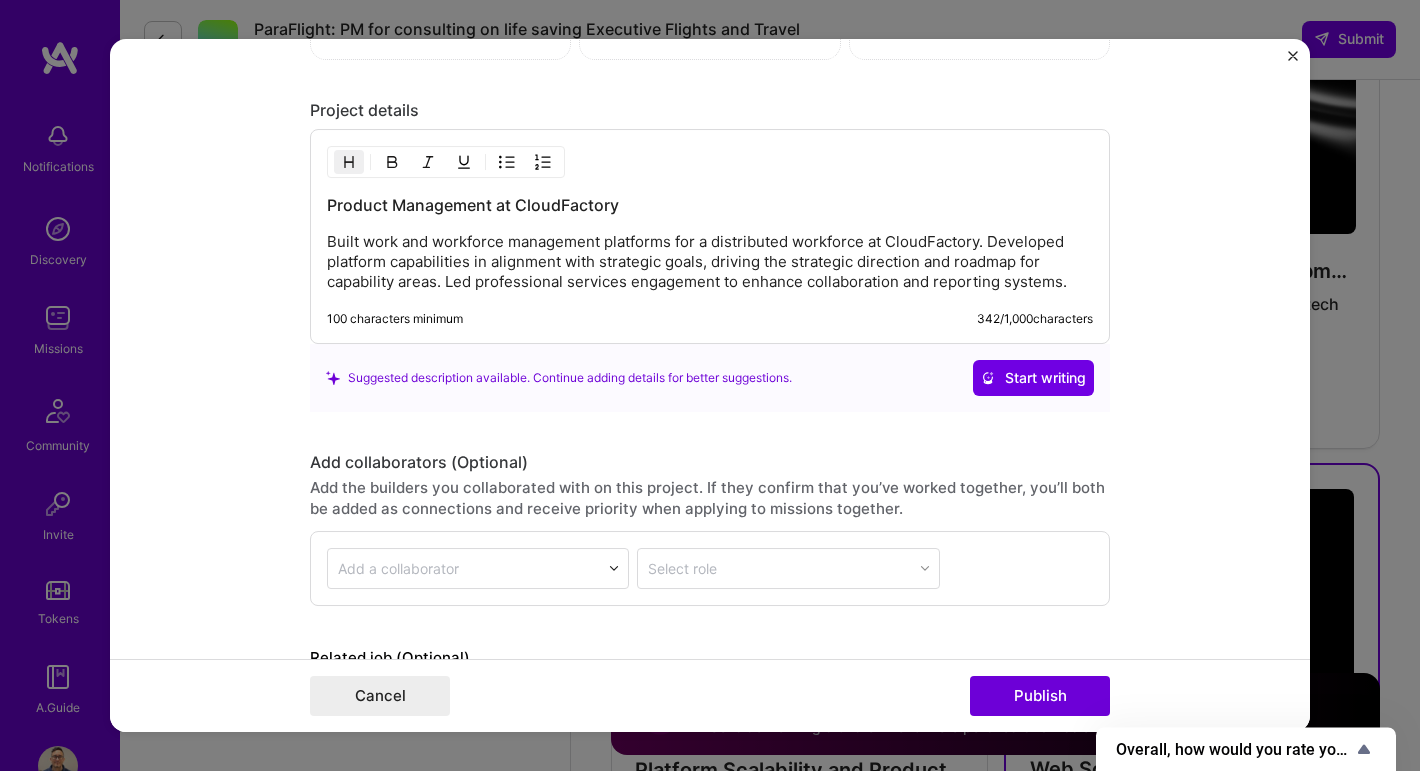 scroll, scrollTop: 1900, scrollLeft: 0, axis: vertical 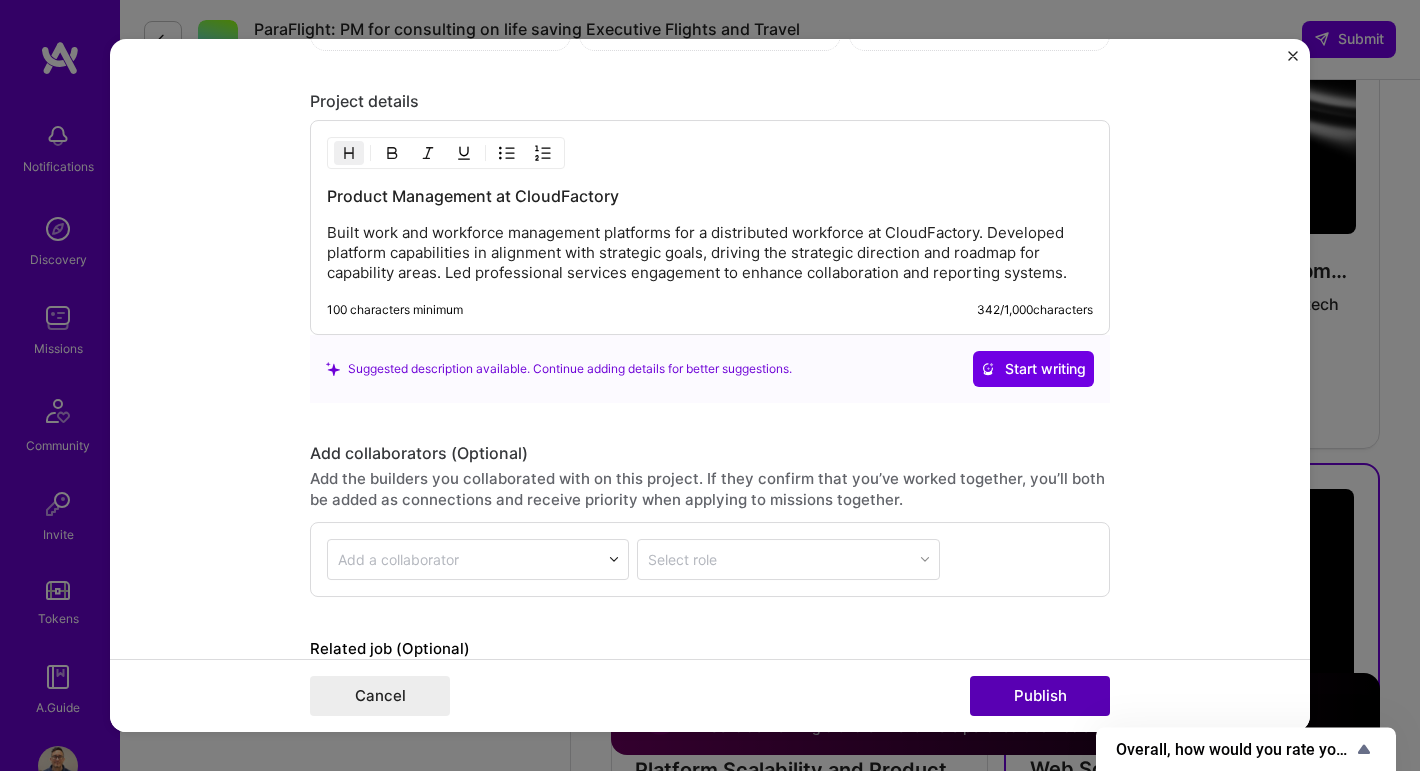 click on "Publish" at bounding box center (1040, 696) 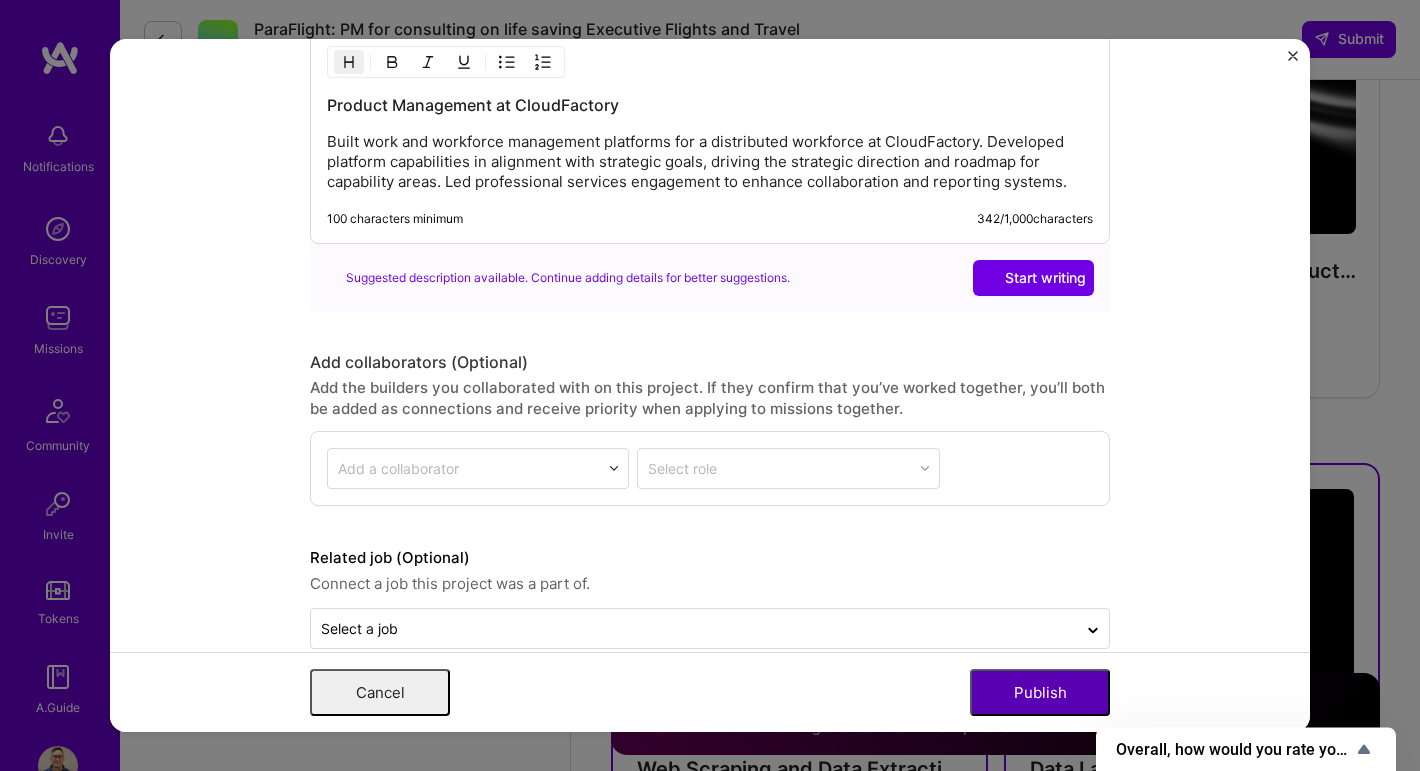 scroll, scrollTop: 0, scrollLeft: 0, axis: both 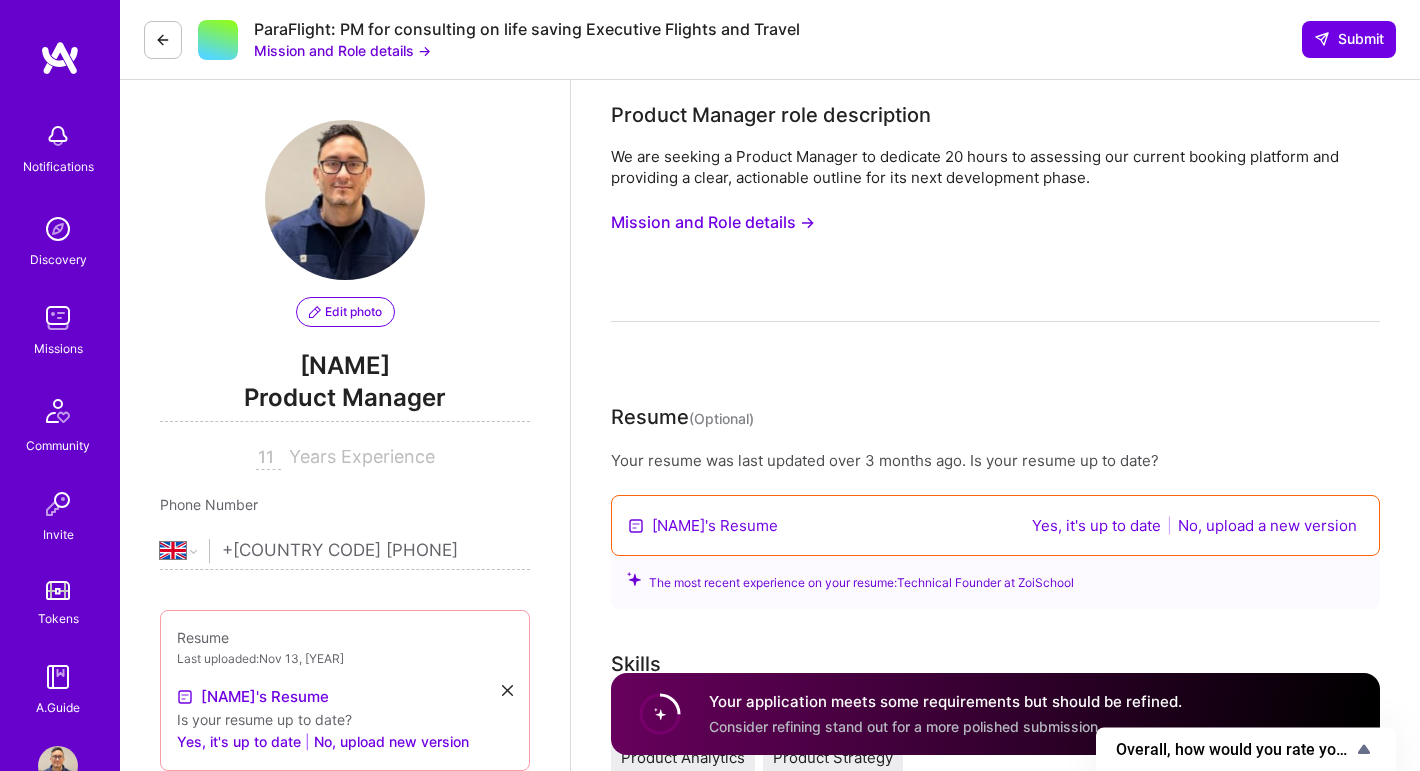click on "Mission and Role details →" at bounding box center [713, 222] 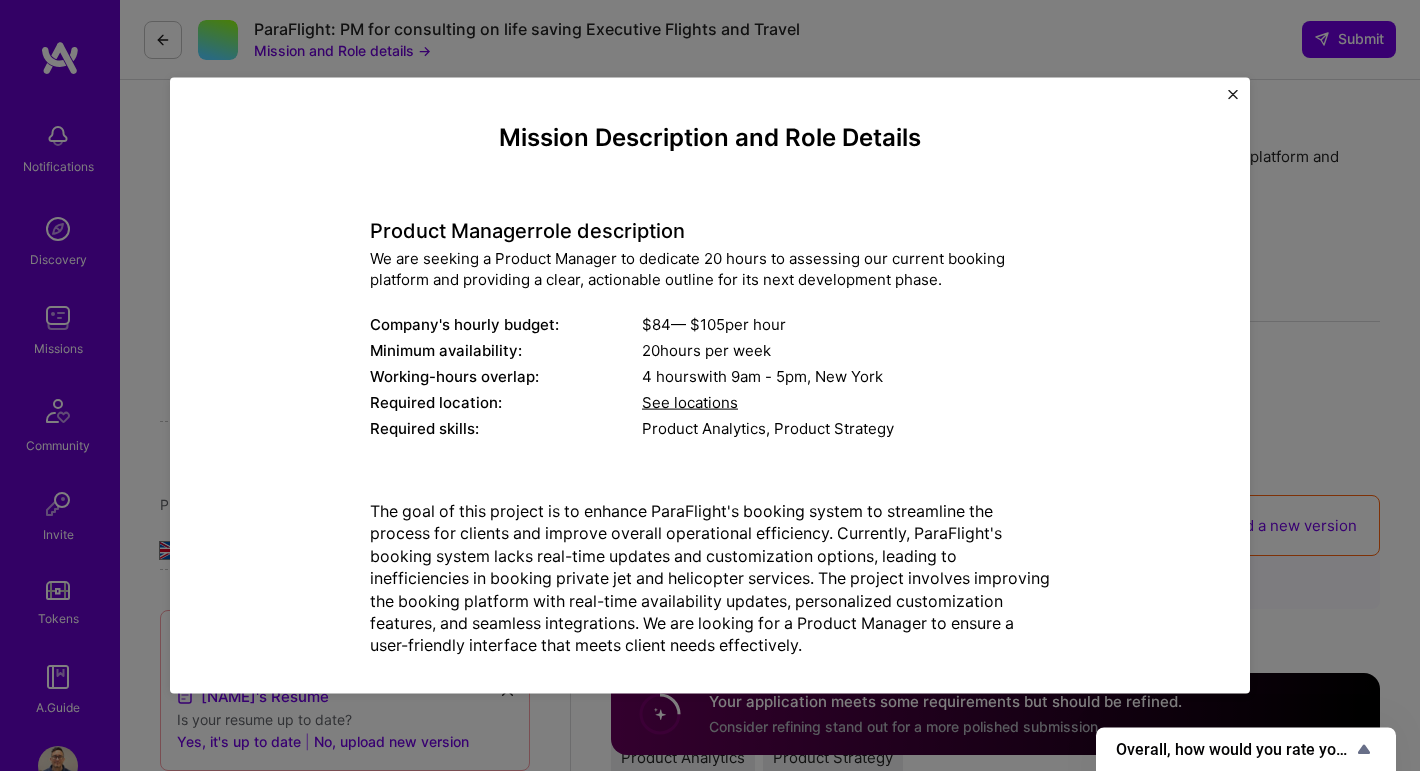 scroll, scrollTop: 24, scrollLeft: 0, axis: vertical 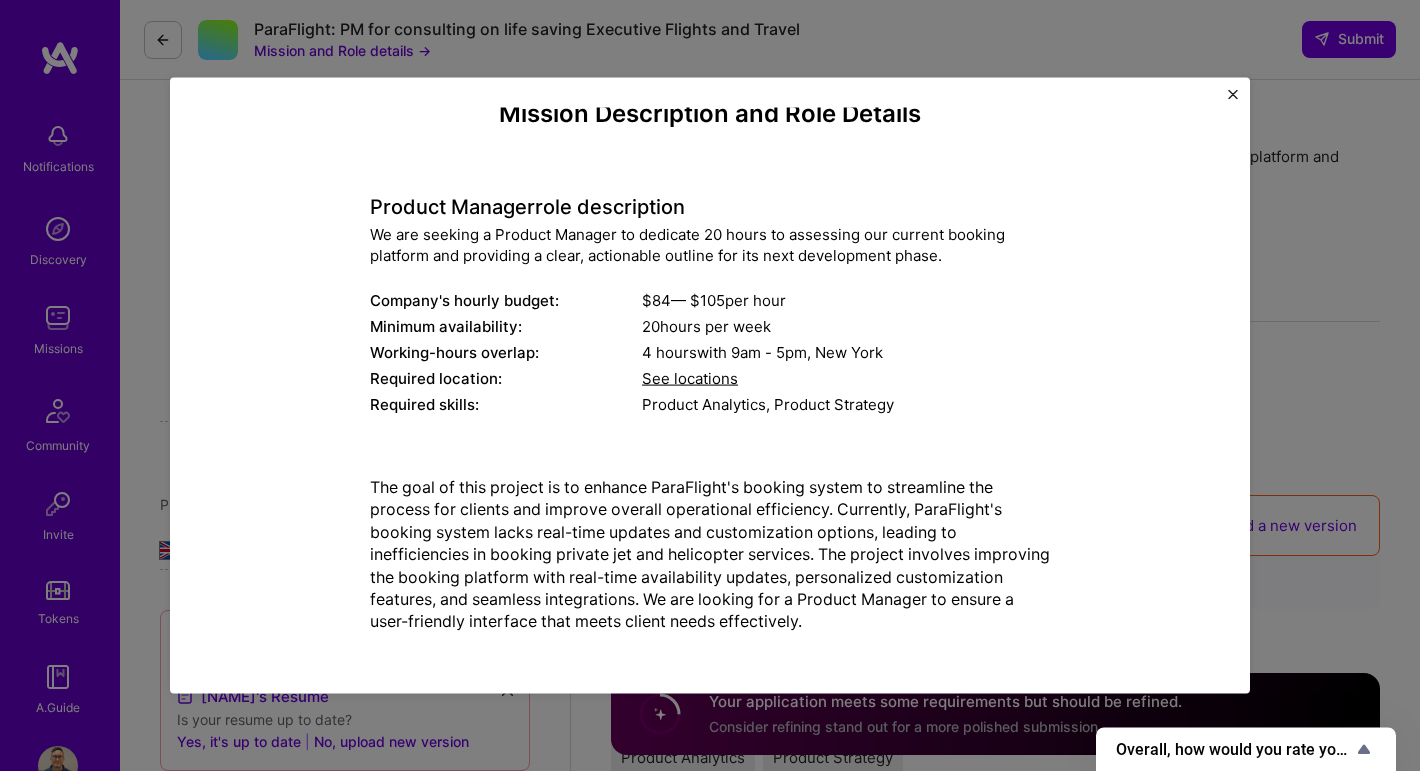click on "The goal of this project is to enhance ParaFlight's booking system to streamline the process for clients and improve overall operational efficiency. Currently, ParaFlight's booking system lacks real-time updates and customization options, leading to inefficiencies in booking private jet and helicopter services. The project involves improving the booking platform with real-time availability updates, personalized customization features, and seamless integrations. We are looking for a Product Manager to ensure a user-friendly interface that meets client needs effectively." at bounding box center (710, 553) 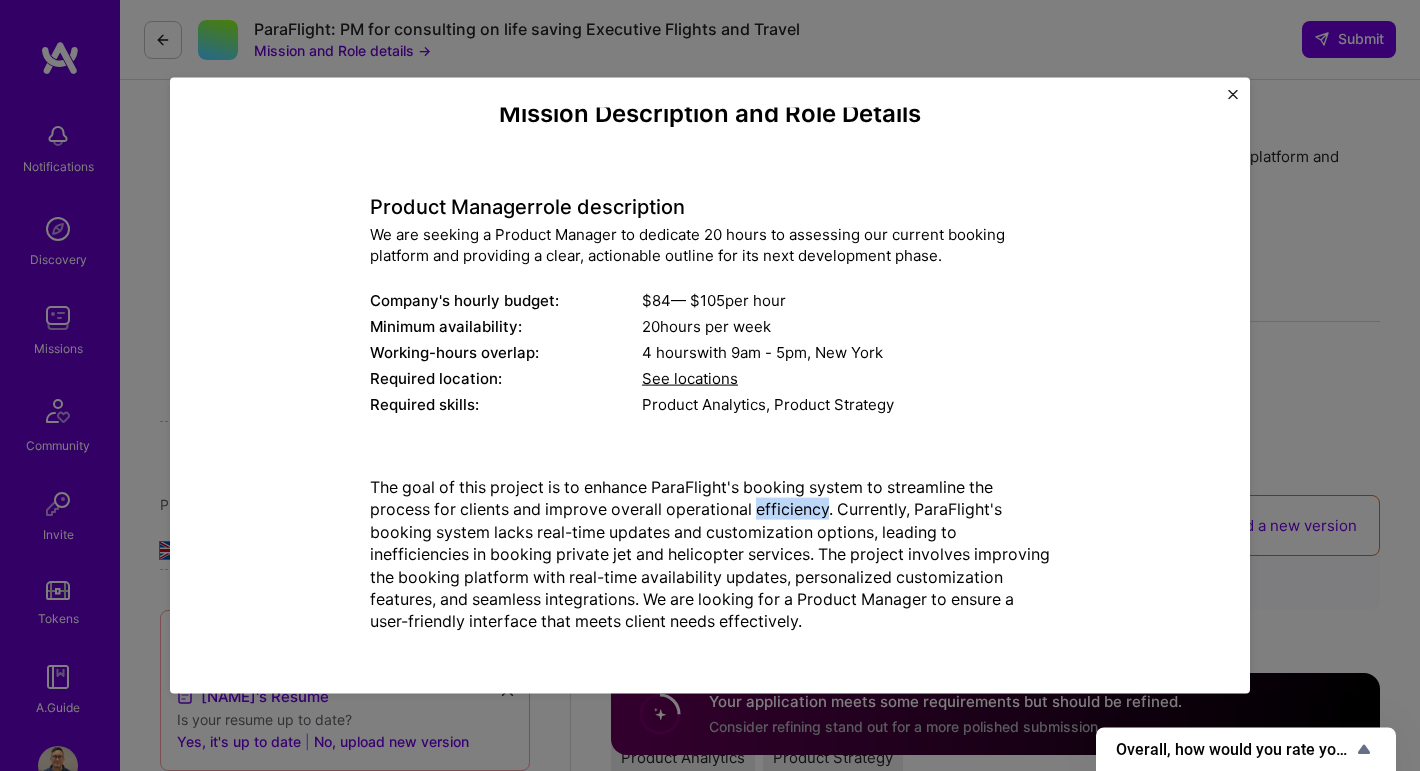 click on "The goal of this project is to enhance ParaFlight's booking system to streamline the process for clients and improve overall operational efficiency. Currently, ParaFlight's booking system lacks real-time updates and customization options, leading to inefficiencies in booking private jet and helicopter services. The project involves improving the booking platform with real-time availability updates, personalized customization features, and seamless integrations. We are looking for a Product Manager to ensure a user-friendly interface that meets client needs effectively." at bounding box center [710, 553] 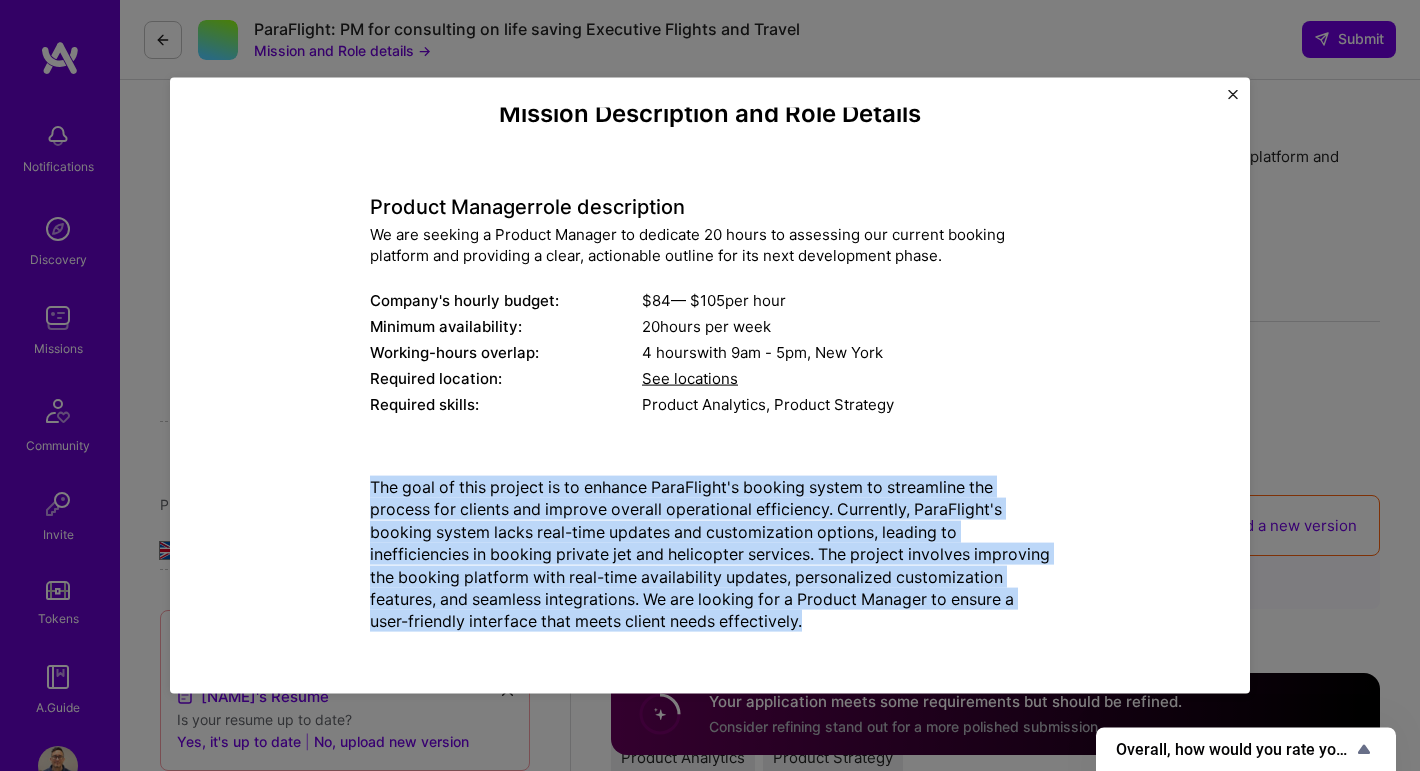 click on "The goal of this project is to enhance ParaFlight's booking system to streamline the process for clients and improve overall operational efficiency. Currently, ParaFlight's booking system lacks real-time updates and customization options, leading to inefficiencies in booking private jet and helicopter services. The project involves improving the booking platform with real-time availability updates, personalized customization features, and seamless integrations. We are looking for a Product Manager to ensure a user-friendly interface that meets client needs effectively." at bounding box center [710, 553] 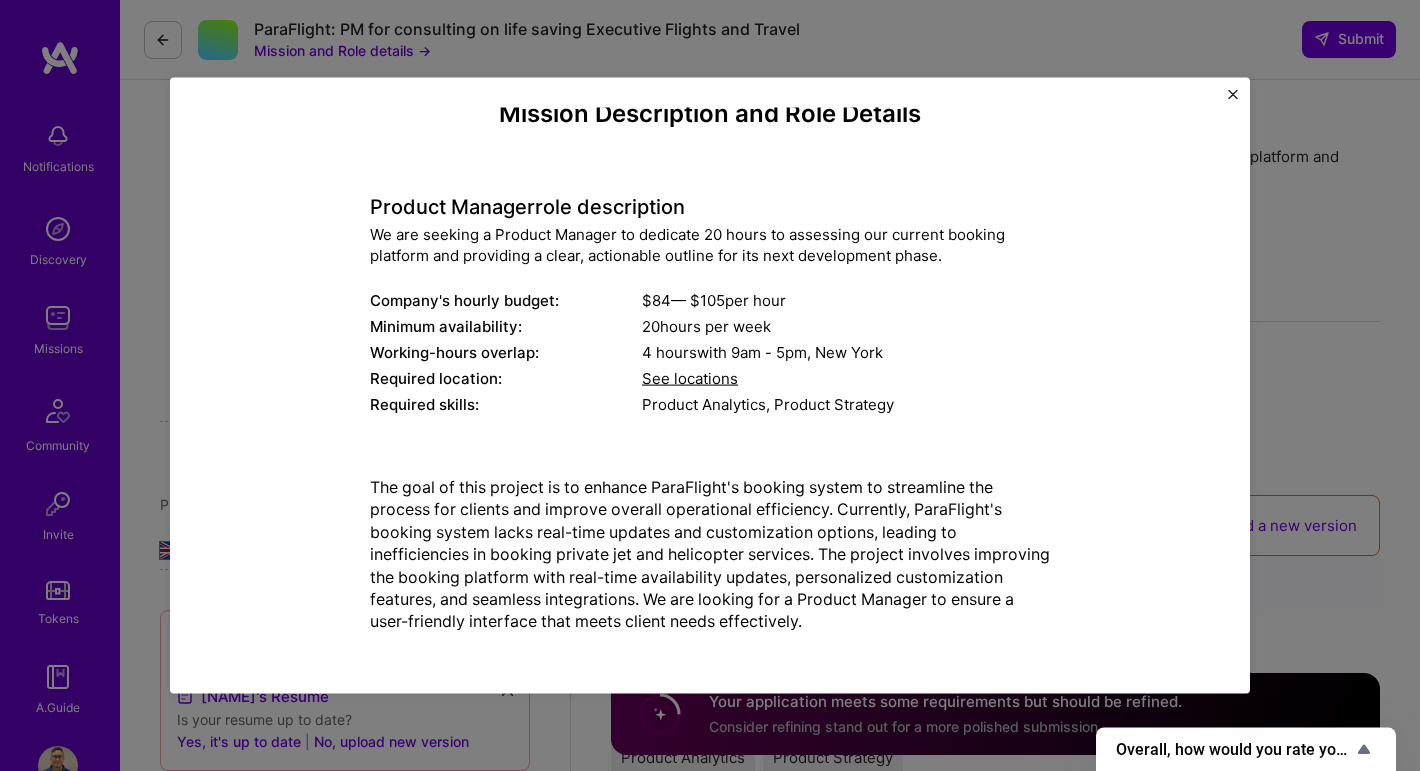 click on "Required location:" at bounding box center (506, 377) 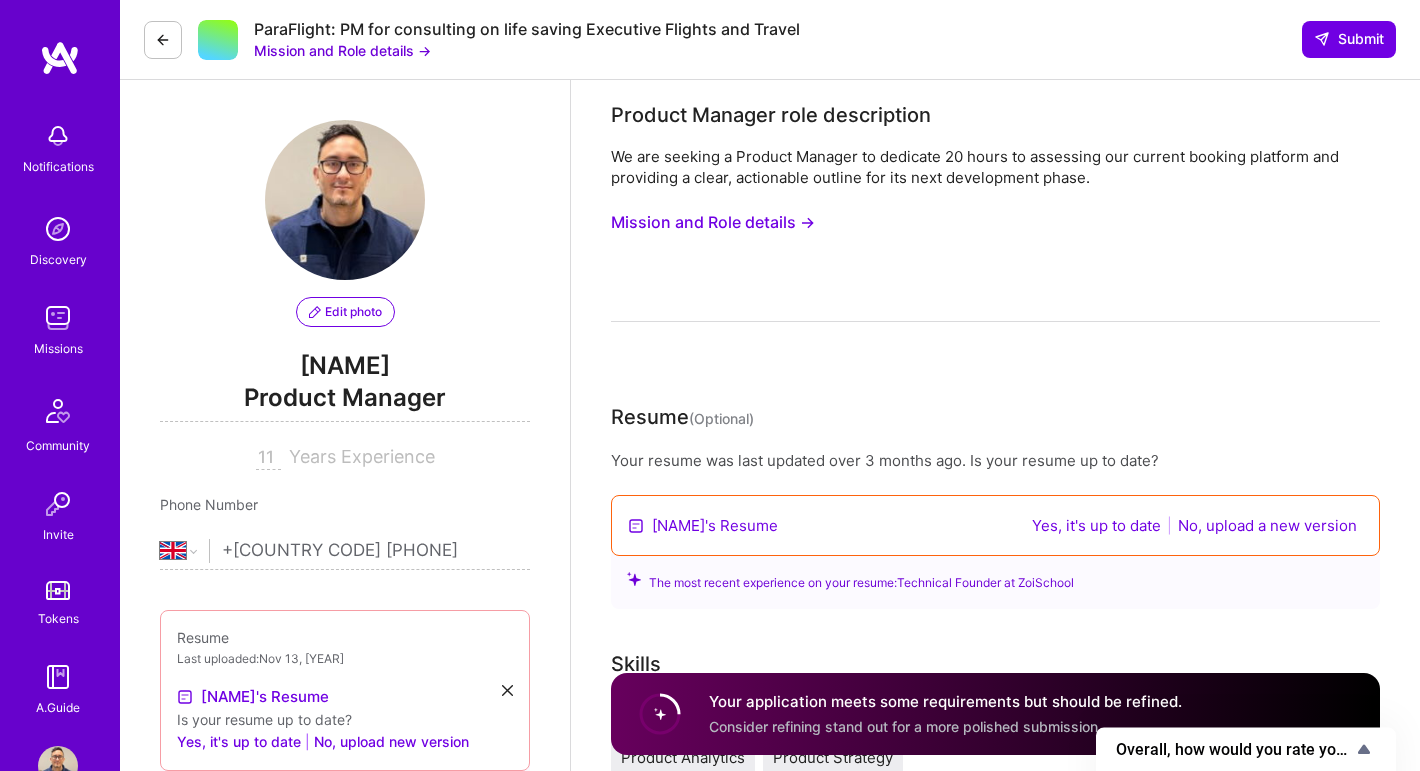 type 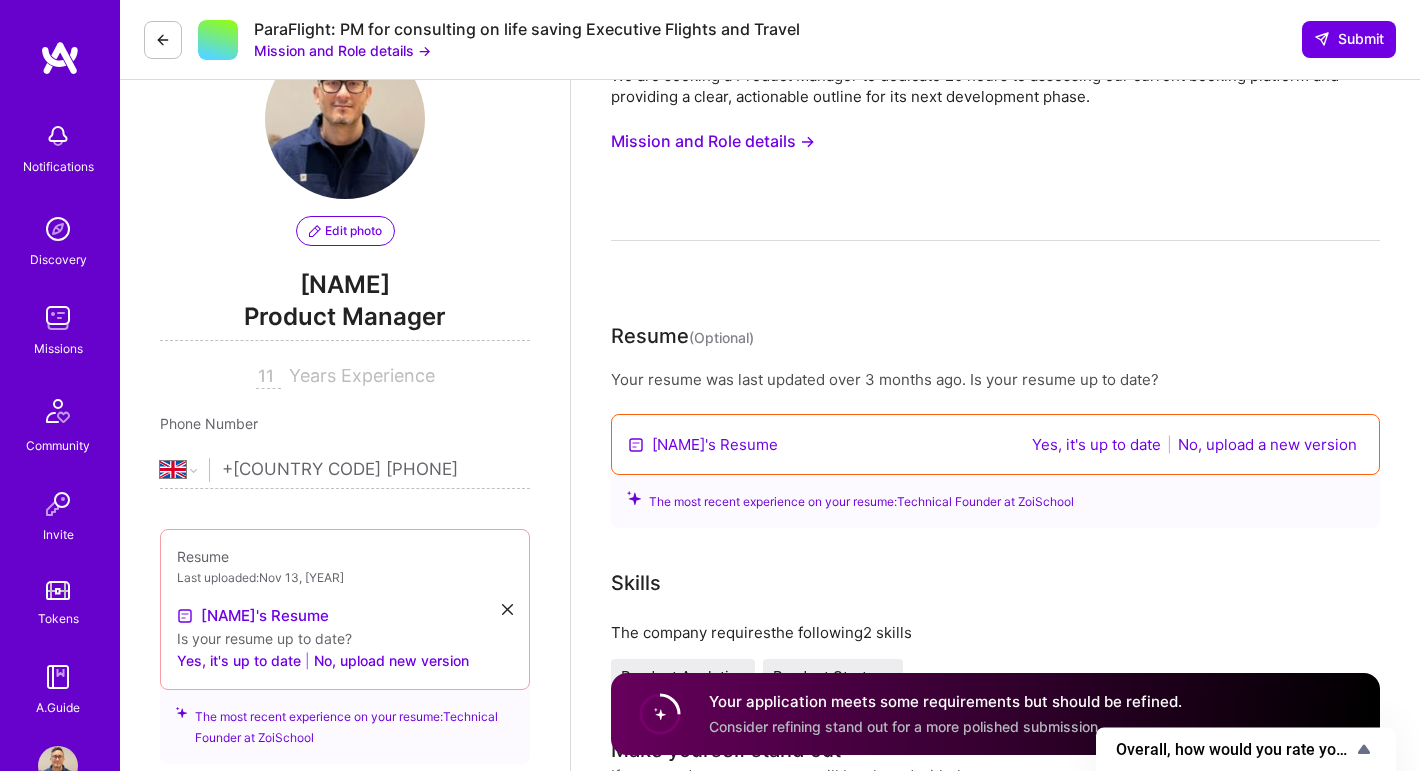 scroll, scrollTop: 134, scrollLeft: 0, axis: vertical 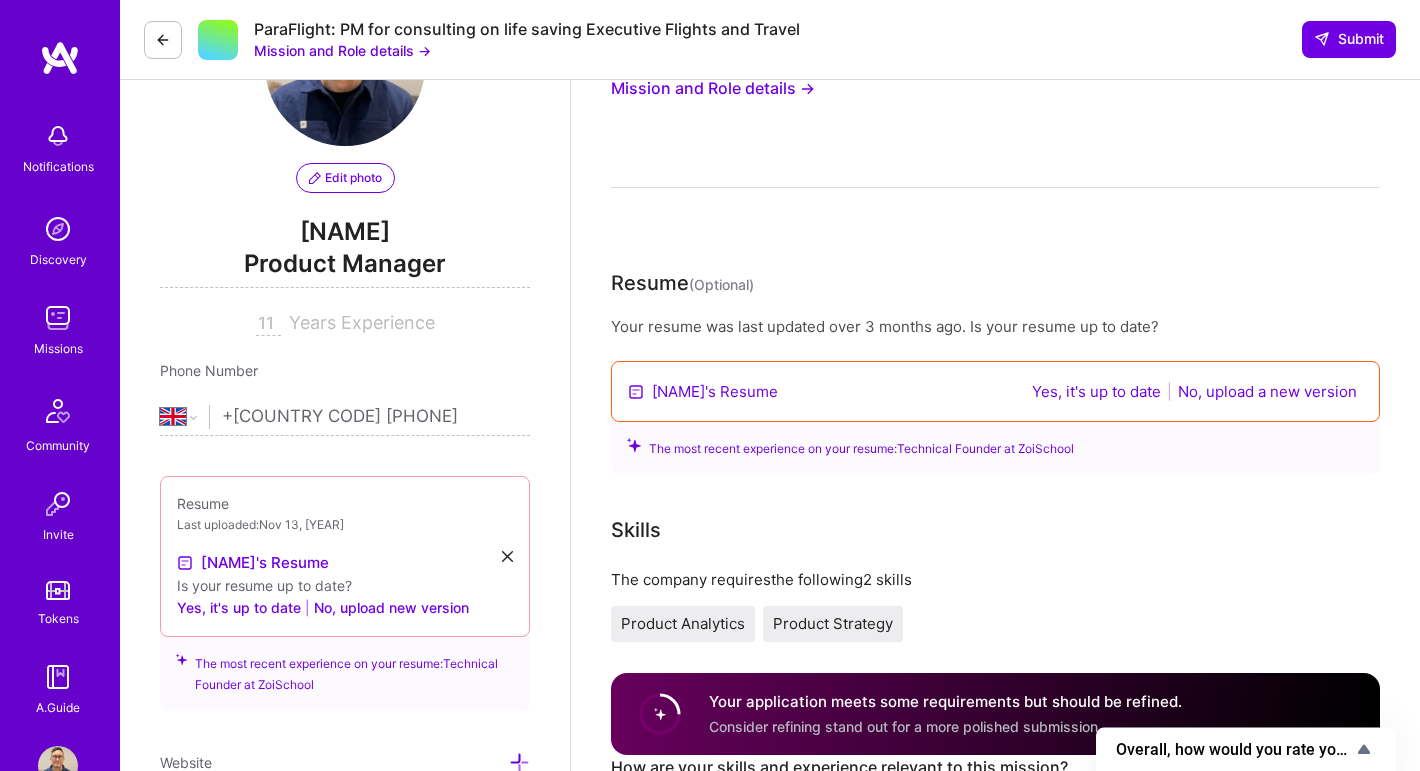 click on "We are seeking a Product Manager to dedicate 20 hours to assessing our current booking platform and providing a clear, actionable outline for its next development phase. Mission and Role details →" at bounding box center [995, 100] 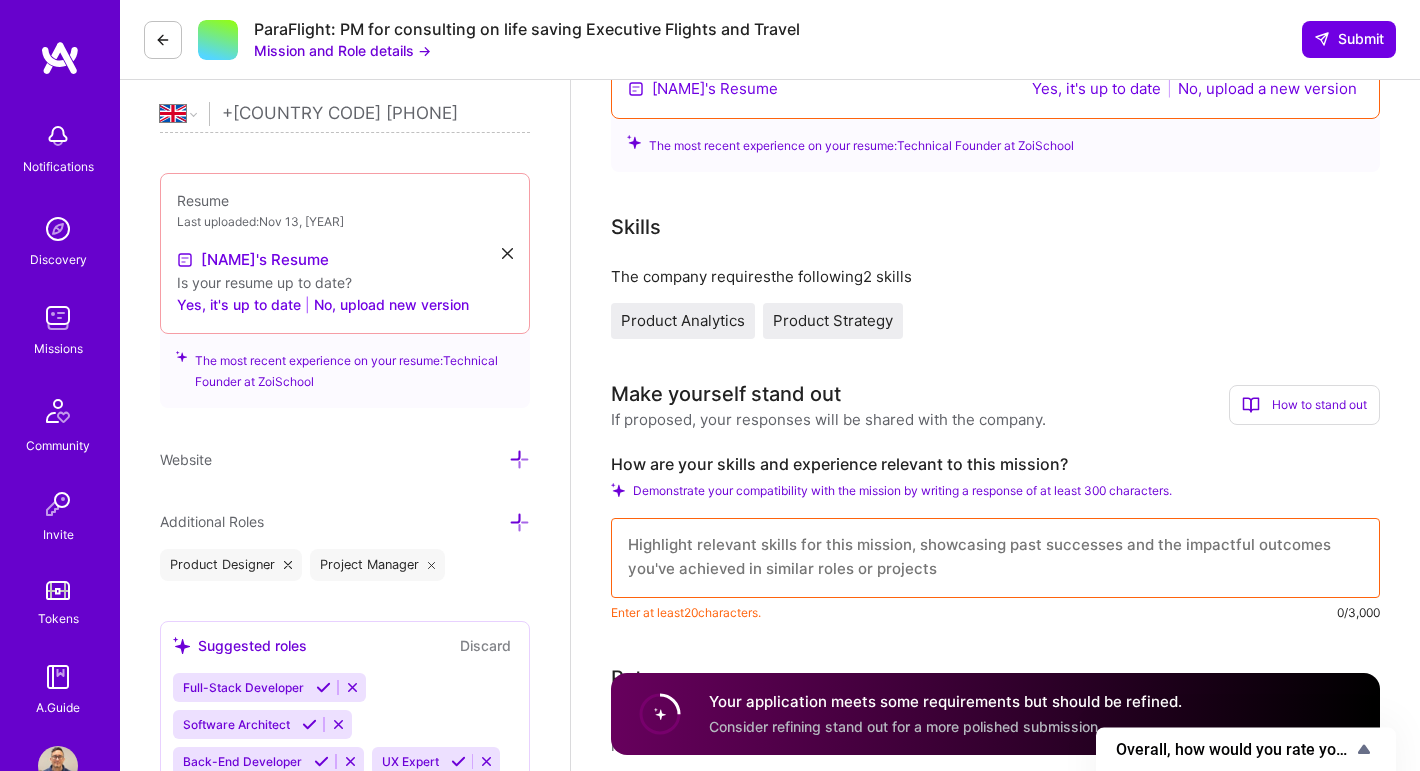 scroll, scrollTop: 583, scrollLeft: 0, axis: vertical 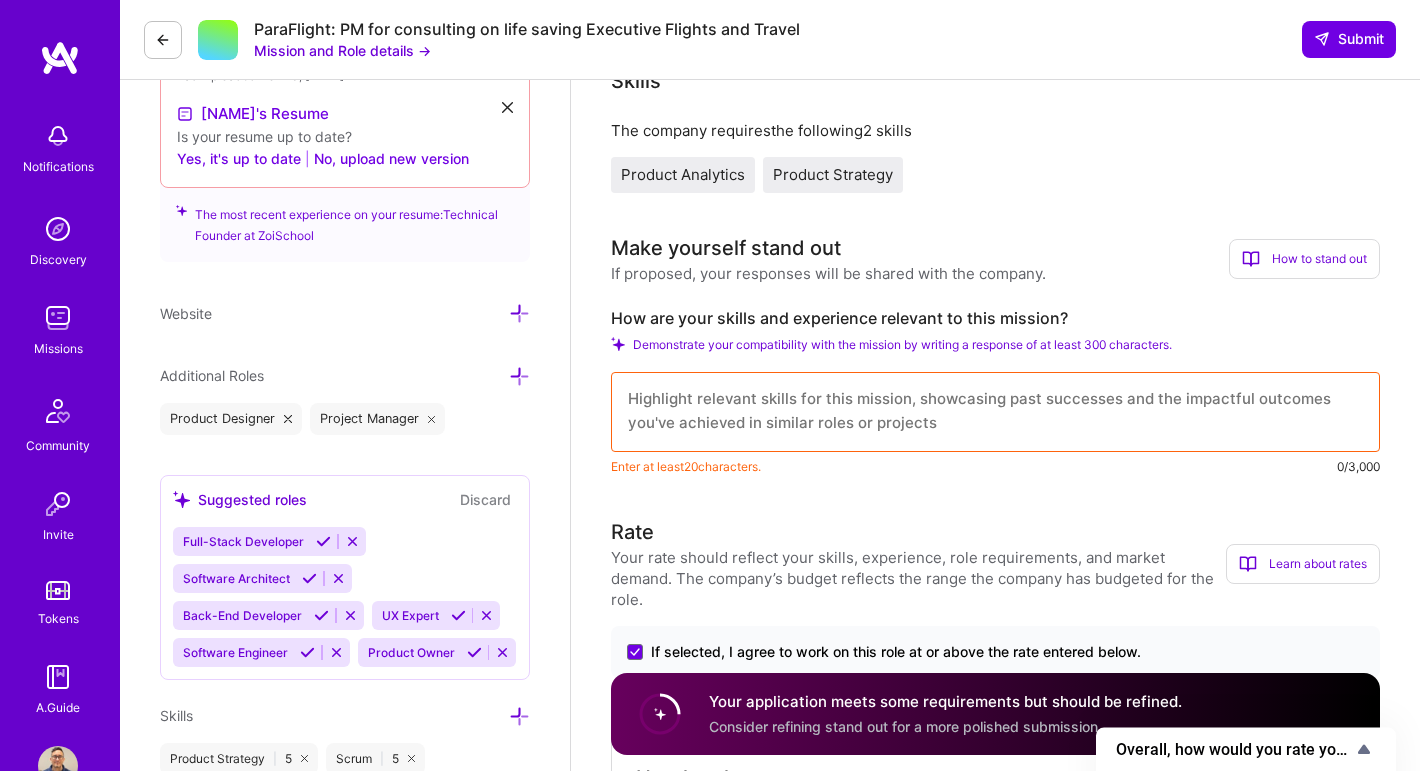 click at bounding box center [995, 412] 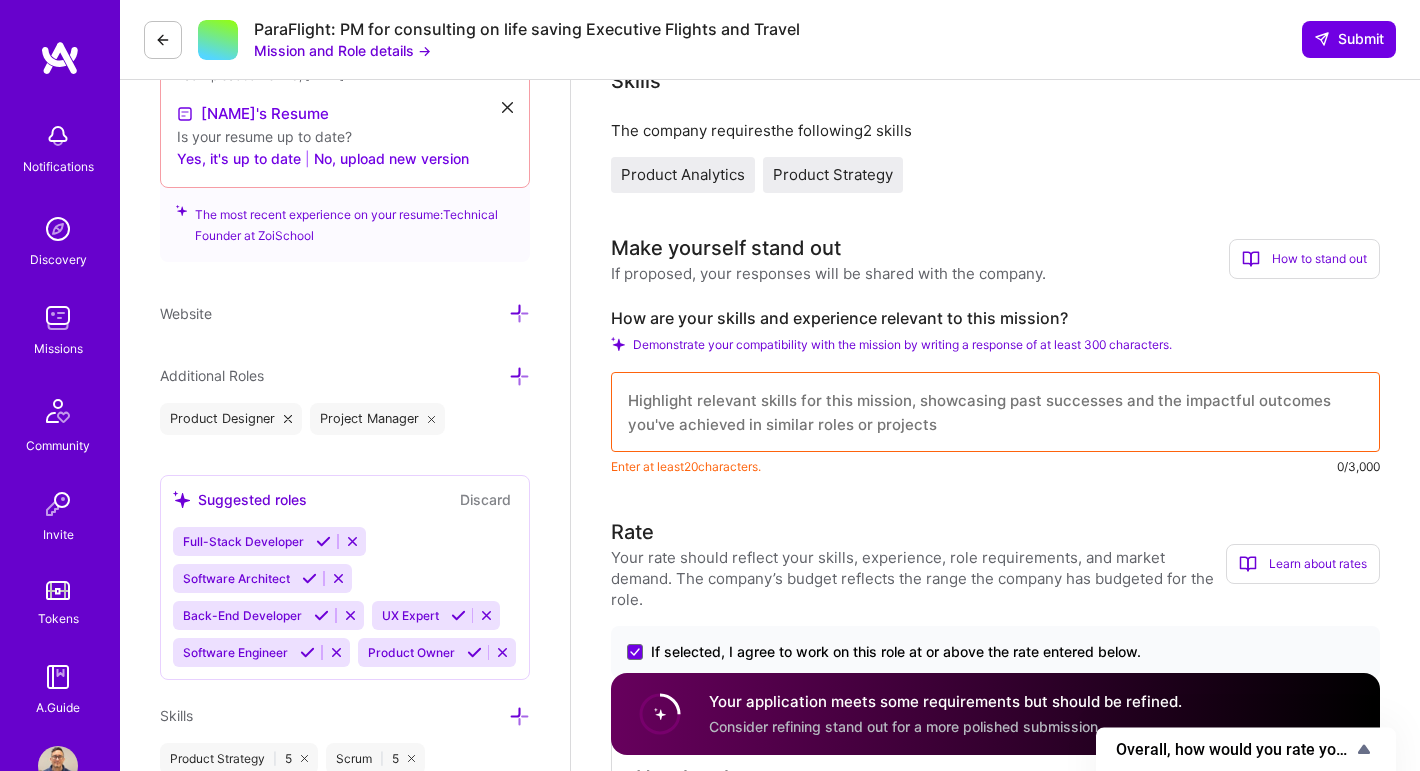 paste on "With 10+ years scaling complex booking and data platforms, I bring exactly what ParaFlight needs to transform their booking experience.
Real-Time Systems Expertise: At Grepsr, I built robust data infrastructure processing 750M+ page requests daily with real-time updates - the same technical foundation ParaFlight needs for live availability tracking across their fleet.
API Integration Mastery: Successfully integrated Gelato's platform with 25+ production sites globally, managing complex logistics workflows similar to coordinating private jet and helicopter bookings across multiple operators and airports.
Booking Platform Experience: Led CloudFactory's unified client experience strategy, integrating CRM, messaging, and booking systems under one platform umbrella - directly applicable to streamlining ParaFlight's fragmented booking process.
Customization & User Experience: Launched Gelato's embroidered apparel segment with complex customization options, proving I can balance personalization features with oper..." 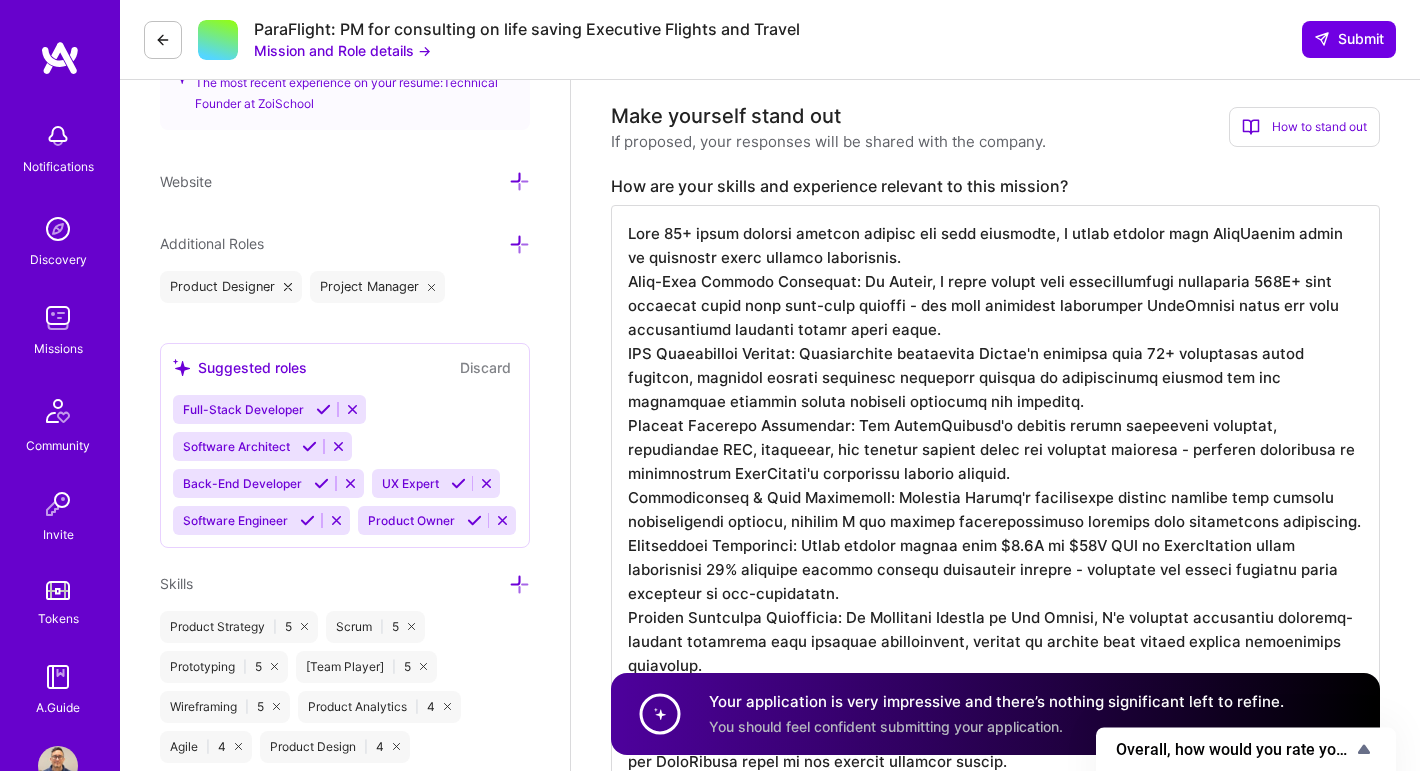 scroll, scrollTop: 695, scrollLeft: 0, axis: vertical 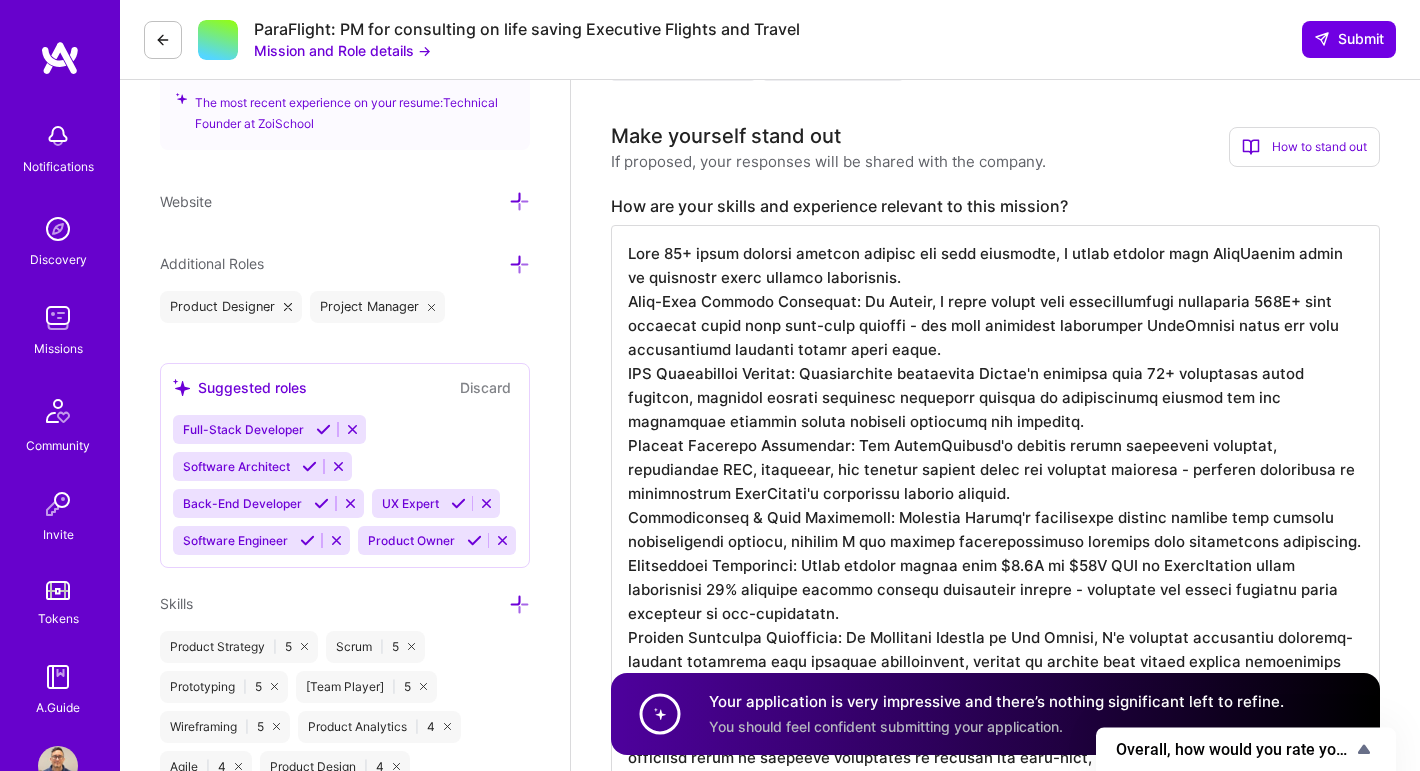 click at bounding box center (995, 517) 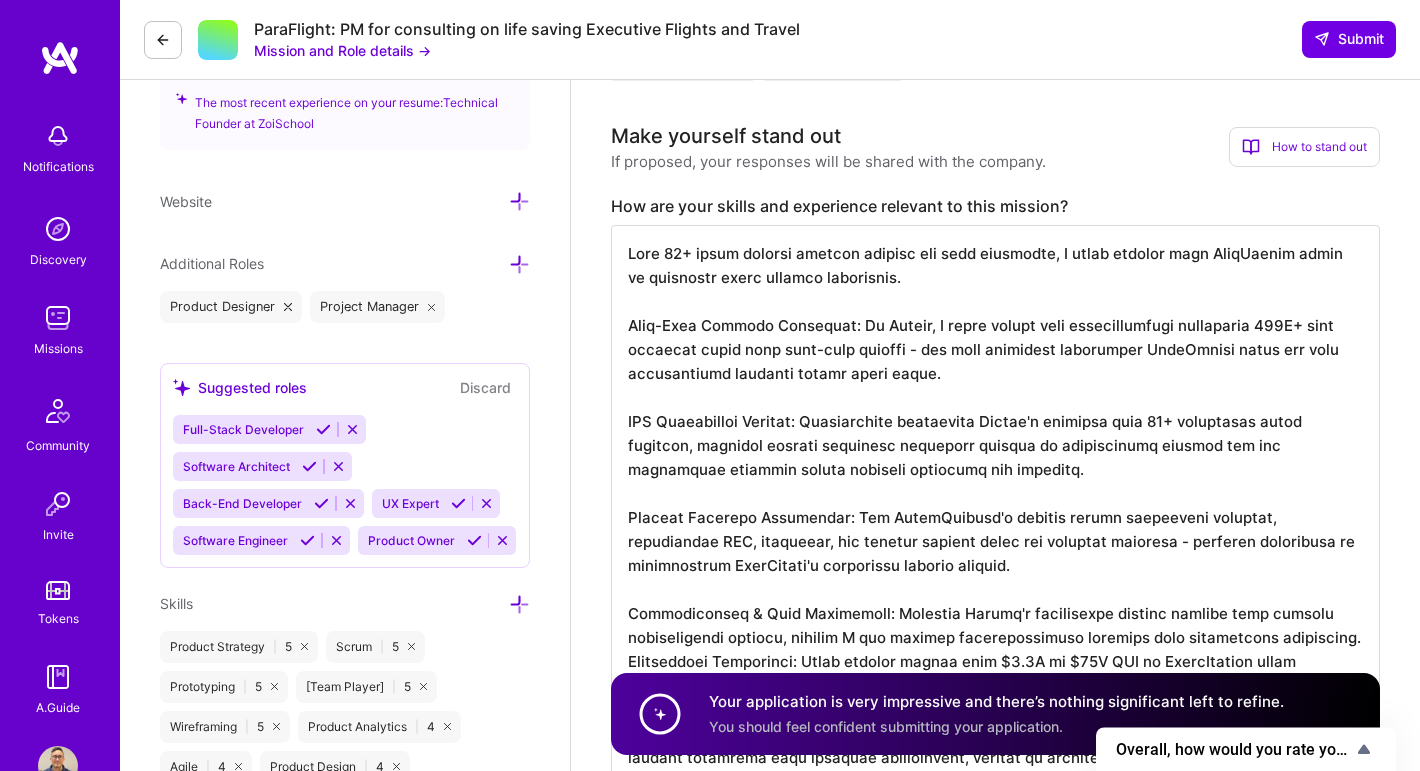 scroll, scrollTop: 2, scrollLeft: 0, axis: vertical 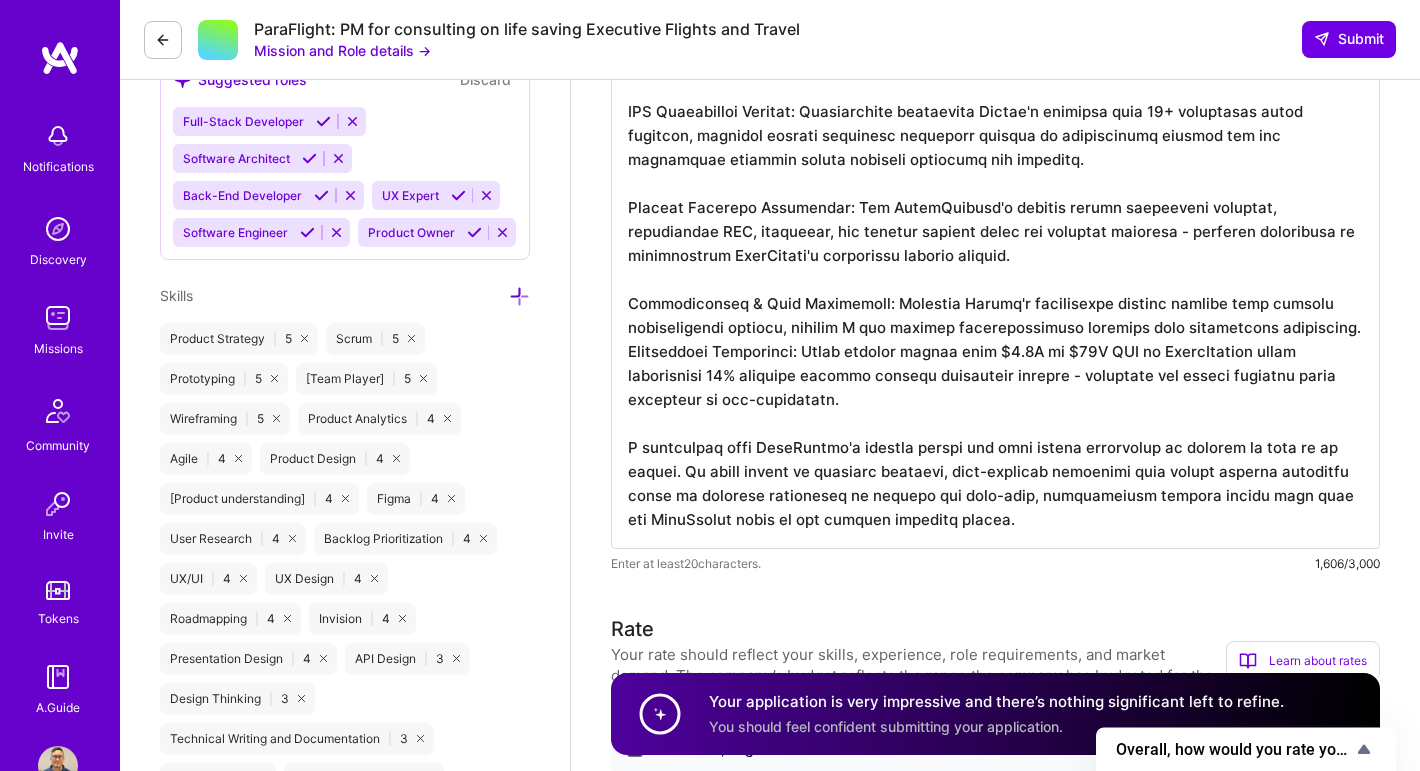 click at bounding box center [995, 233] 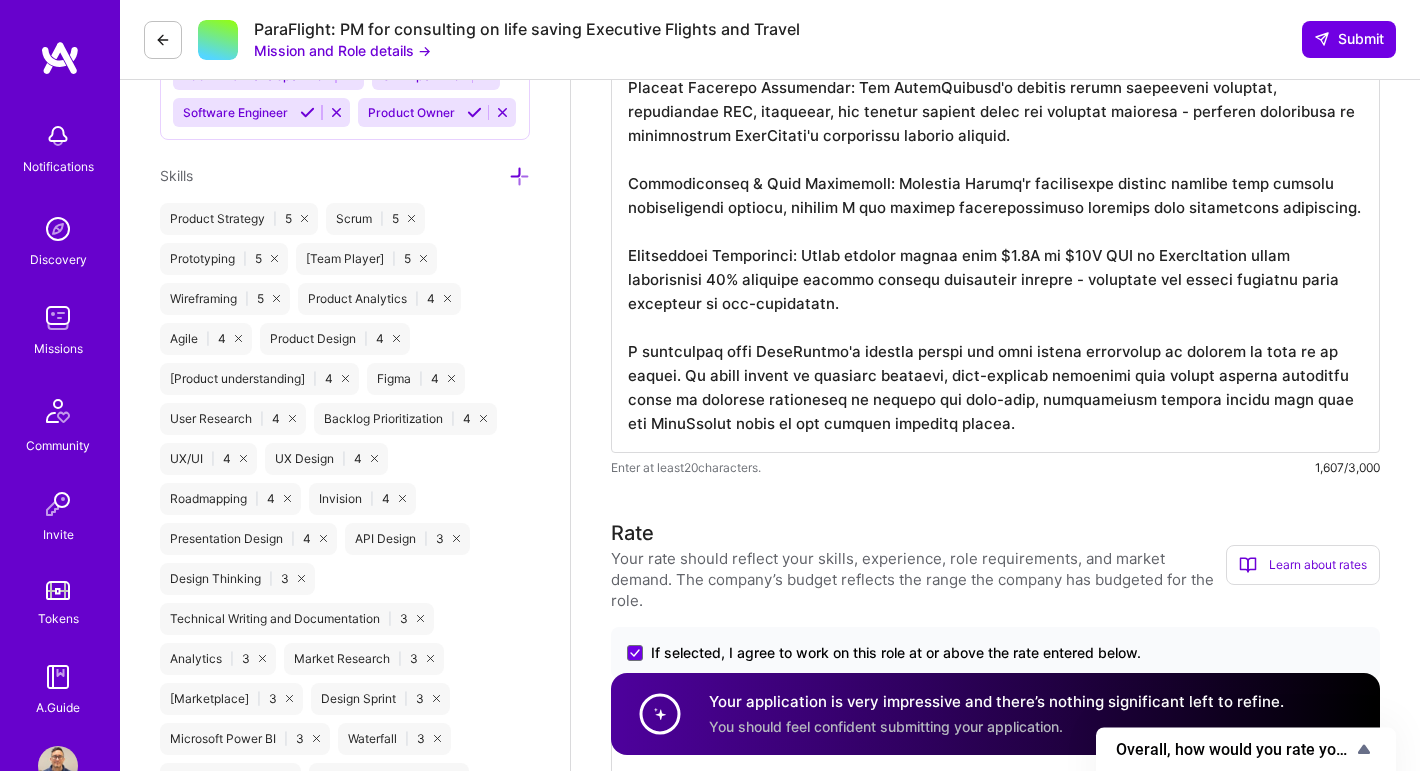 scroll, scrollTop: 1141, scrollLeft: 0, axis: vertical 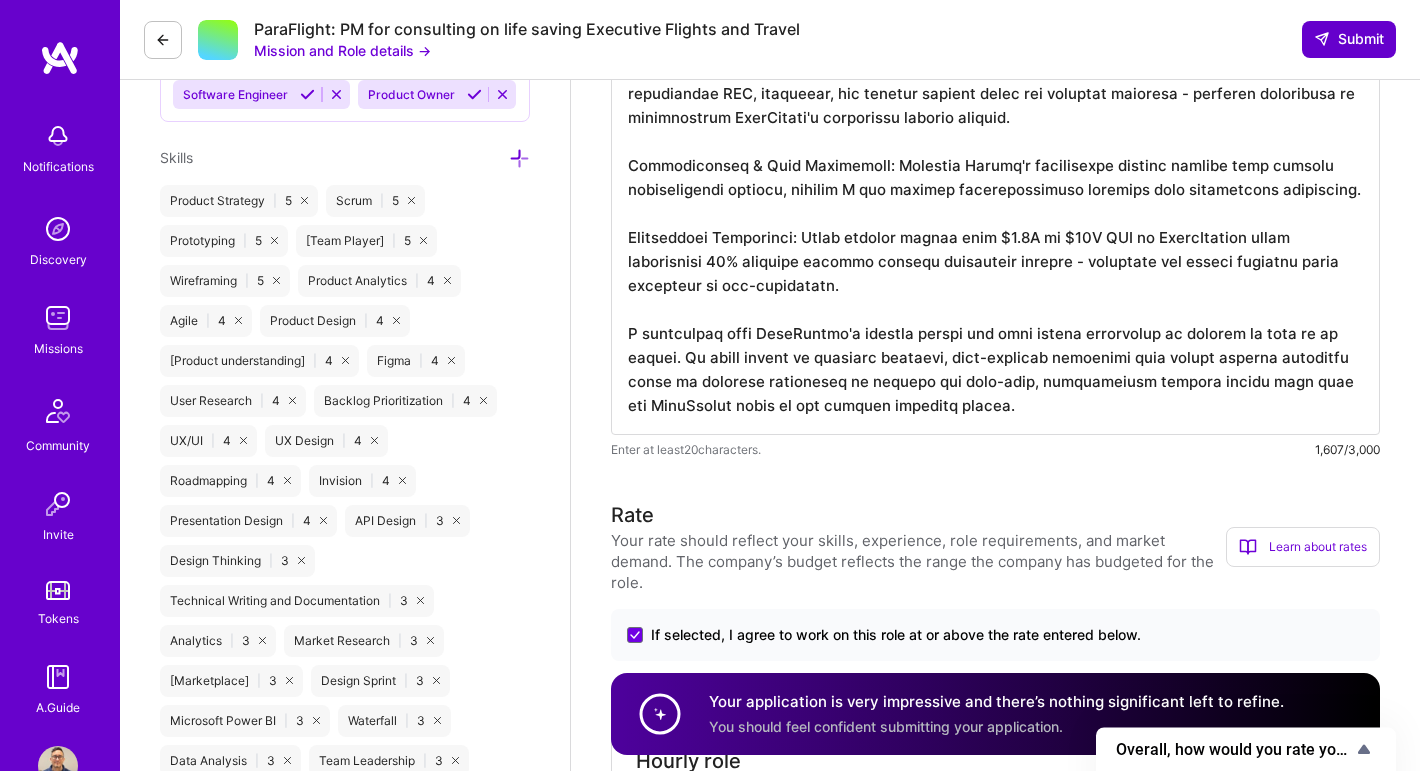 type on "With 10+ years scaling complex booking and data platforms, I bring exactly what ParaFlight needs to transform their booking experience.
Real-Time Systems Expertise: At Grepsr, I built robust data infrastructure processing 750M+ page requests daily with real-time updates - the same technical foundation ParaFlight needs for live availability tracking across their fleet.
API Integration Mastery: Successfully integrated Gelato's platform with 25+ production sites globally, managing complex logistics workflows similar to coordinating private jet and helicopter bookings across multiple operators and airports.
Booking Platform Experience: Led CloudFactory's unified client experience strategy, integrating CRM, messaging, and booking systems under one platform umbrella - directly applicable to streamlining ParaFlight's fragmented booking process.
Customization & User Experience: Launched Gelato's embroidered apparel segment with complex customization options, proving I can balance personalization features with ..." 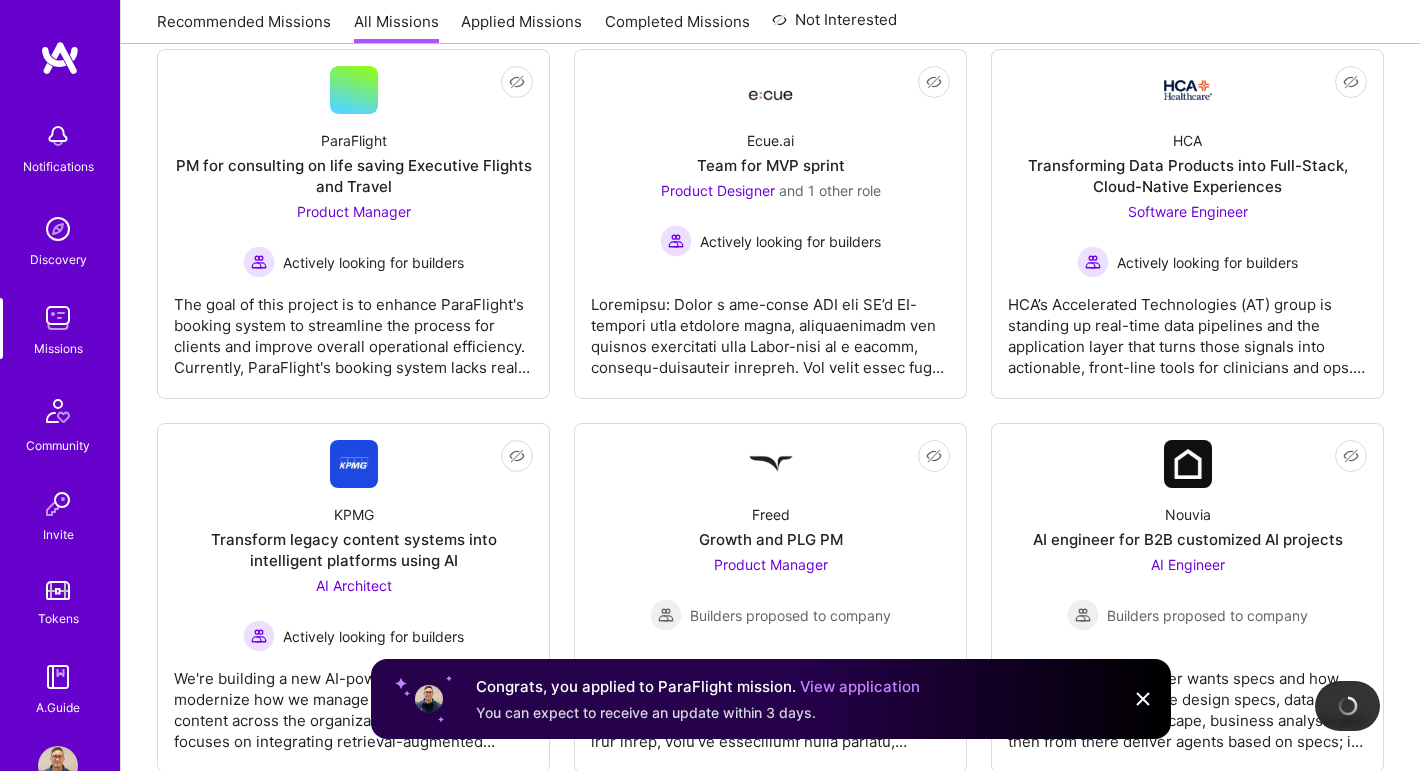 scroll, scrollTop: 328, scrollLeft: 0, axis: vertical 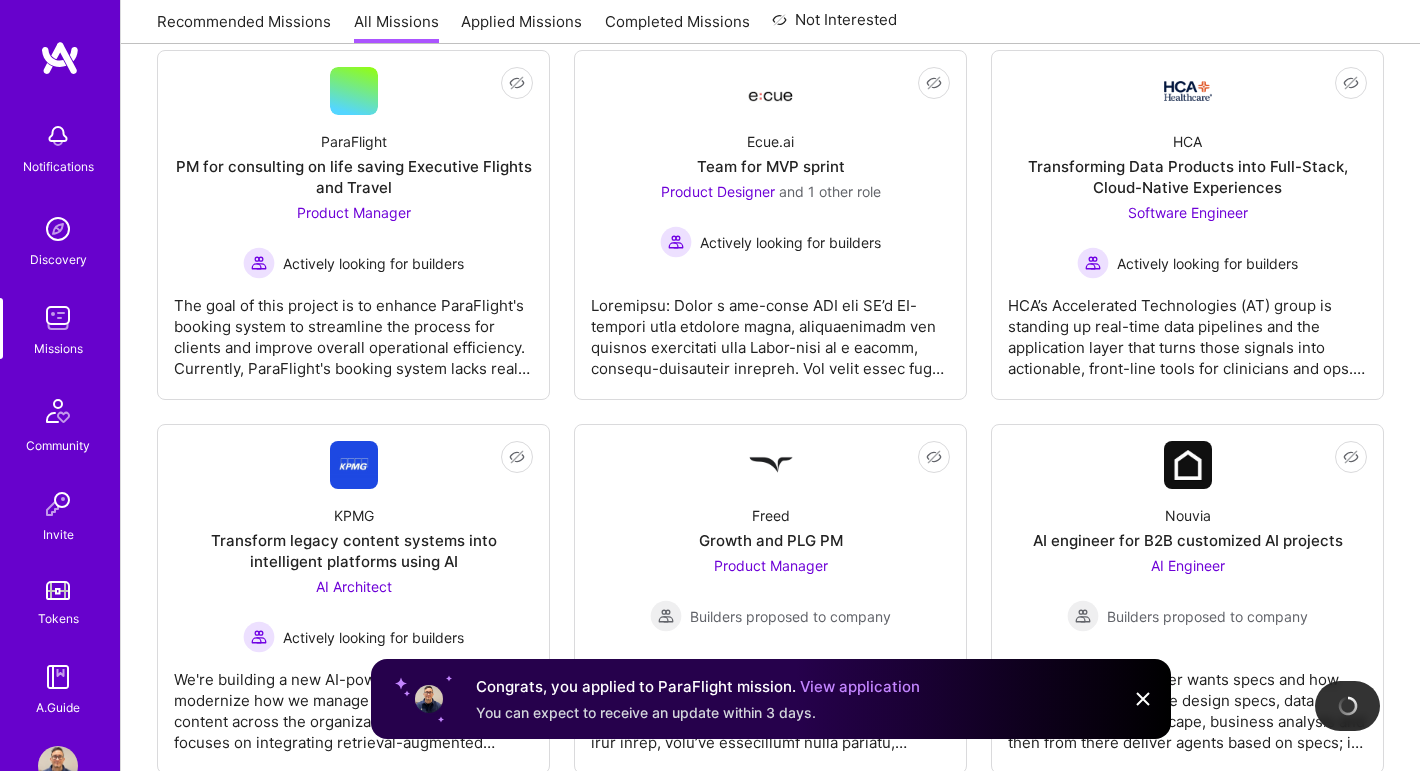 click at bounding box center [1143, 699] 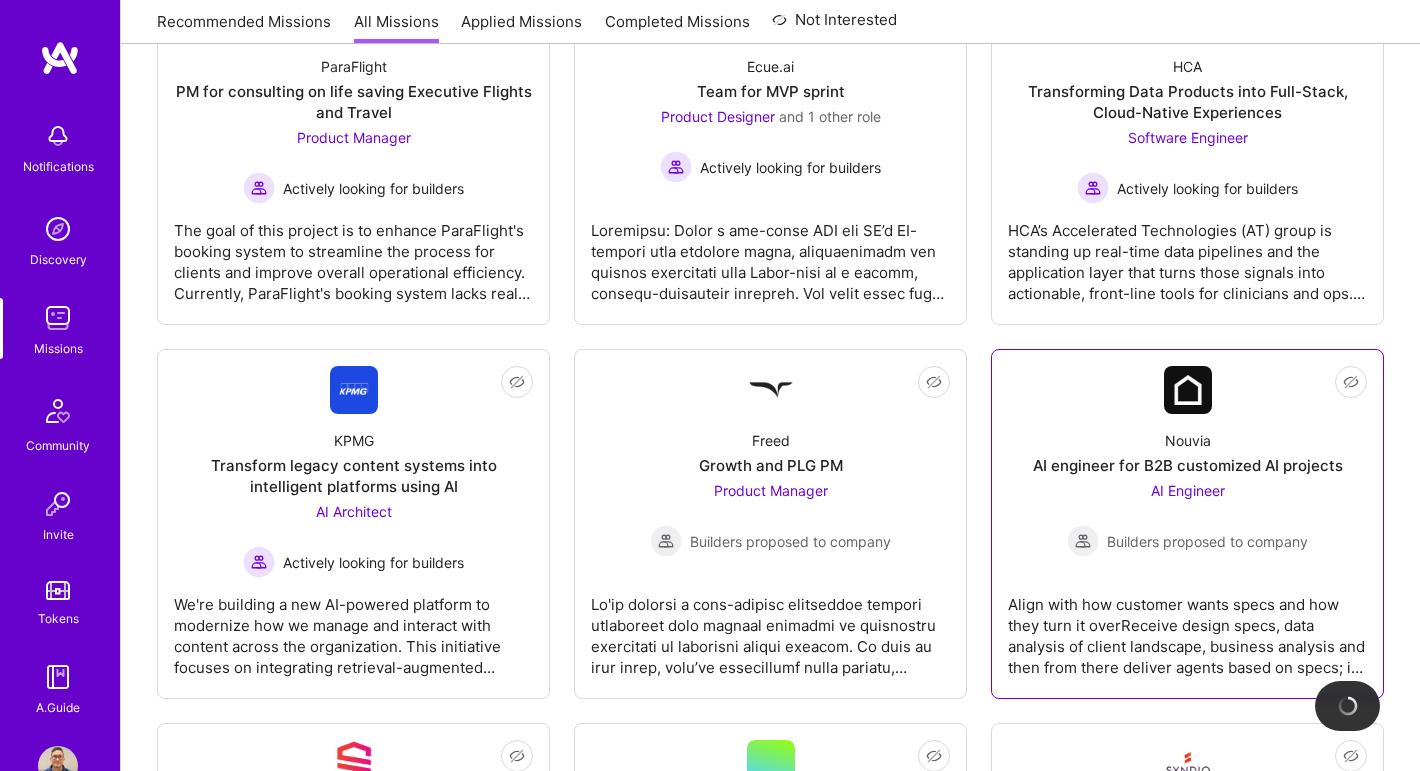 scroll, scrollTop: 0, scrollLeft: 0, axis: both 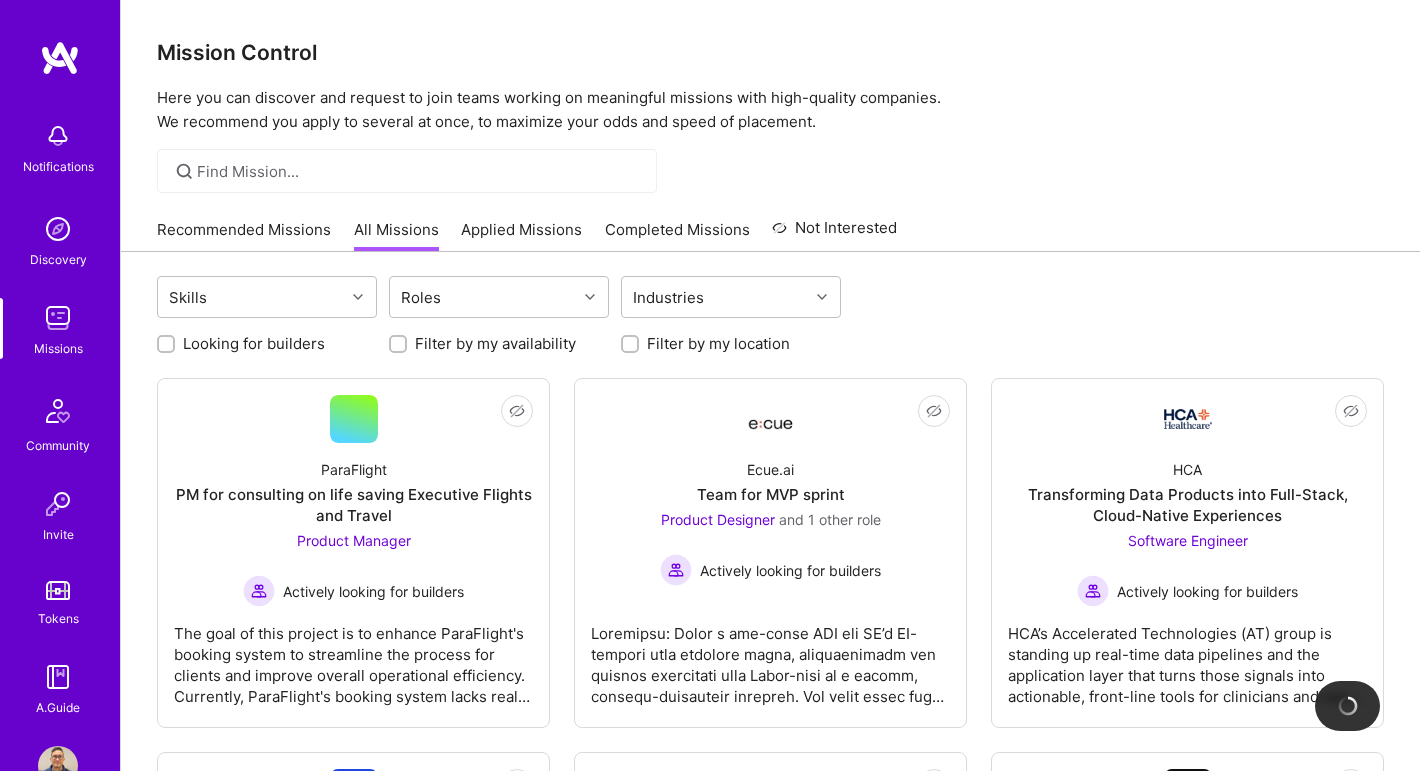 click on "Recommended Missions" at bounding box center [244, 235] 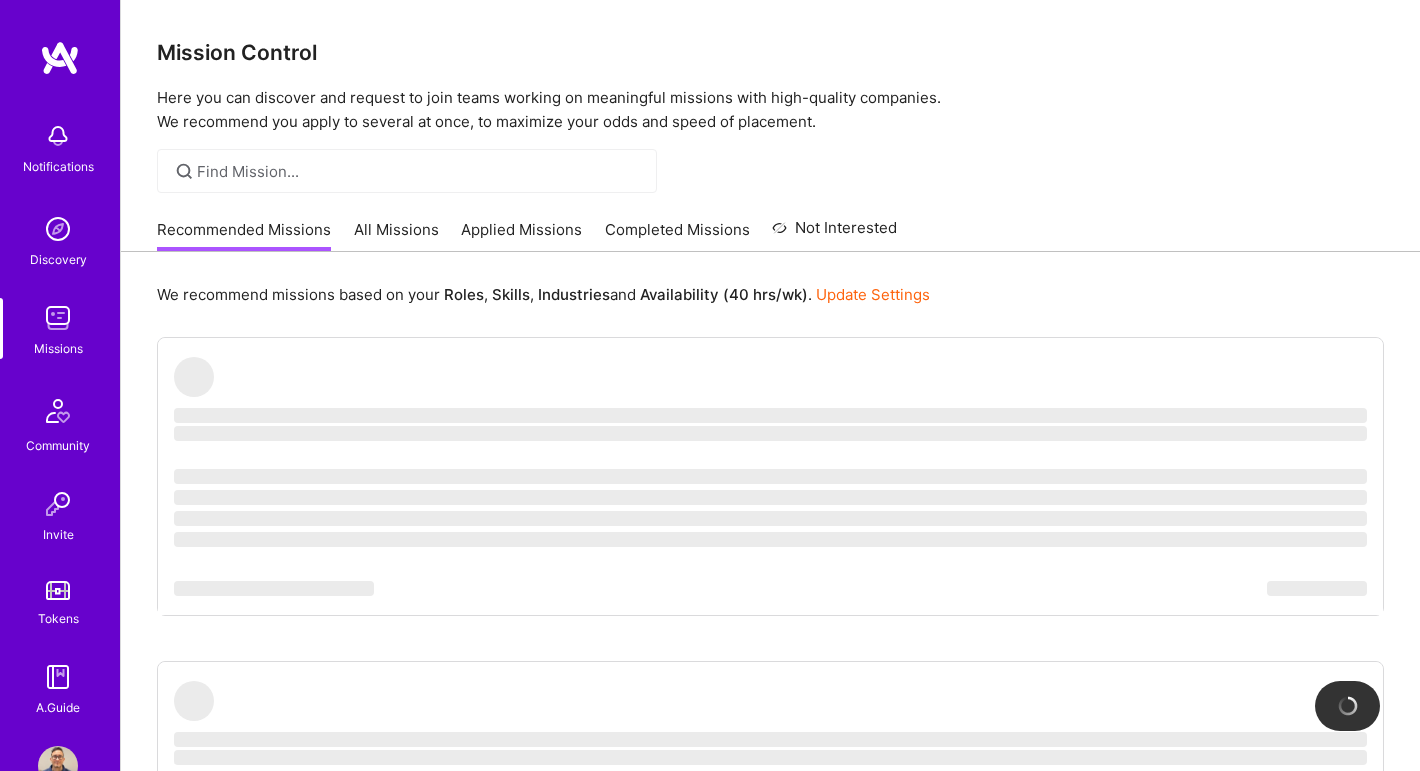 click on "All Missions" at bounding box center (396, 235) 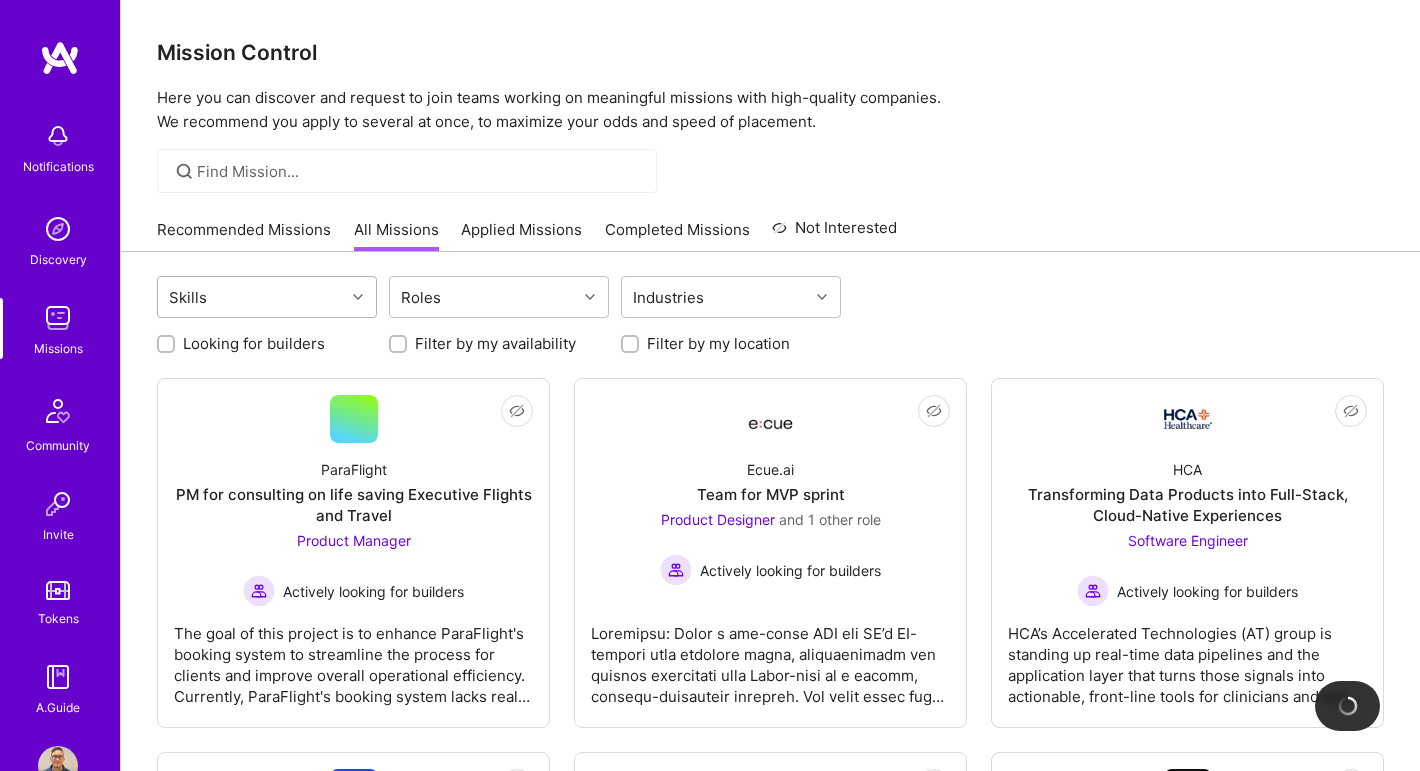 click on "Skills" at bounding box center (251, 297) 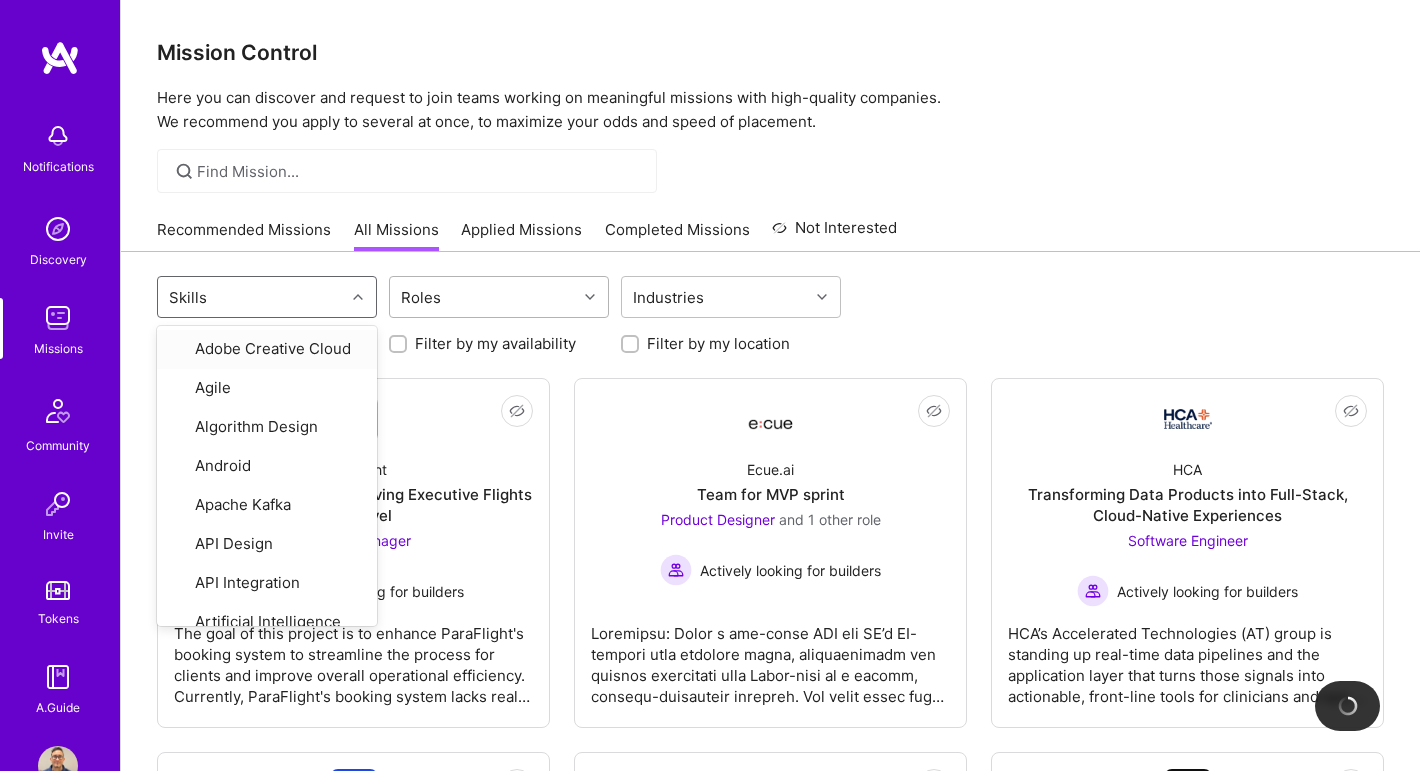 click on "Roles" at bounding box center [421, 297] 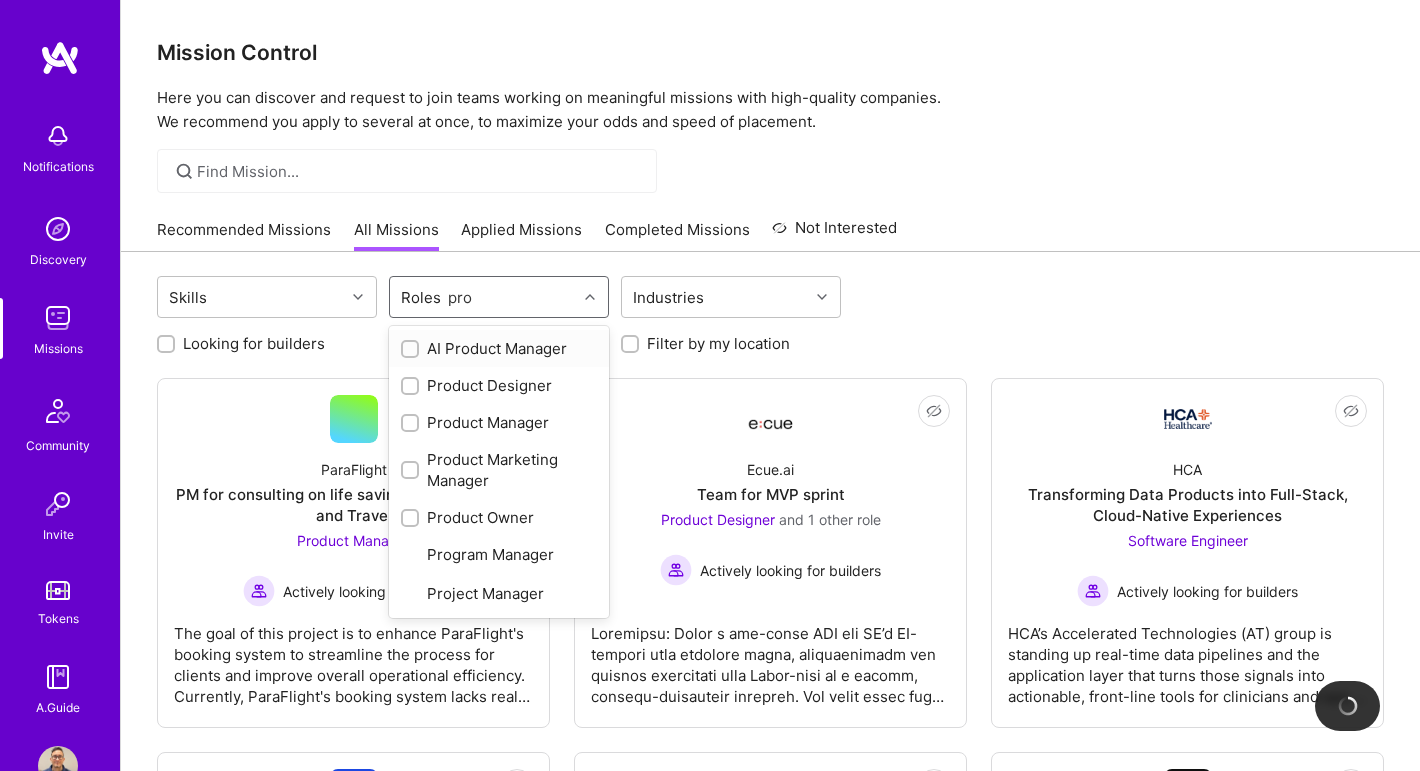 type on "prod" 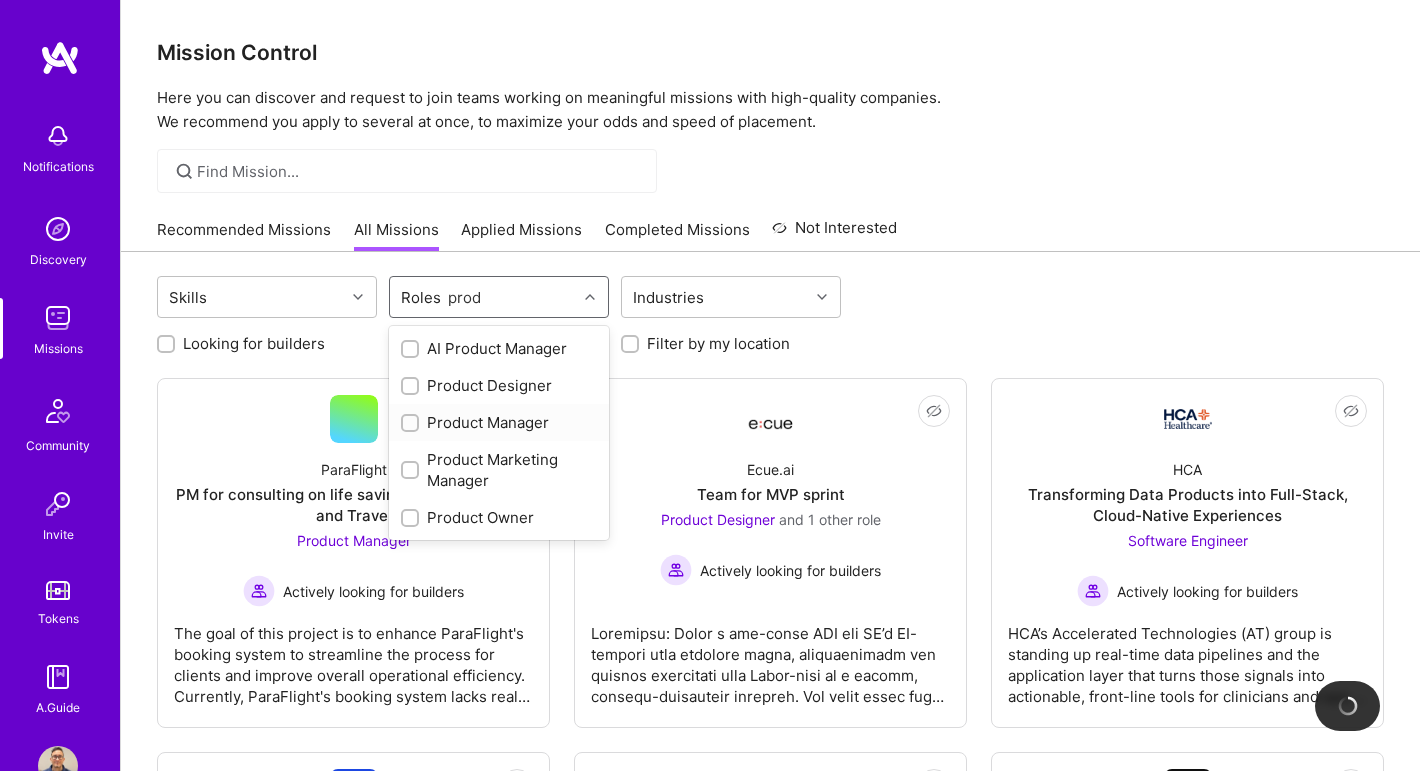 click on "Product Manager" at bounding box center [499, 422] 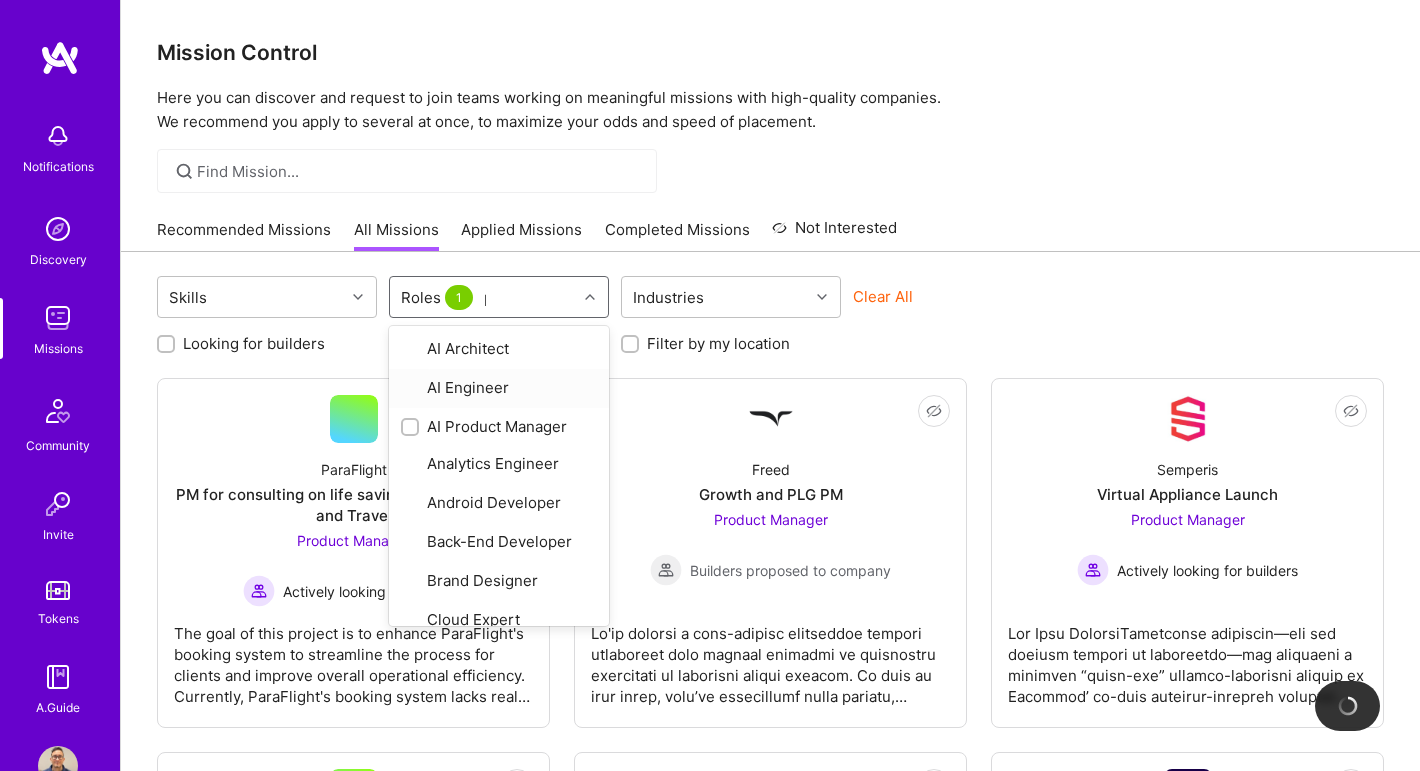 type 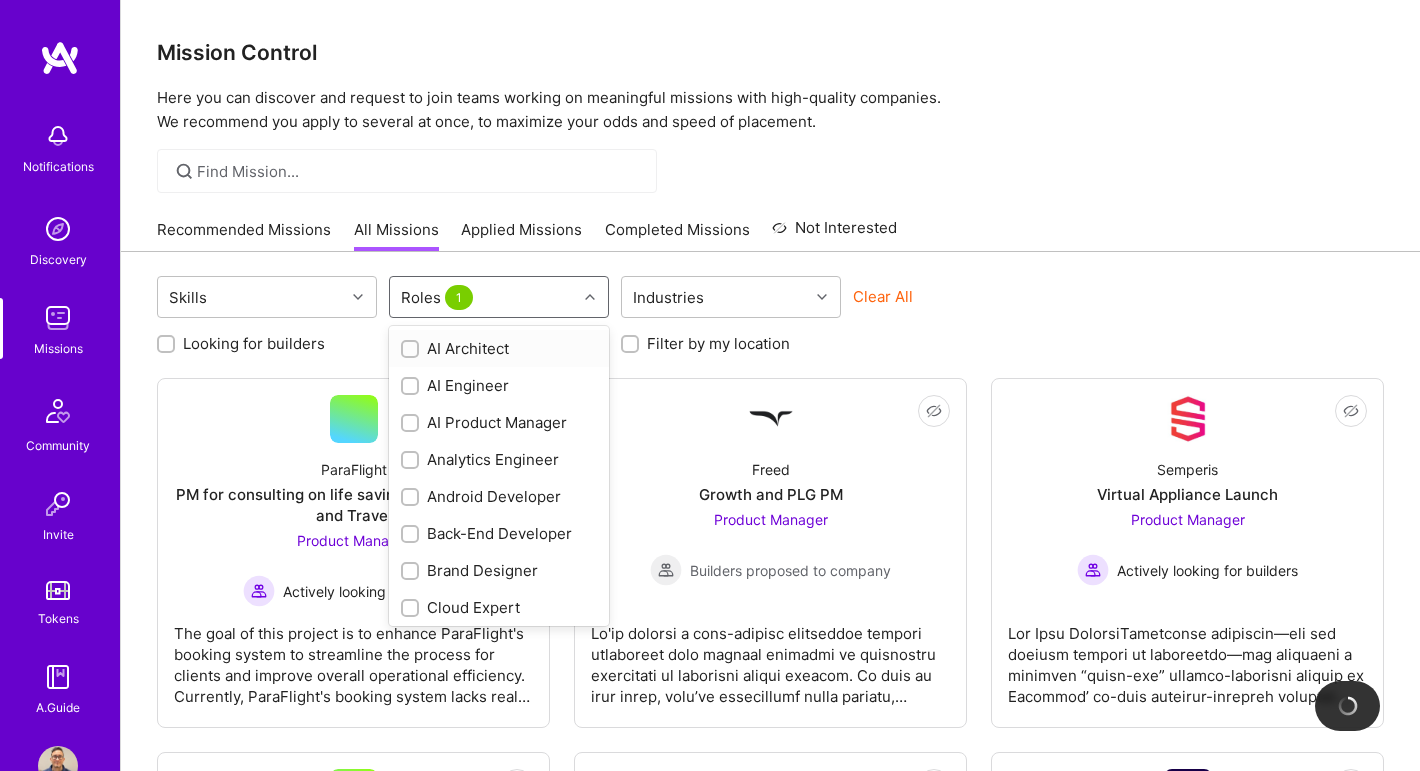 click at bounding box center (410, 349) 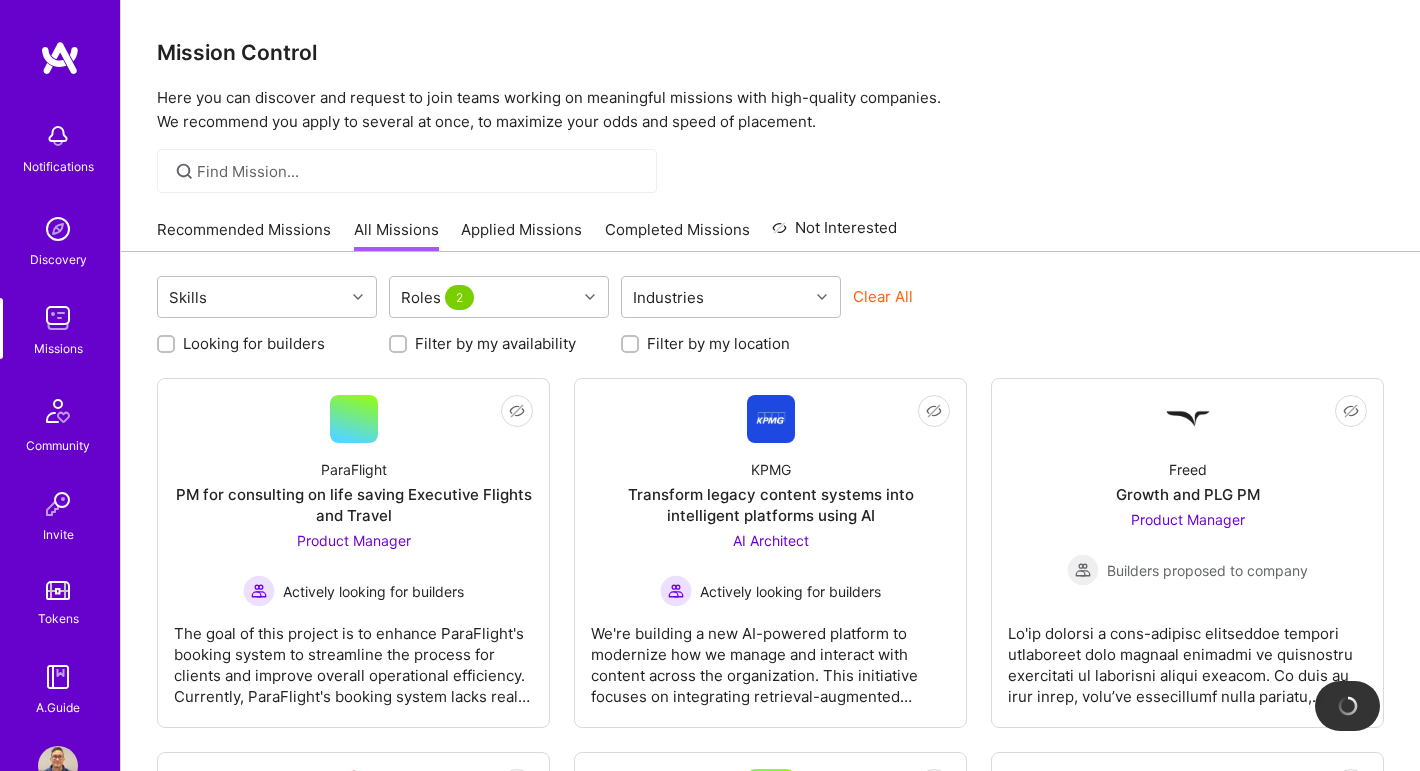 click on "Skills Roles 2 Industries Clear All Looking for builders Filter by my availability Filter by my location Not Interested ParaFlight PM for consulting on life saving Executive Flights and Travel Product Manager   Actively looking for builders The goal of this project is to enhance ParaFlight's booking system to streamline the process for clients and improve overall operational efficiency. Currently, ParaFlight's booking system lacks real-time updates and customization options, leading to inefficiencies in booking private jet and helicopter services. The project involves improving the booking platform with real-time availability updates, personalized customization features, and seamless integrations. We are looking for a Product Manager to ensure a user-friendly interface that meets client needs effectively. Not Interested KPMG Transform legacy content systems into intelligent platforms using AI AI Architect   Actively looking for builders Not Interested Freed Growth and PLG PM Product Manager   Not Interested" at bounding box center [770, 1054] 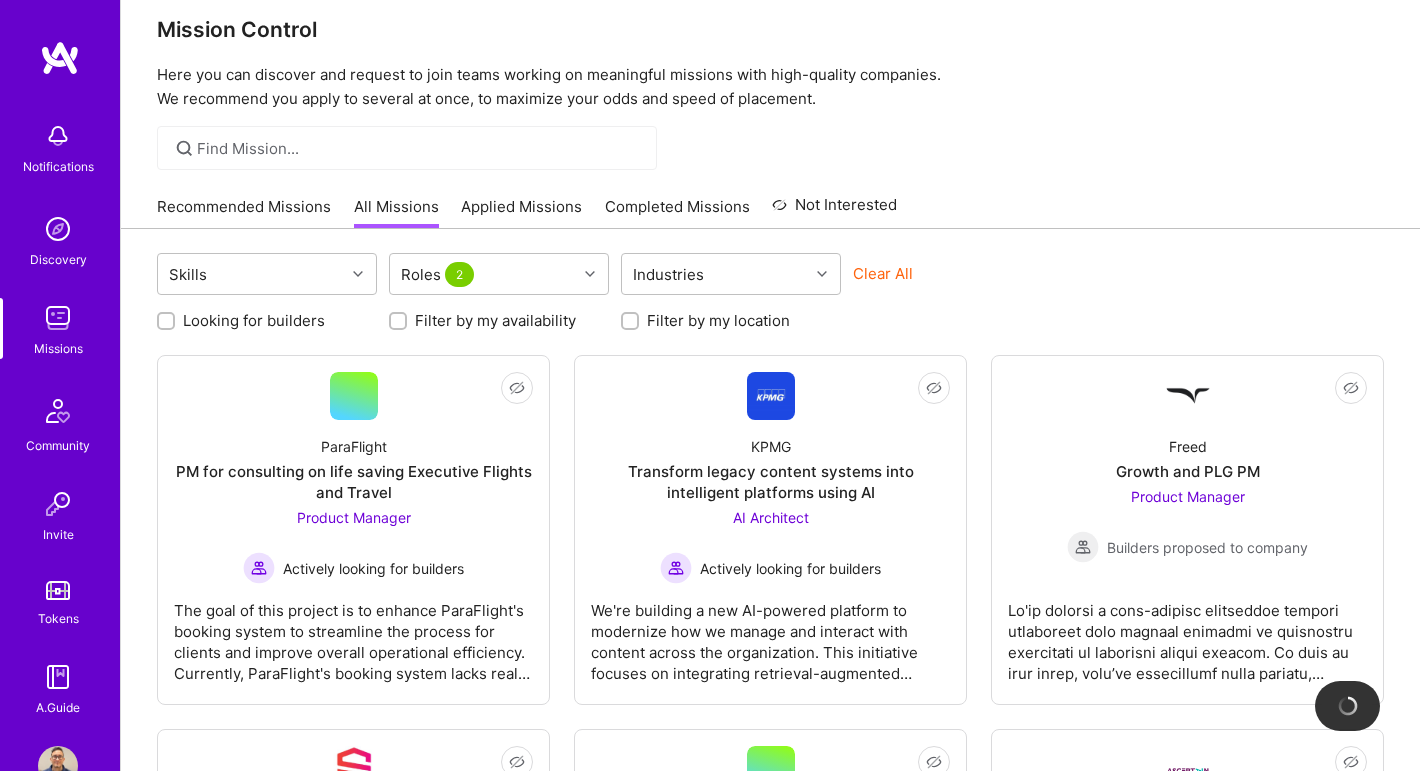 scroll, scrollTop: 0, scrollLeft: 0, axis: both 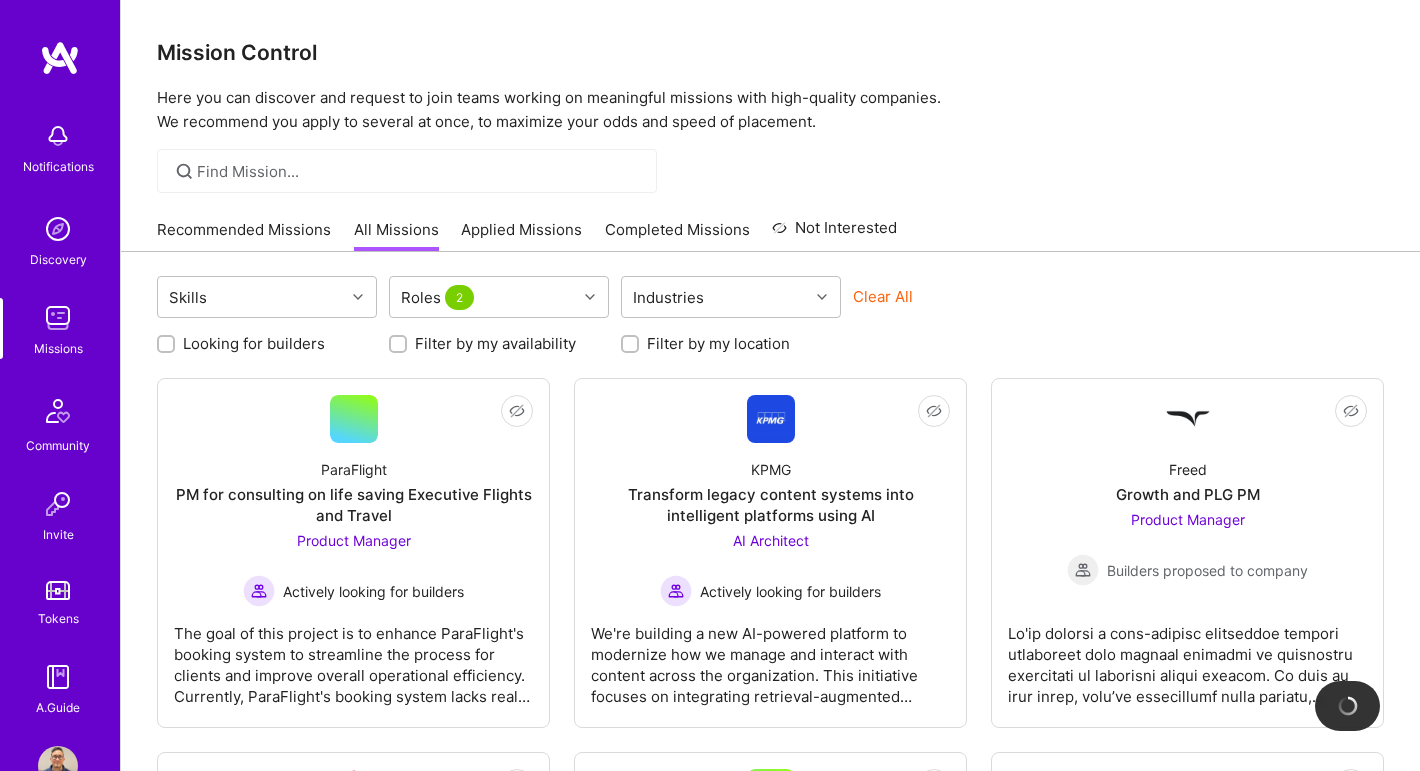 click on "Looking for builders" at bounding box center [254, 343] 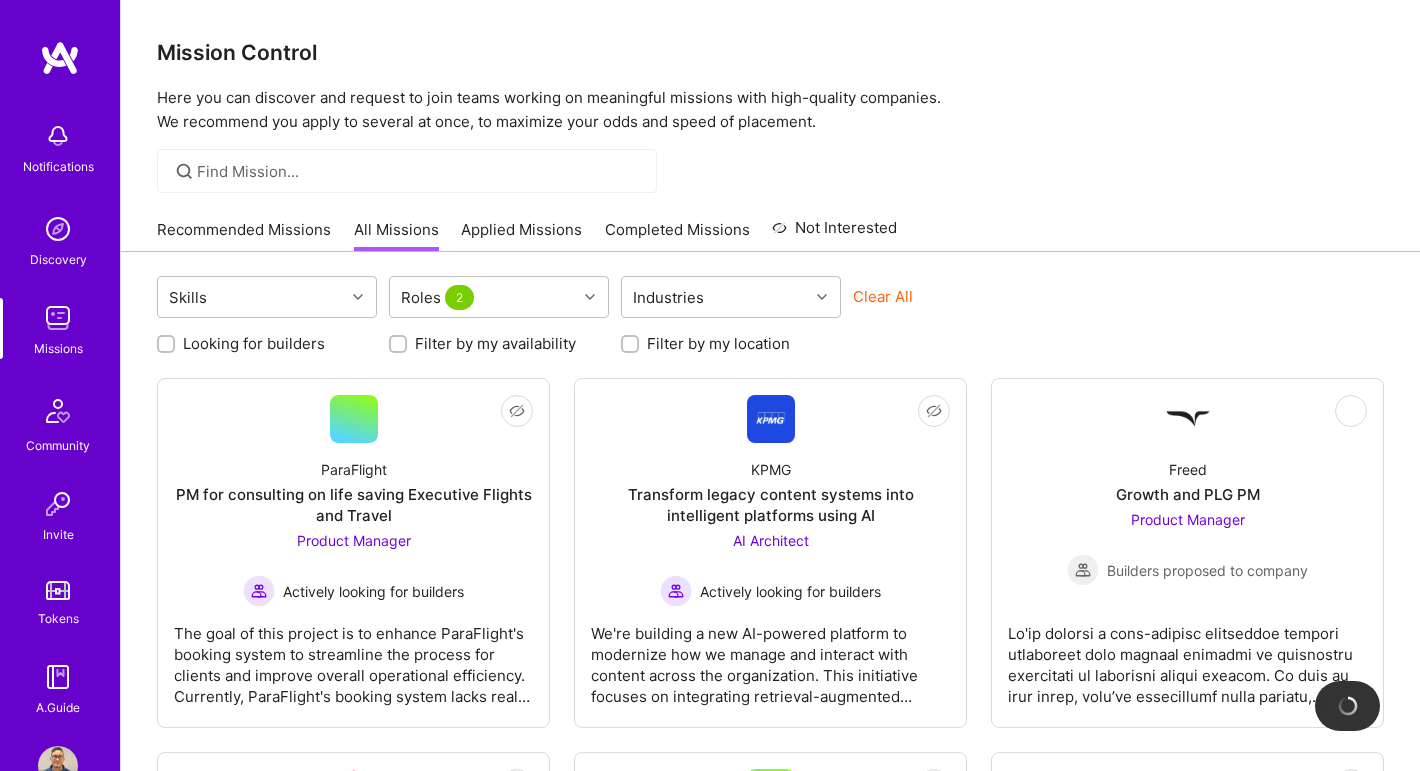 checkbox on "true" 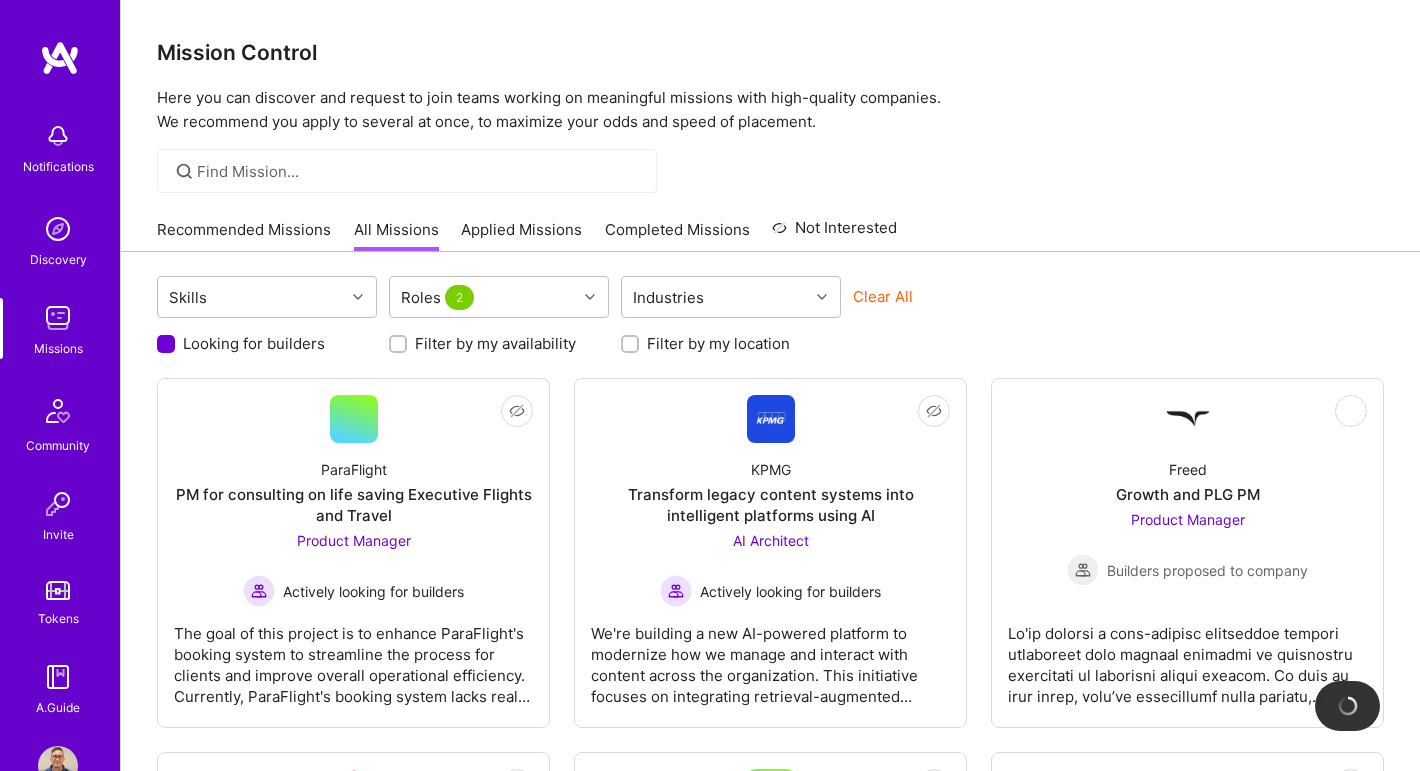 scroll, scrollTop: 0, scrollLeft: 0, axis: both 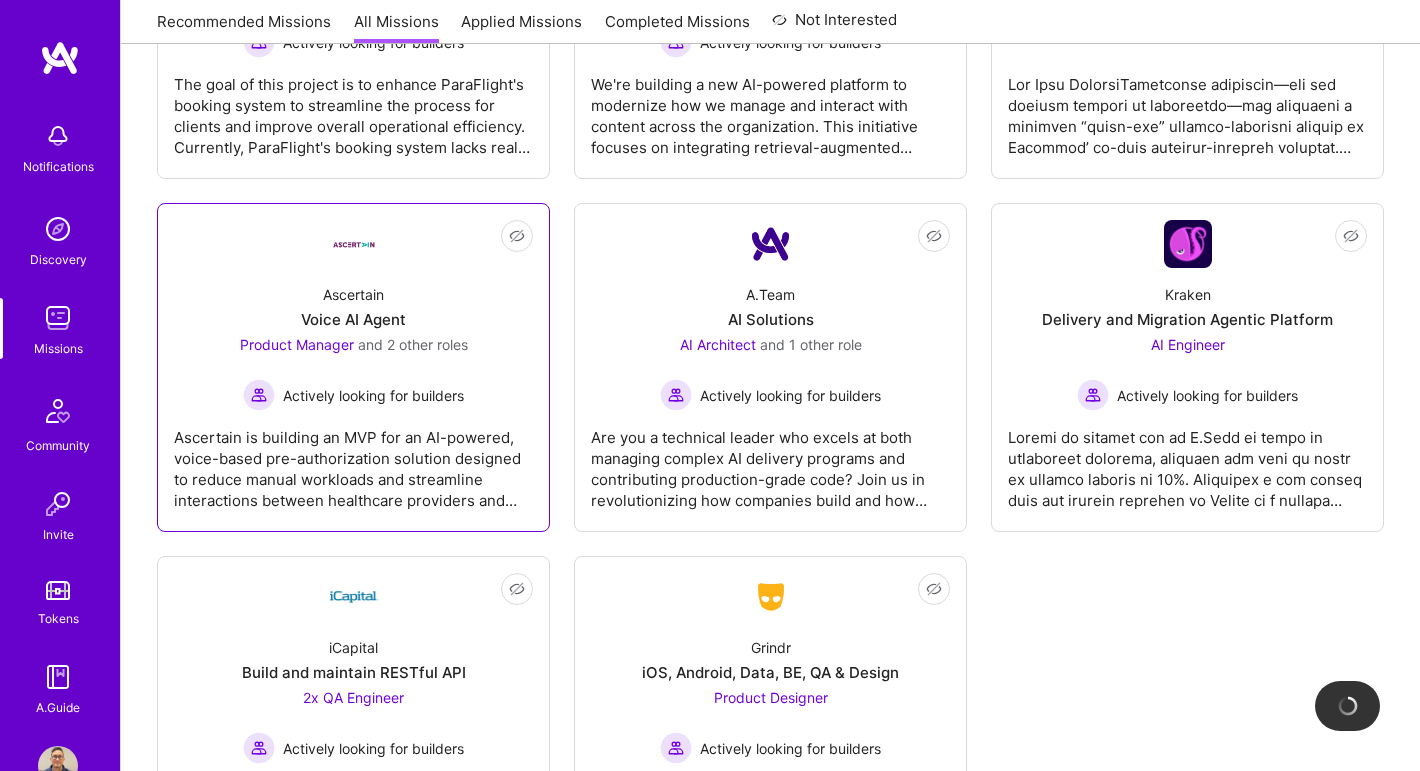click on "Ascertain is building an MVP for an AI-powered, voice-based pre-authorization solution designed to reduce manual workloads and streamline interactions between healthcare providers and payers. The MVP will deliver a natural language, low-latency voice agent capable of conducting outbound calls, retrieving necessary data, and handling payer interactions with conversational fluency. It will also include a web form agent to automate key data entry tasks into payer portals. The project will focus on rapid development, tight integration with Ascertain’s existing data sources, and compliance with healthcare standards like HIPAA and PII/PHI handling. The MVP will serve as a foundation for future iterations, validating feasibility, performance, and user acceptance while enabling scalability across additional payers and use cases." at bounding box center (353, 461) 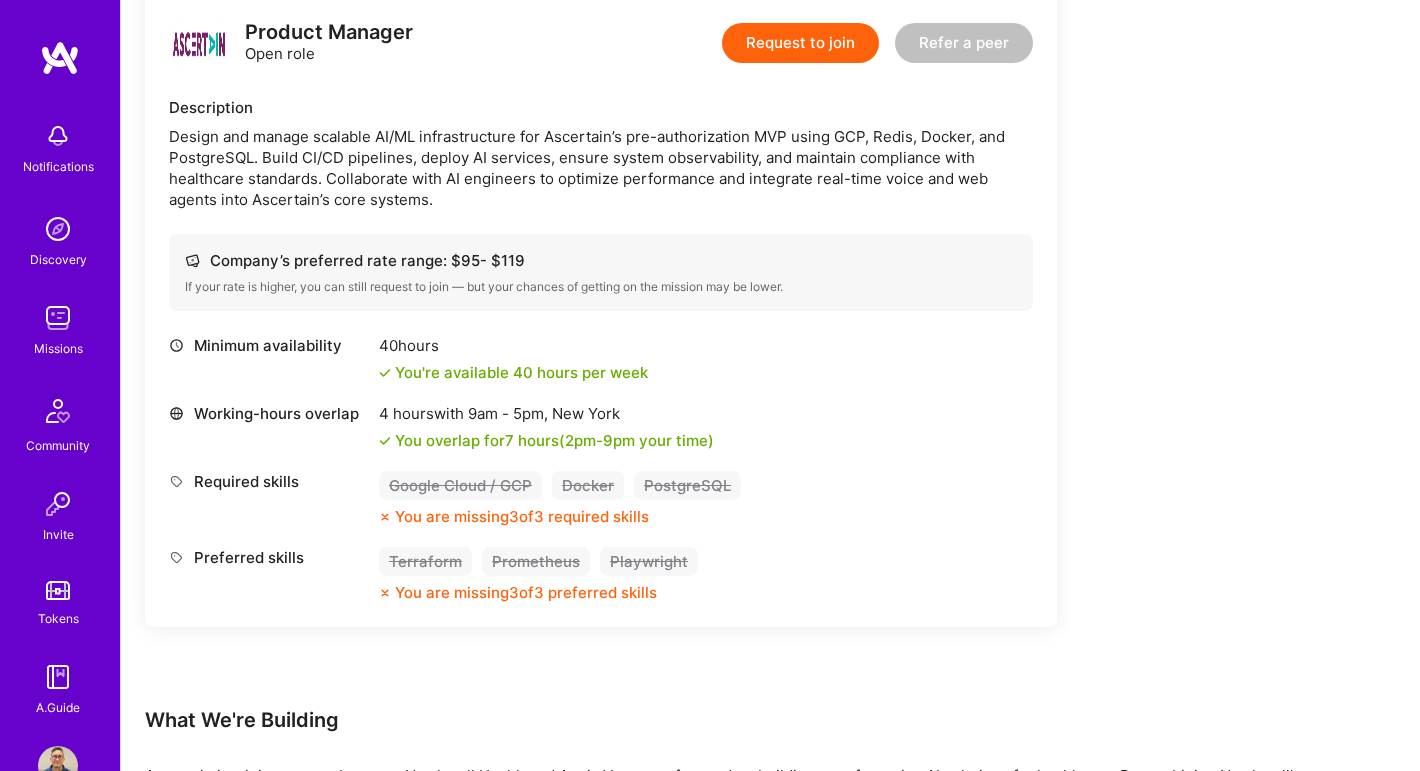 scroll, scrollTop: 1306, scrollLeft: 0, axis: vertical 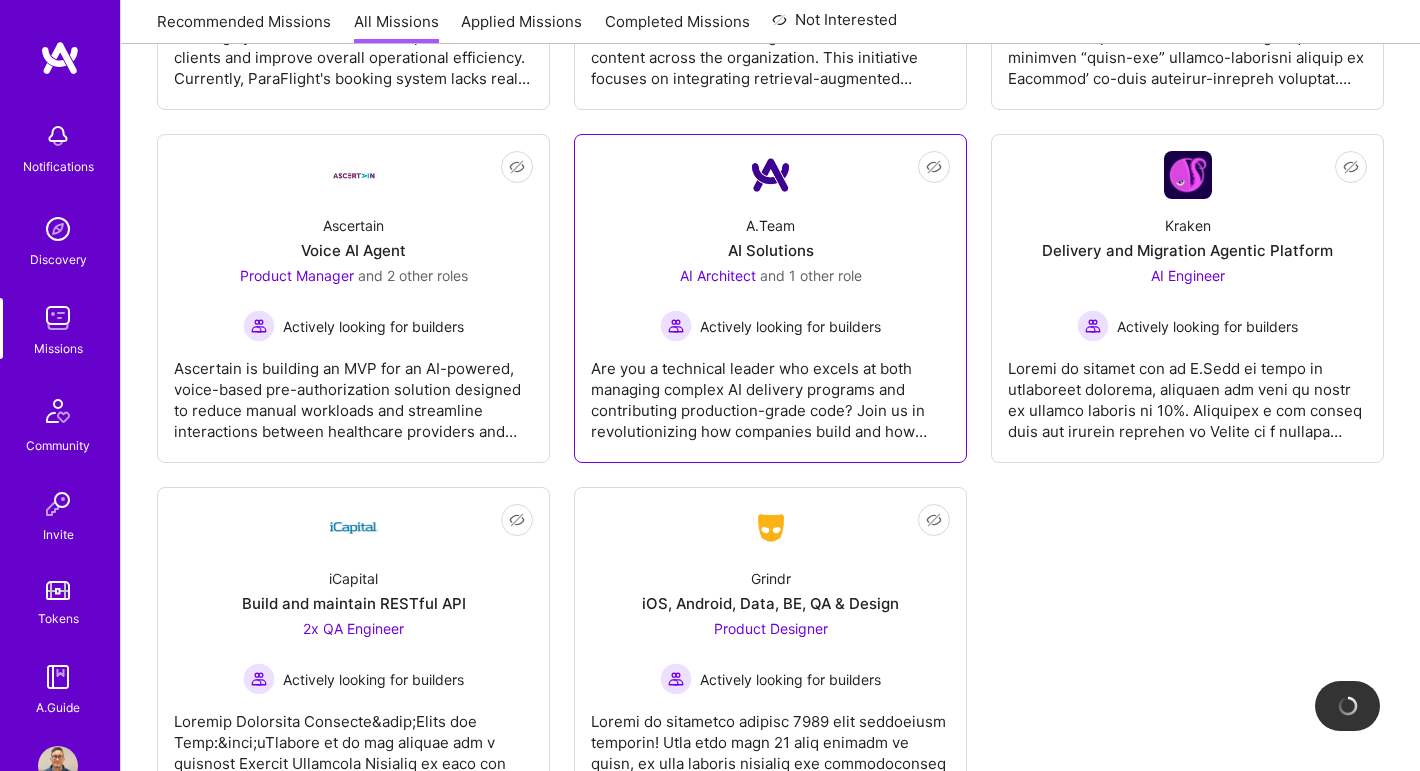 click on "AI Architect   and 1 other role Actively looking for builders" at bounding box center (770, 303) 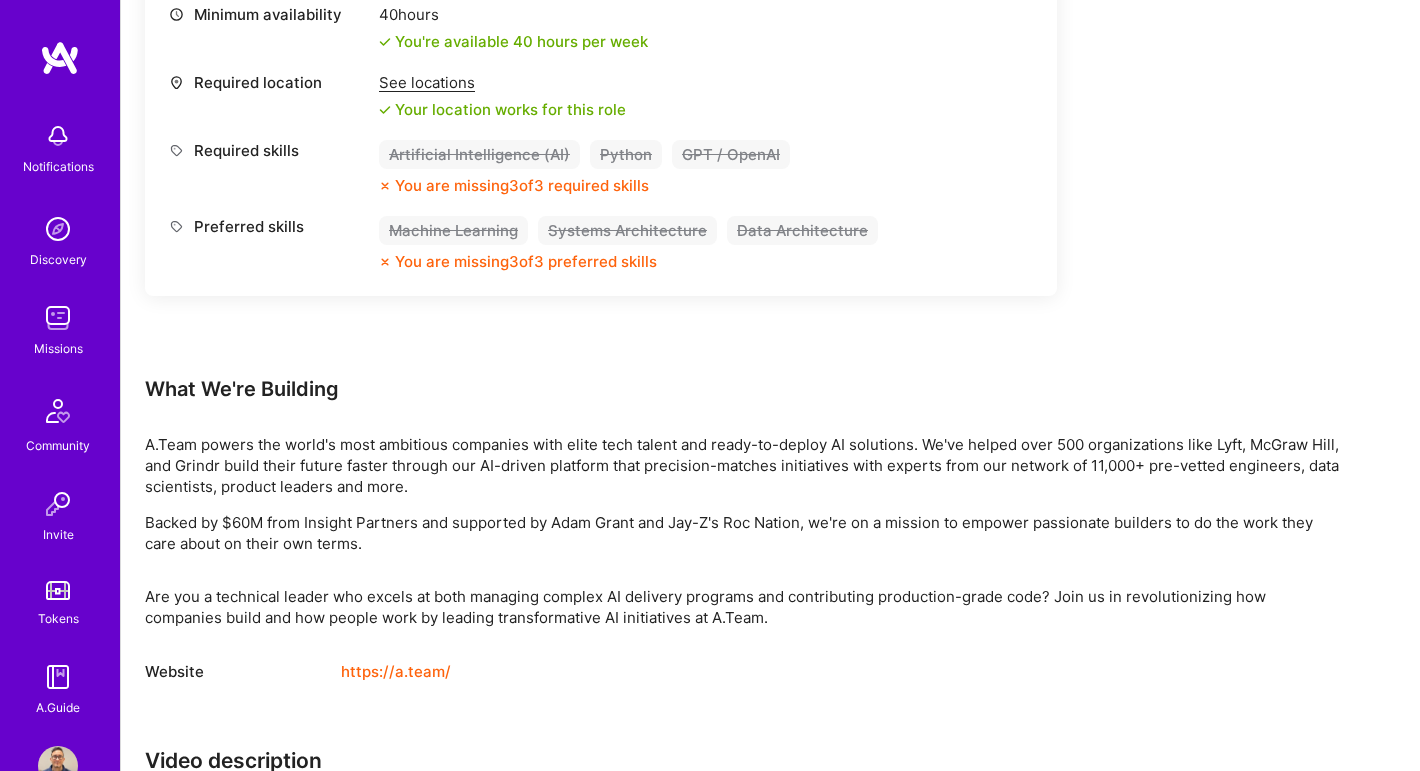 scroll, scrollTop: 1617, scrollLeft: 0, axis: vertical 